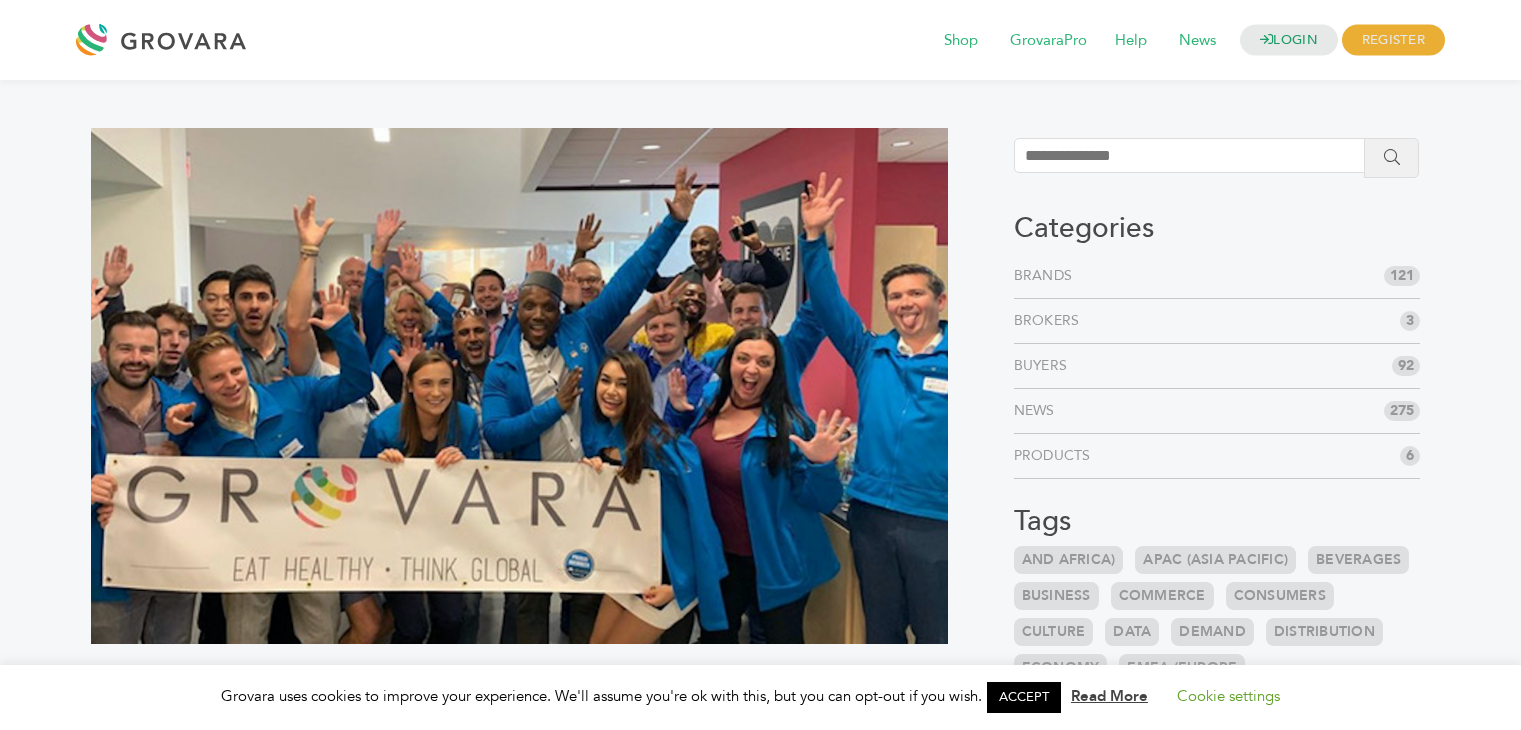 scroll, scrollTop: 0, scrollLeft: 0, axis: both 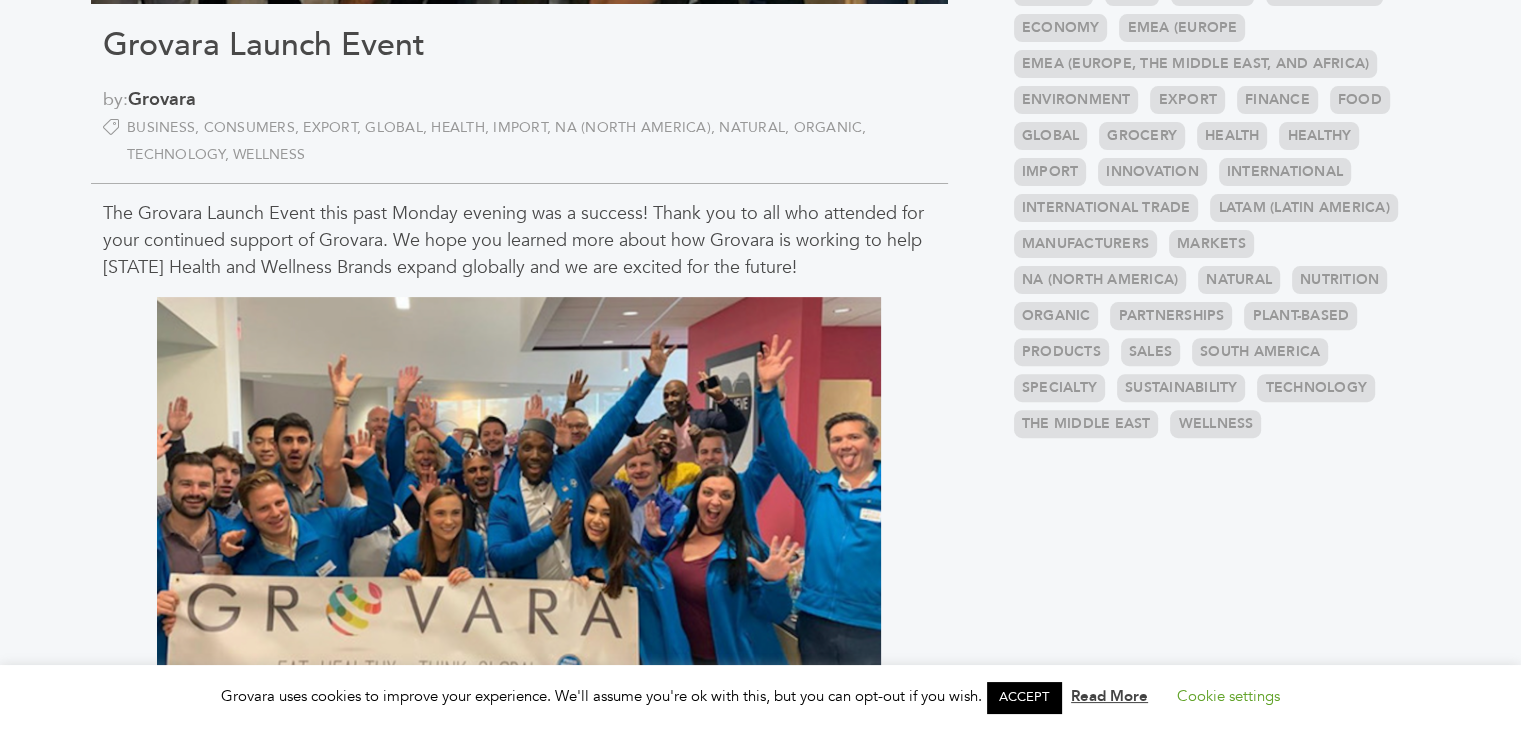 drag, startPoint x: 1535, startPoint y: 216, endPoint x: 1524, endPoint y: 339, distance: 123.49089 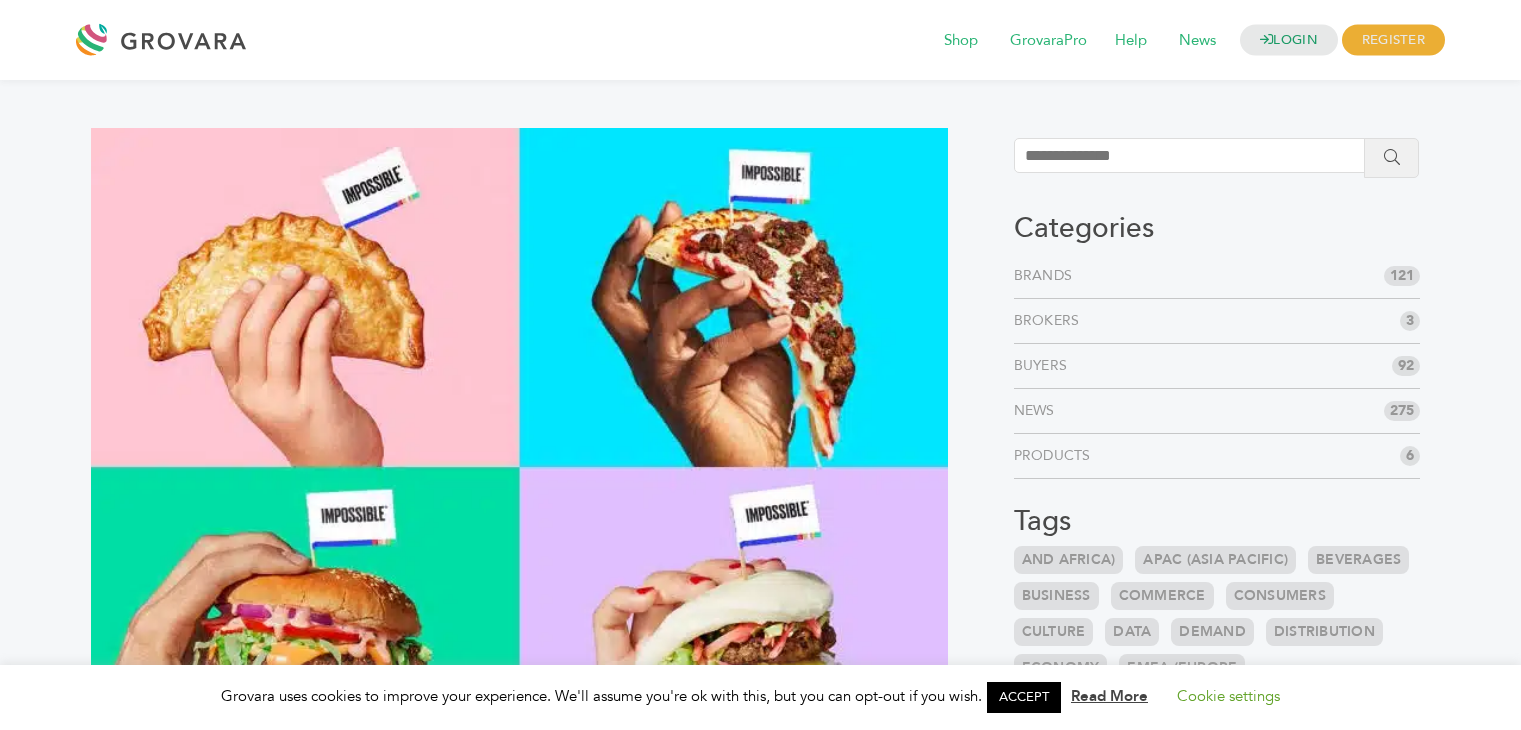 scroll, scrollTop: 0, scrollLeft: 0, axis: both 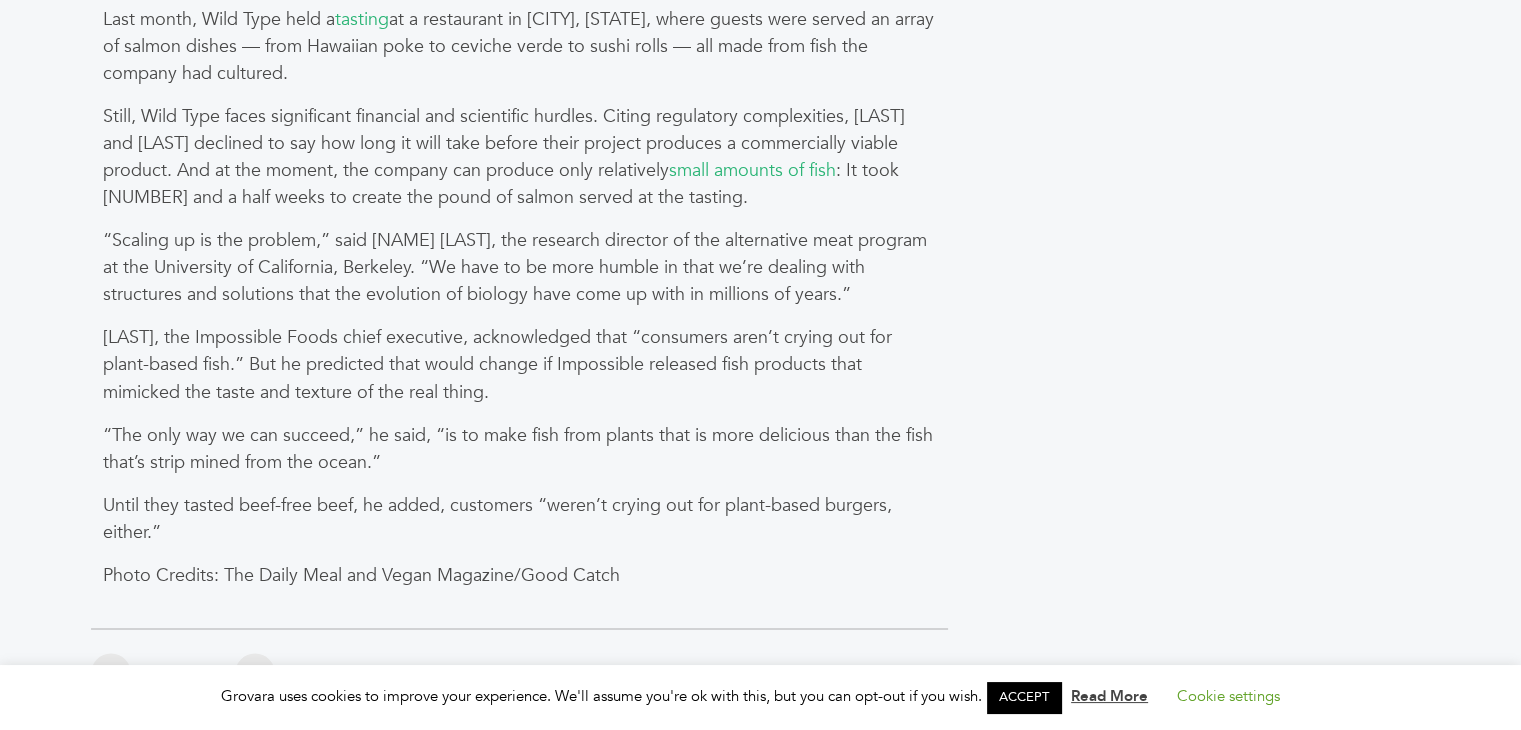 click on "Photo Credits: The Daily Meal and Vegan Magazine/Good Catch" at bounding box center [519, 574] 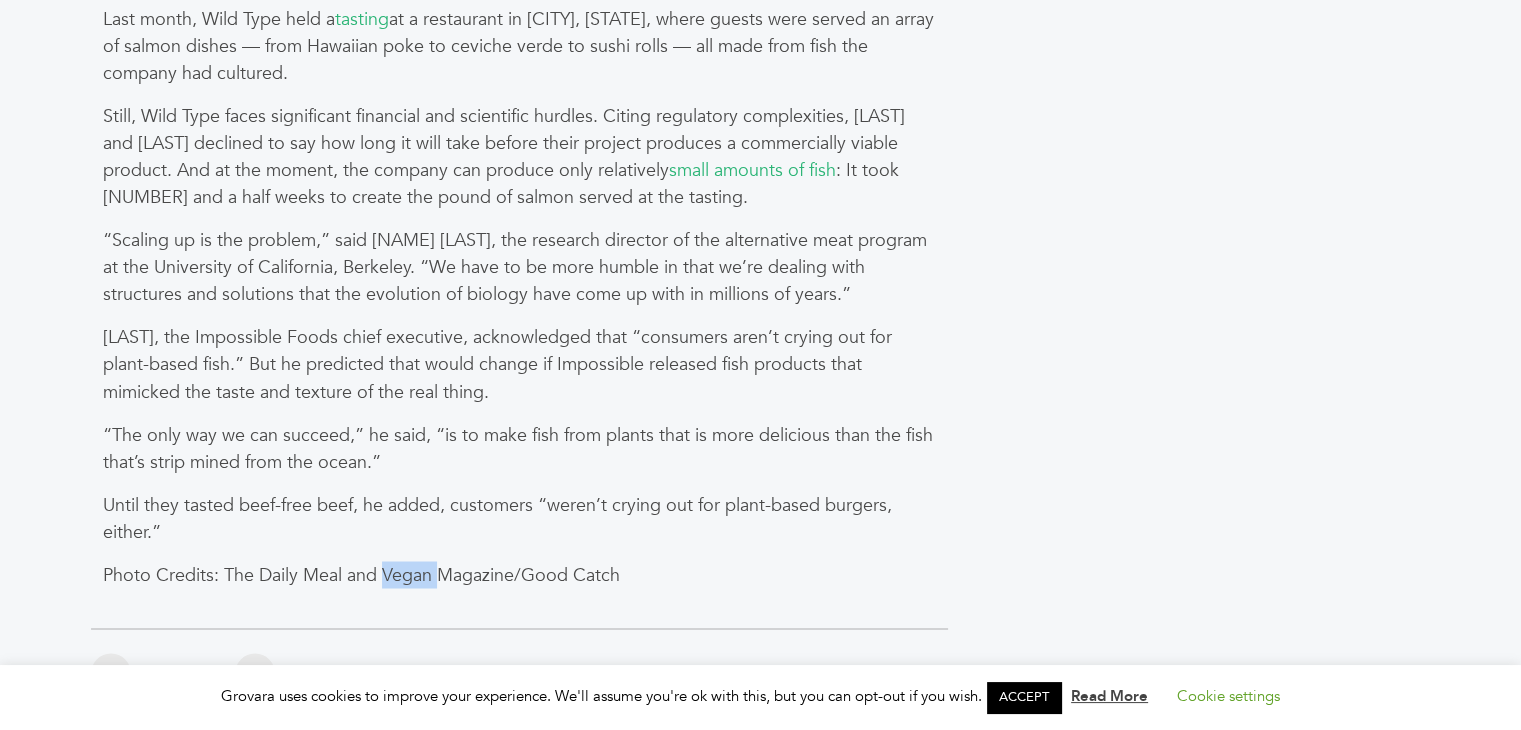 click on "Photo Credits: The Daily Meal and Vegan Magazine/Good Catch" at bounding box center (519, 574) 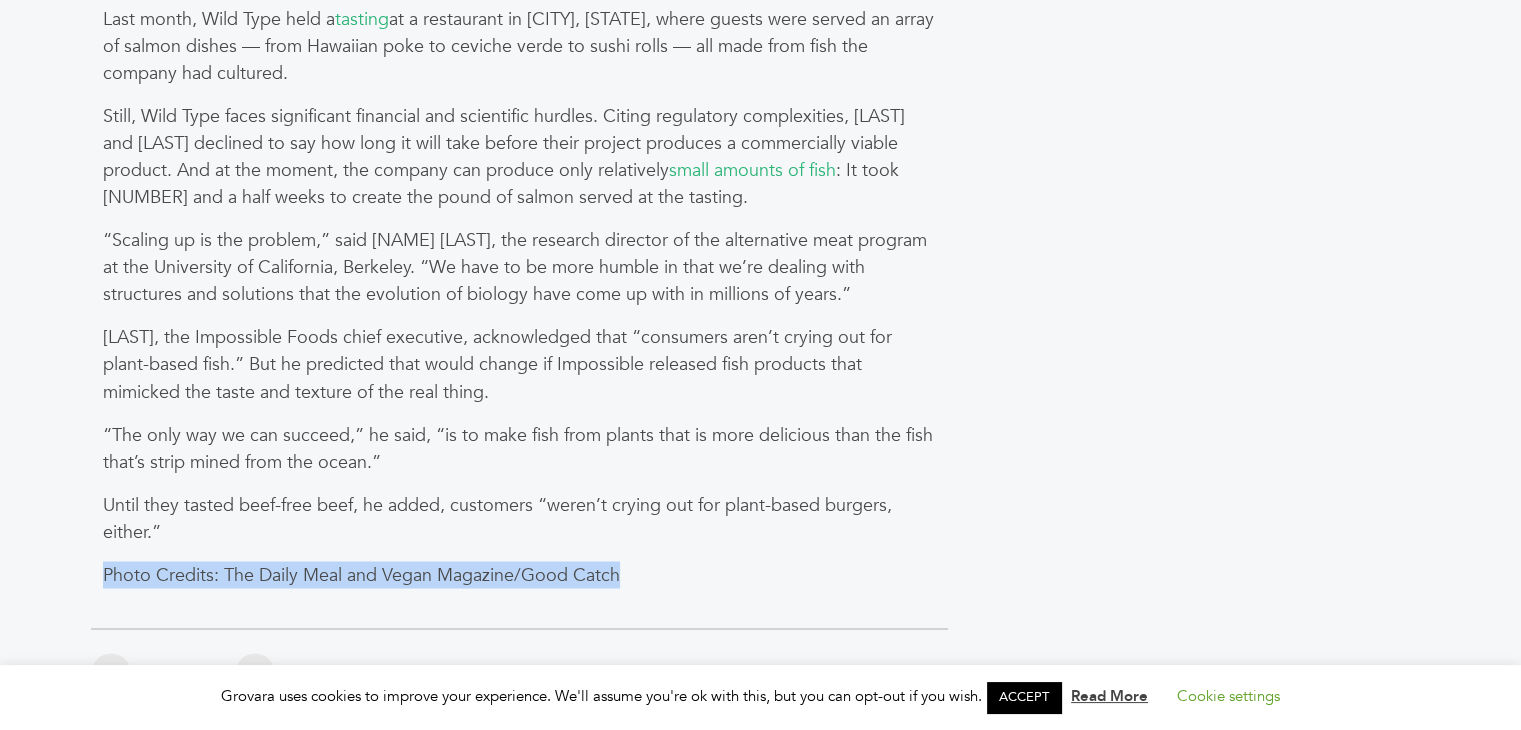 click on "Photo Credits: The Daily Meal and Vegan Magazine/Good Catch" at bounding box center (519, 574) 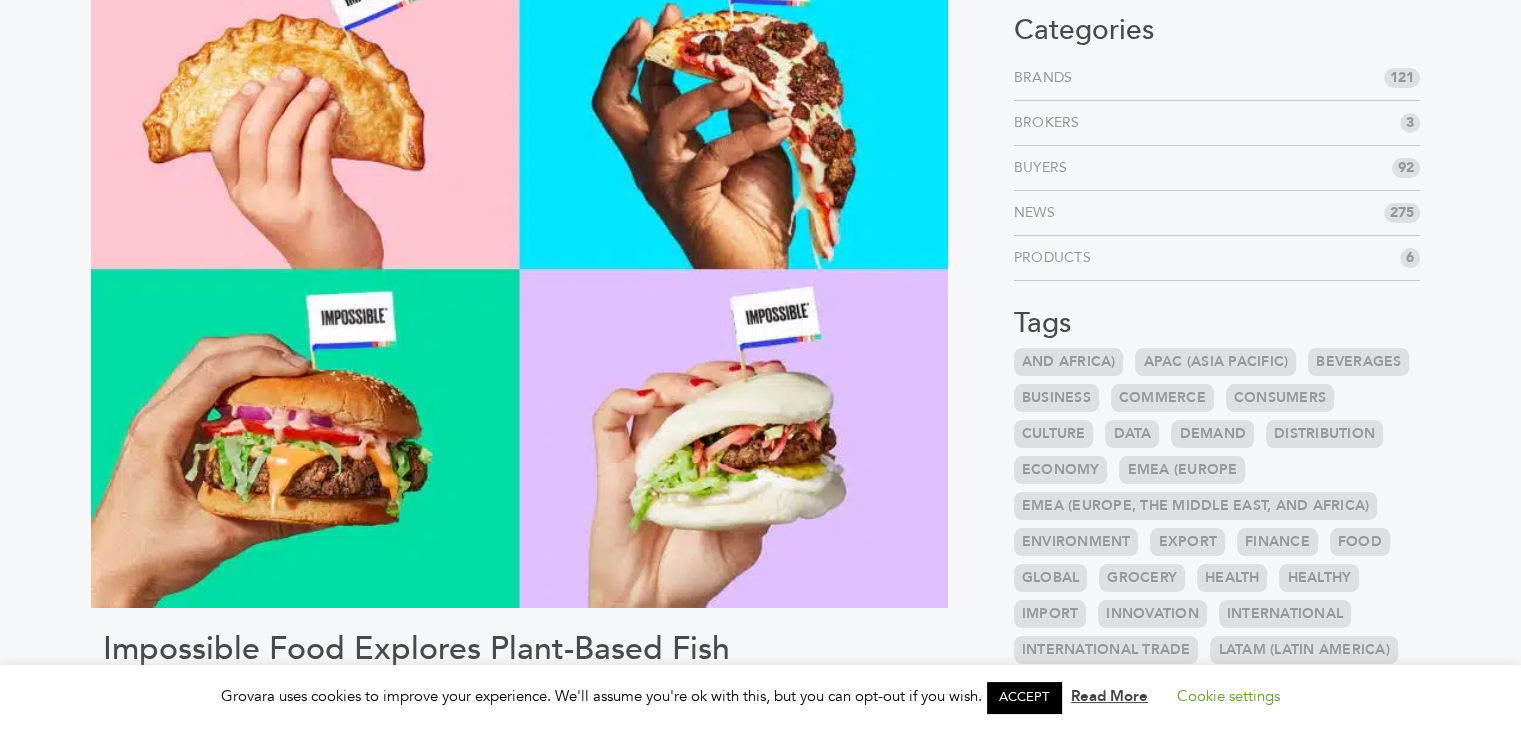 scroll, scrollTop: 165, scrollLeft: 0, axis: vertical 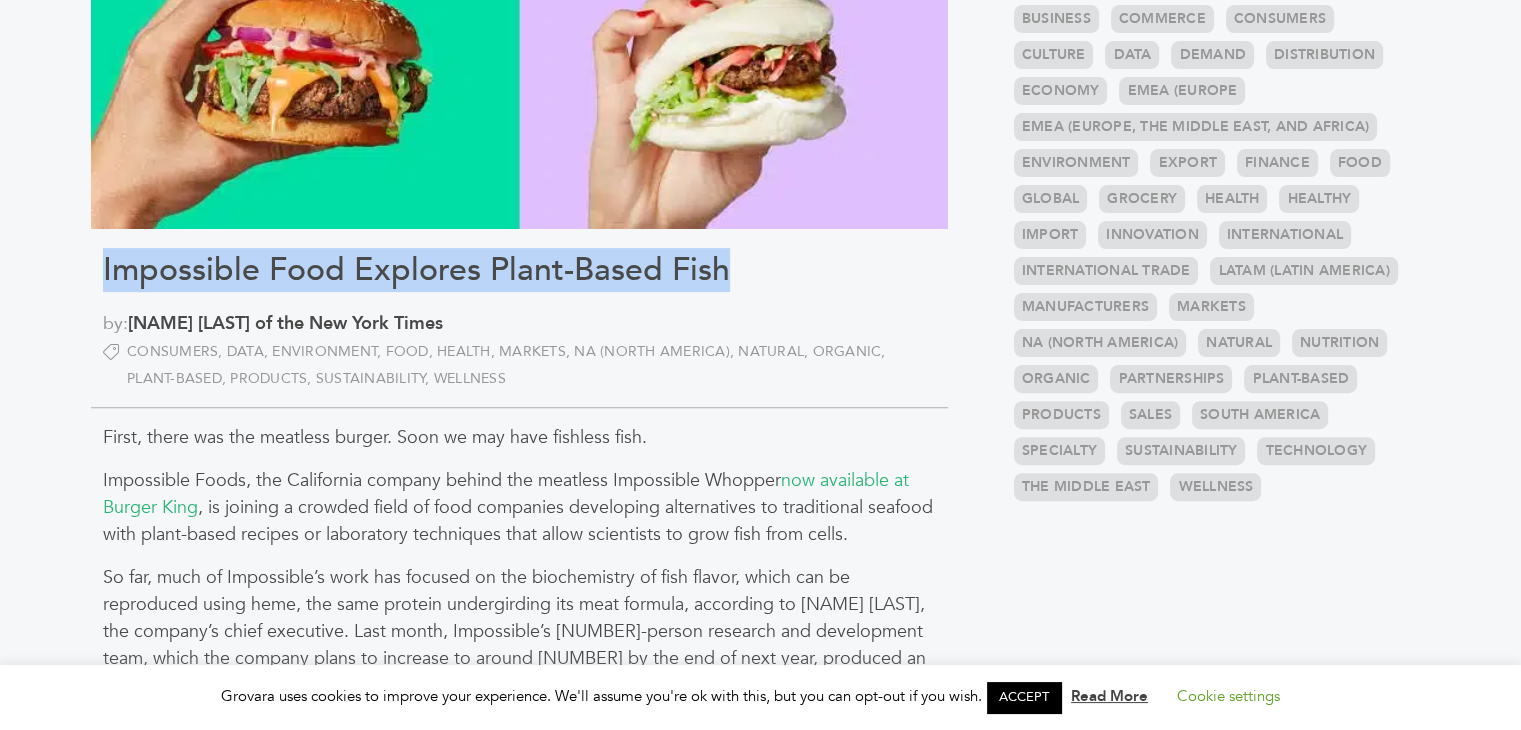drag, startPoint x: 714, startPoint y: 272, endPoint x: 67, endPoint y: 270, distance: 647.0031 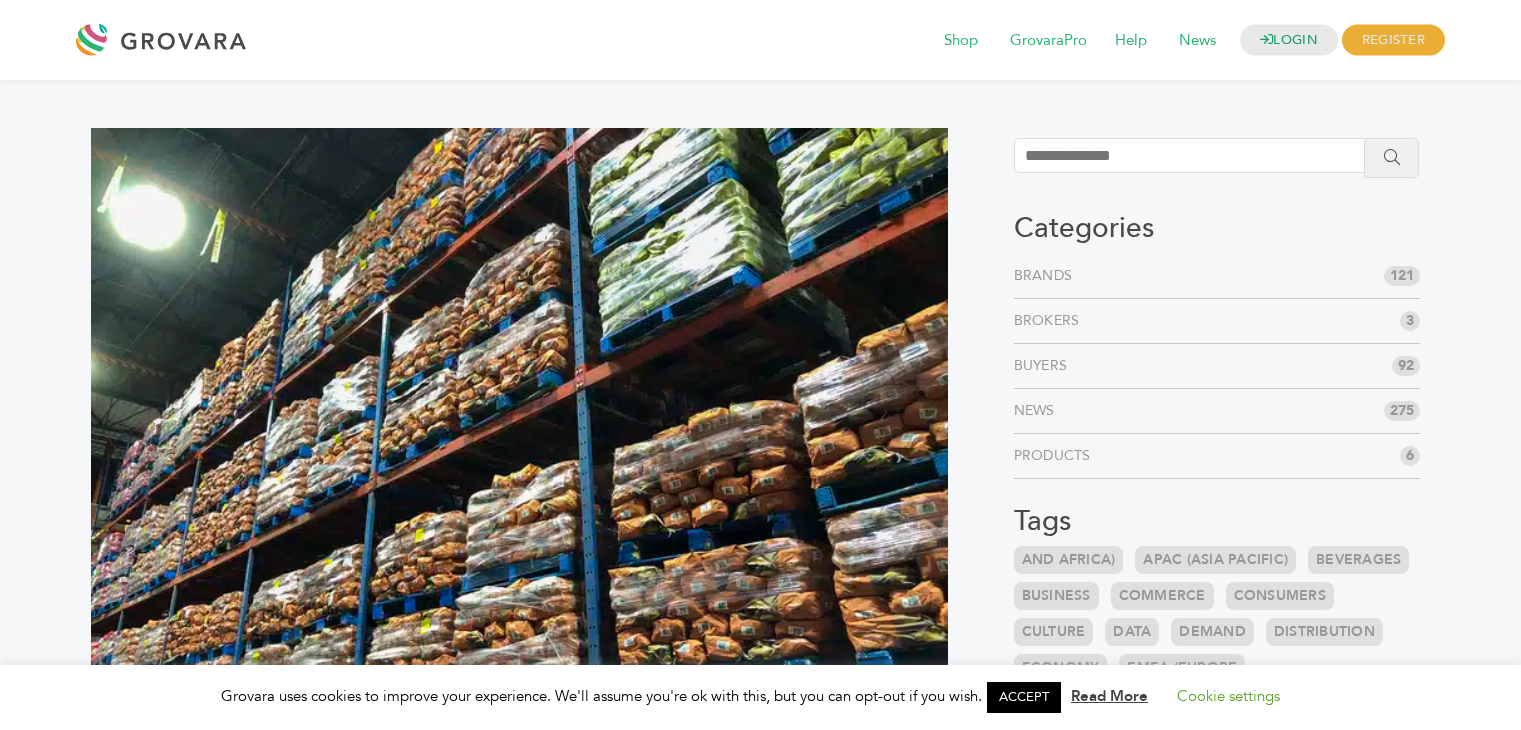 scroll, scrollTop: 0, scrollLeft: 0, axis: both 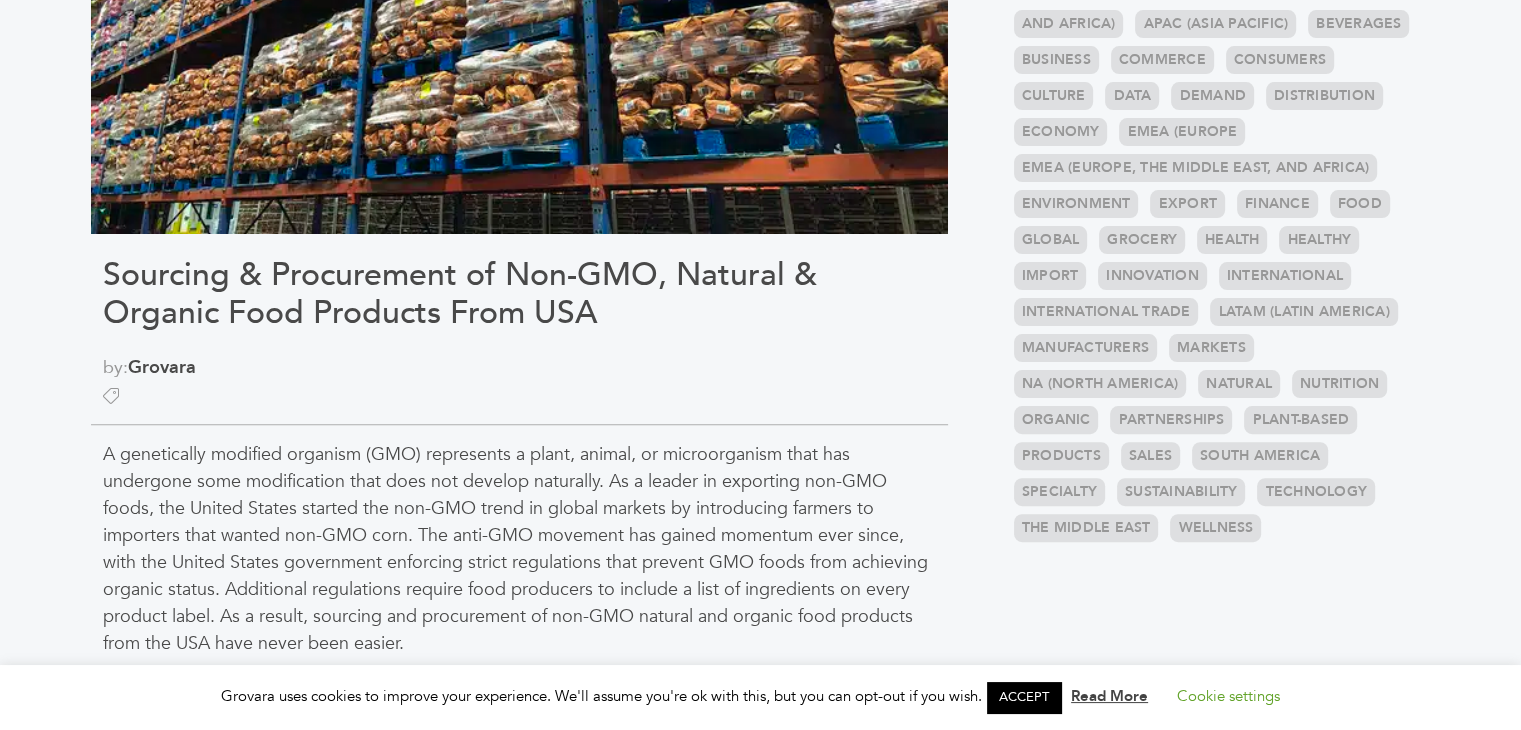 click on "Sourcing & Procurement of Non-GMO, Natural & Organic Food Products From USA" at bounding box center (519, 294) 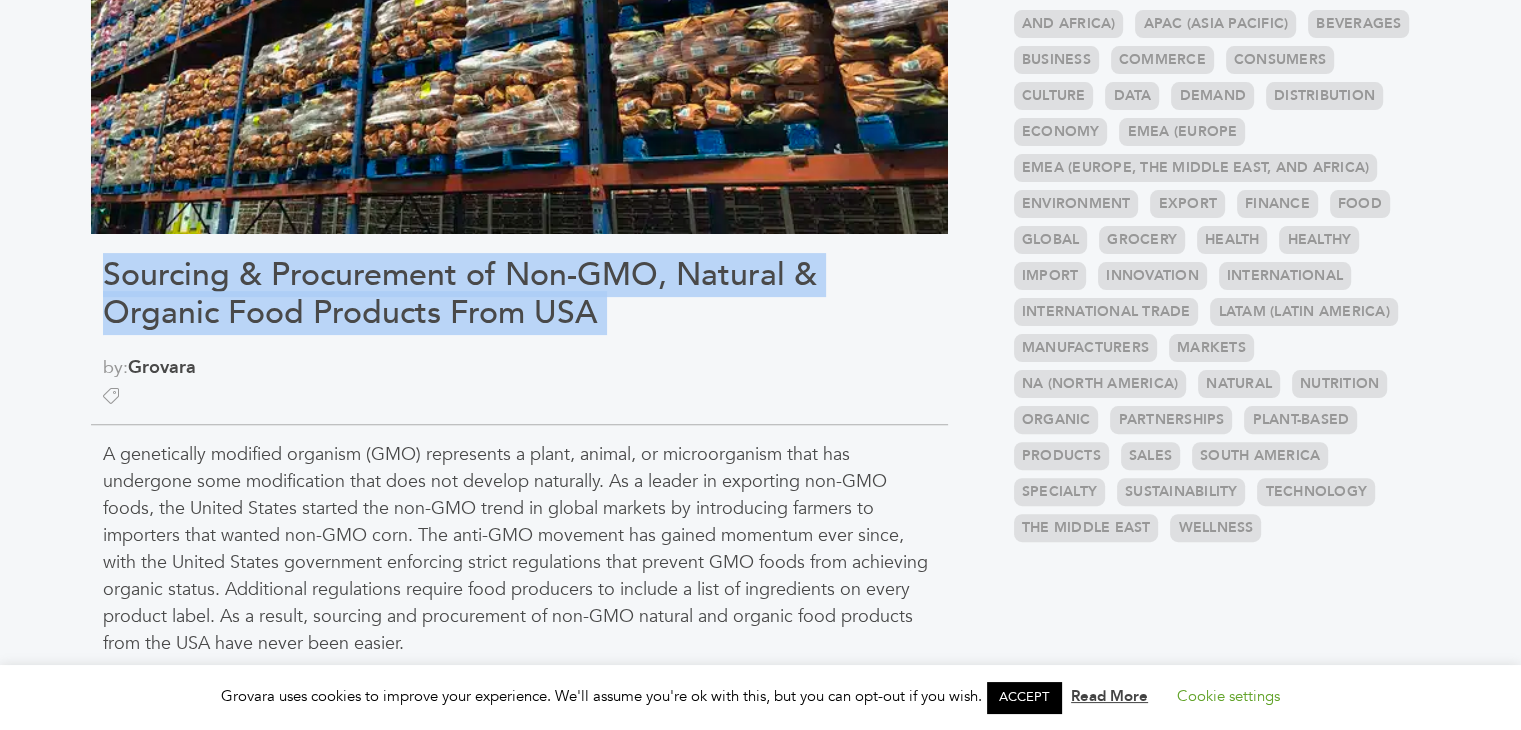 click on "Sourcing & Procurement of Non-GMO, Natural & Organic Food Products From USA" at bounding box center (519, 294) 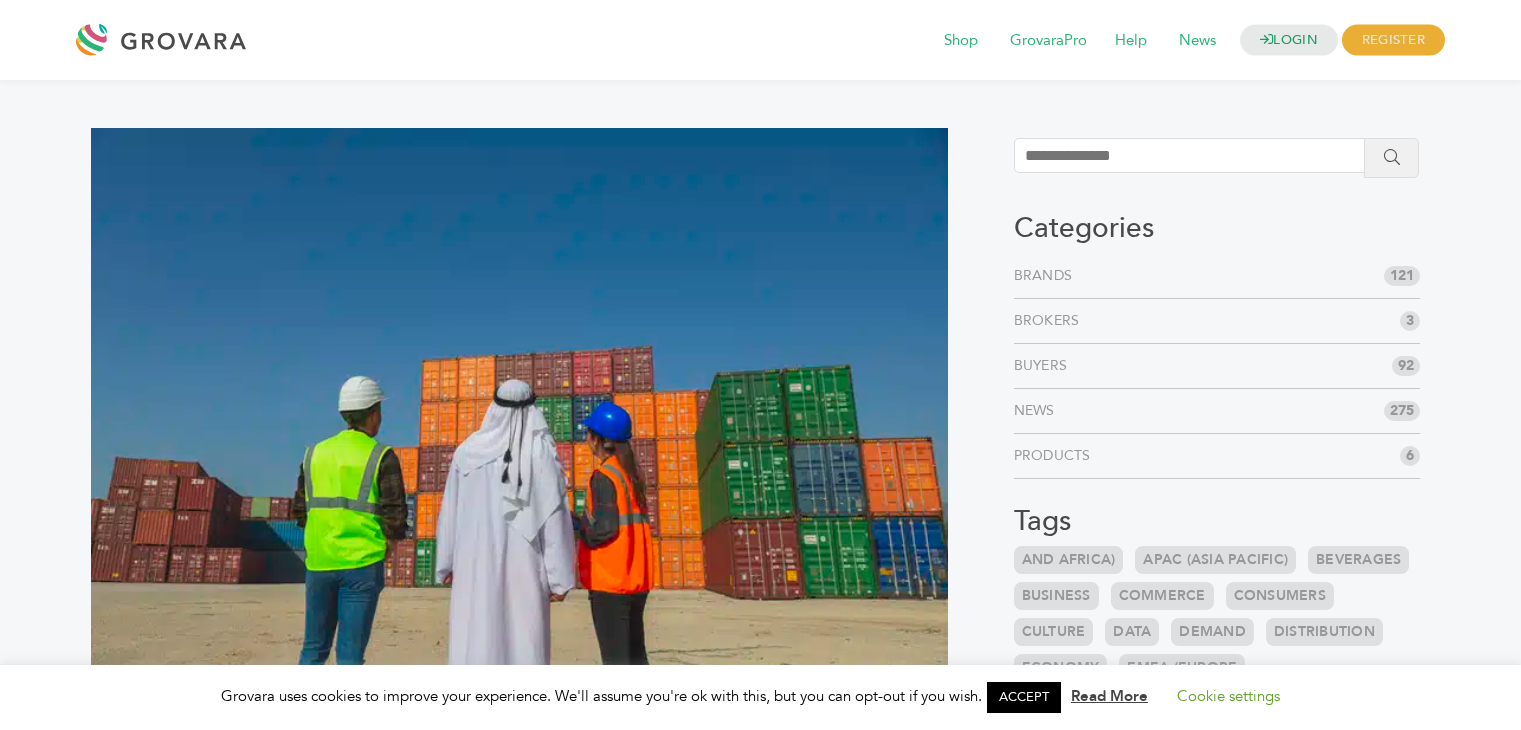 scroll, scrollTop: 0, scrollLeft: 0, axis: both 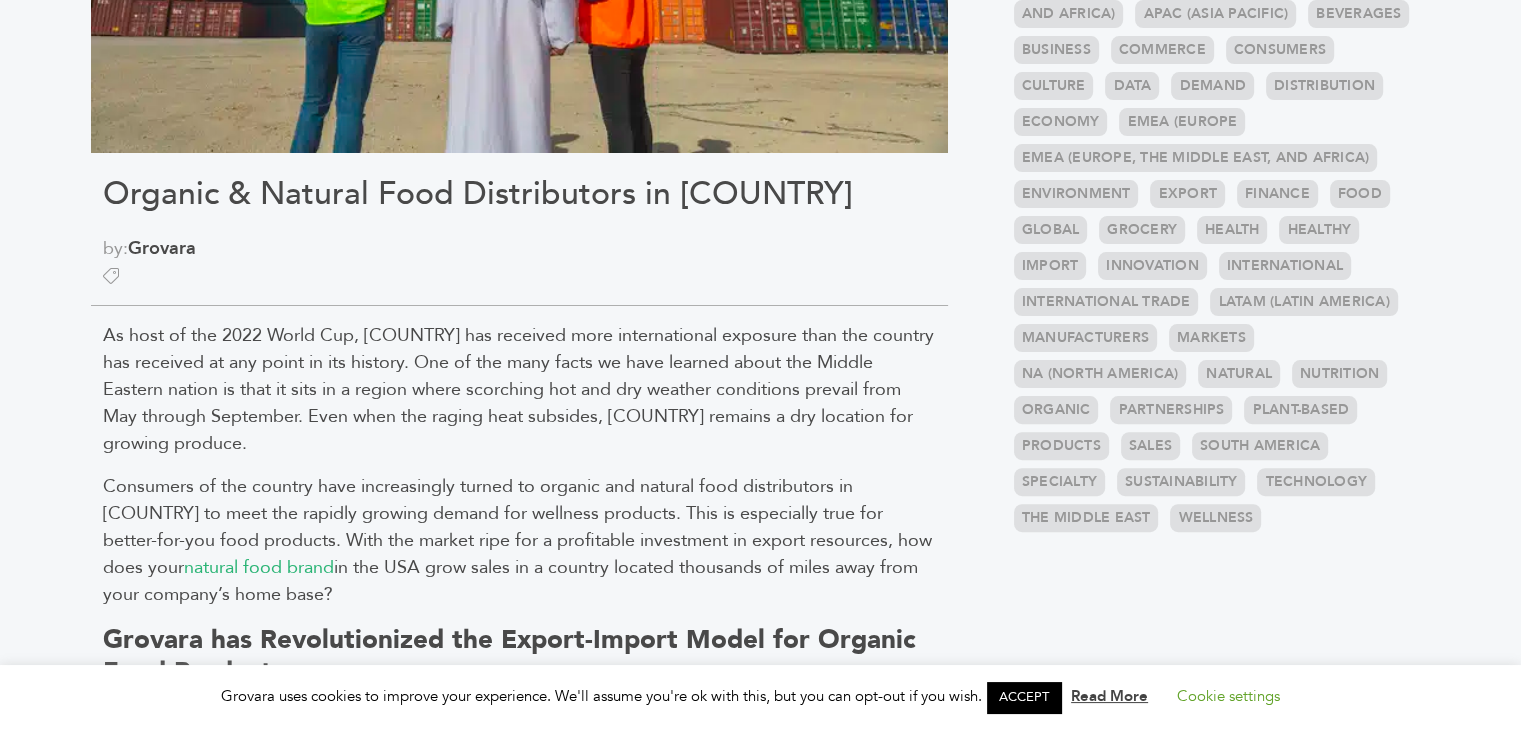 click on "Organic & Natural Food Distributors in Qatar" at bounding box center (519, 194) 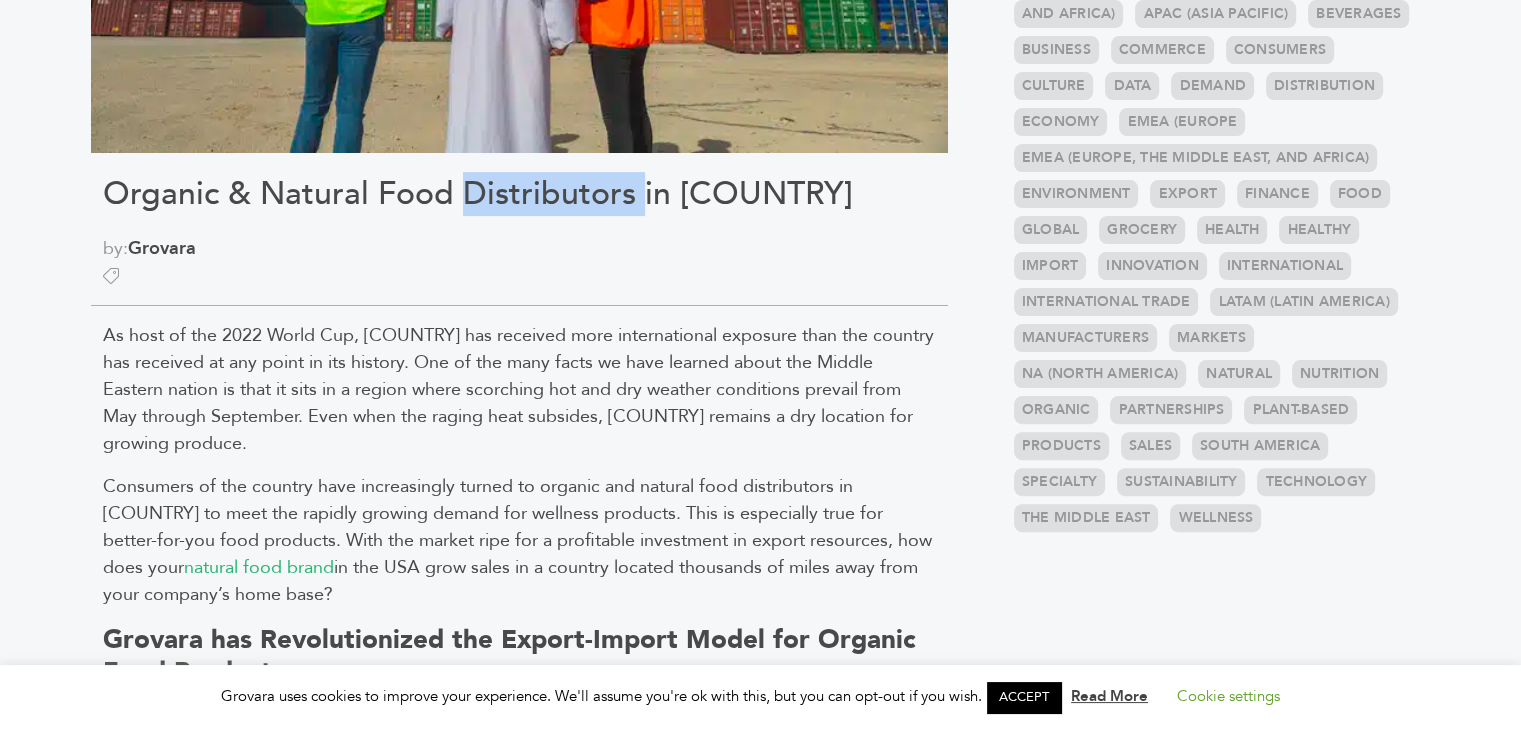 click on "Organic & Natural Food Distributors in Qatar" at bounding box center [519, 194] 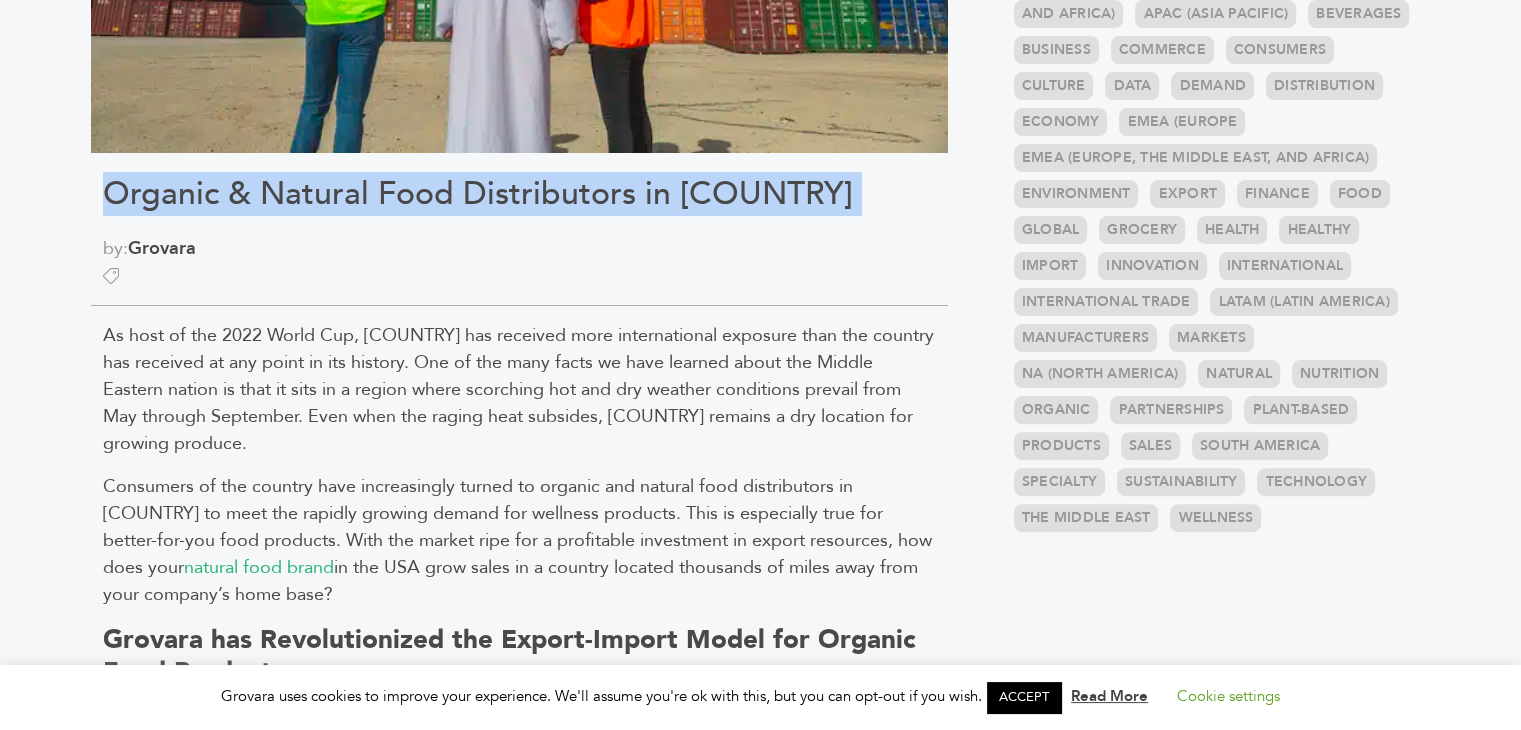 click on "Organic & Natural Food Distributors in Qatar" at bounding box center [519, 194] 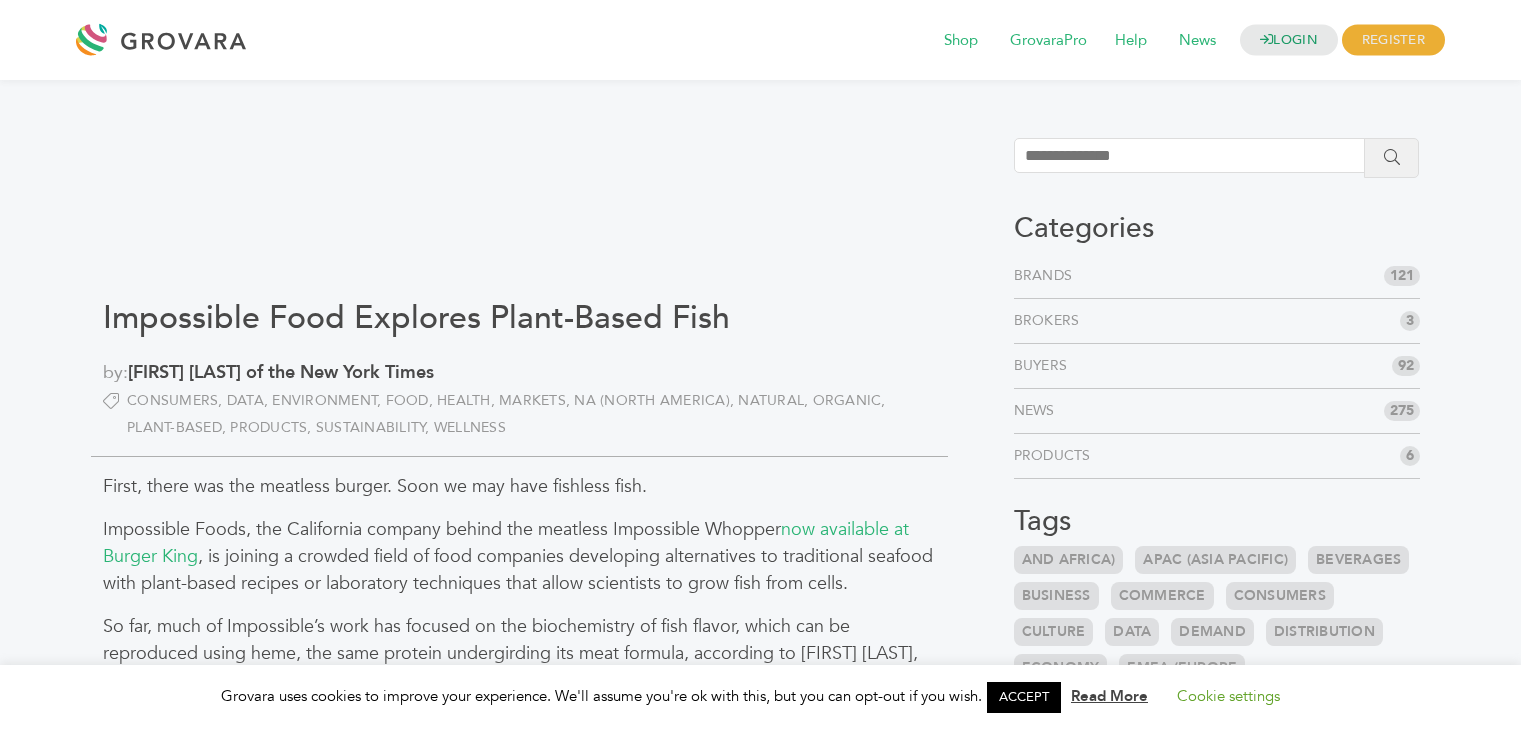 scroll, scrollTop: 0, scrollLeft: 0, axis: both 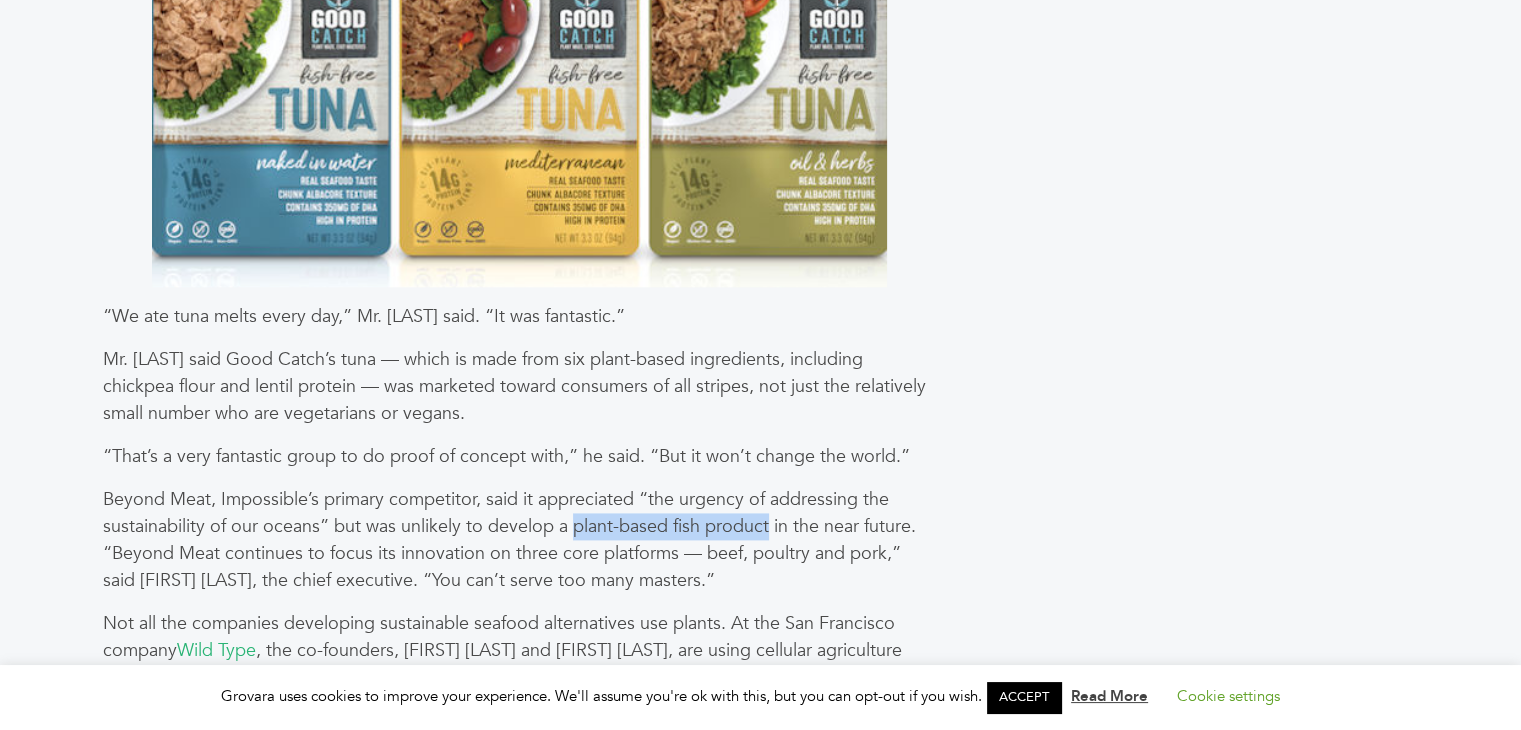 drag, startPoint x: 578, startPoint y: 525, endPoint x: 768, endPoint y: 528, distance: 190.02368 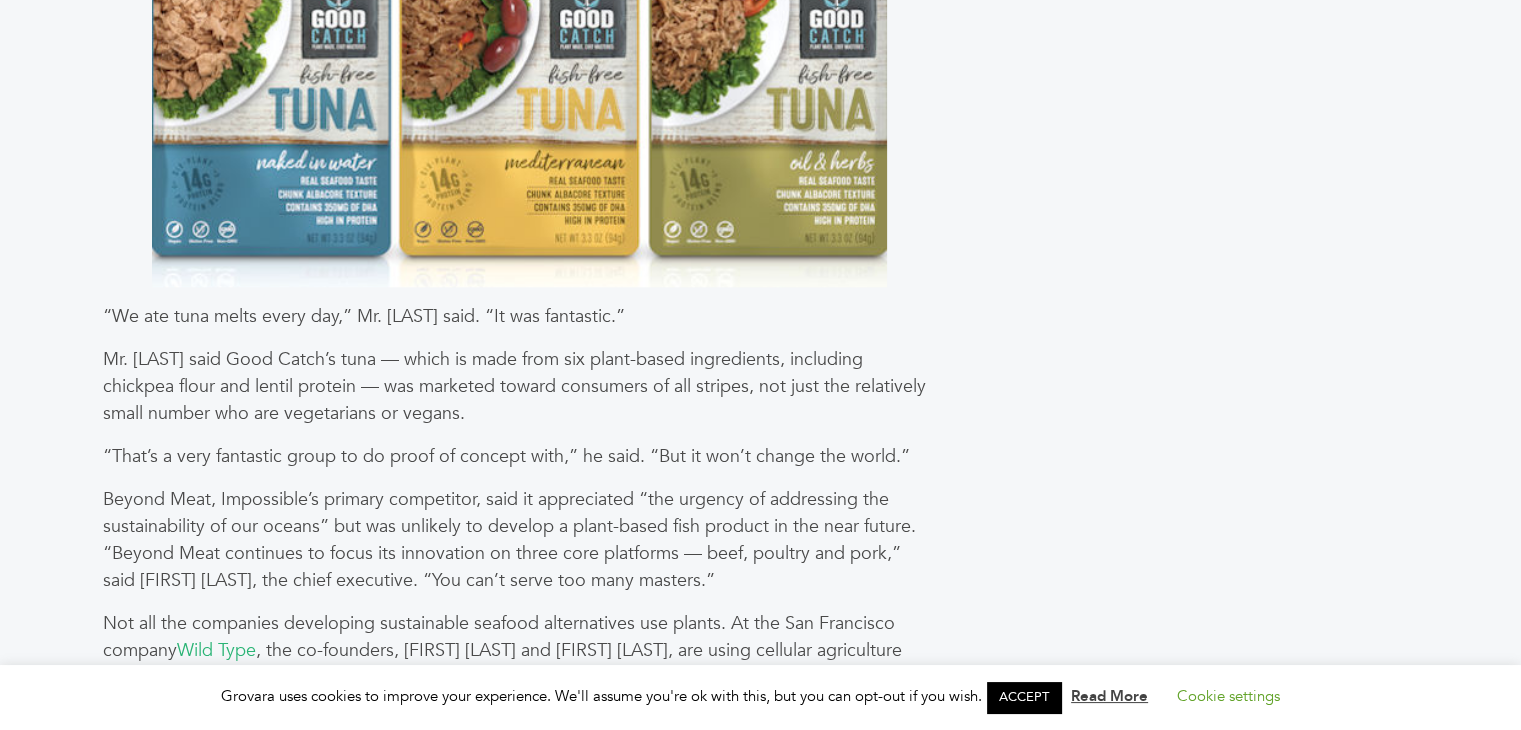 click on "LOGIN
REGISTER
I'm a  Buyer
I'm a  Brand
Shop
GrovaraPro
Help News" at bounding box center [760, -184] 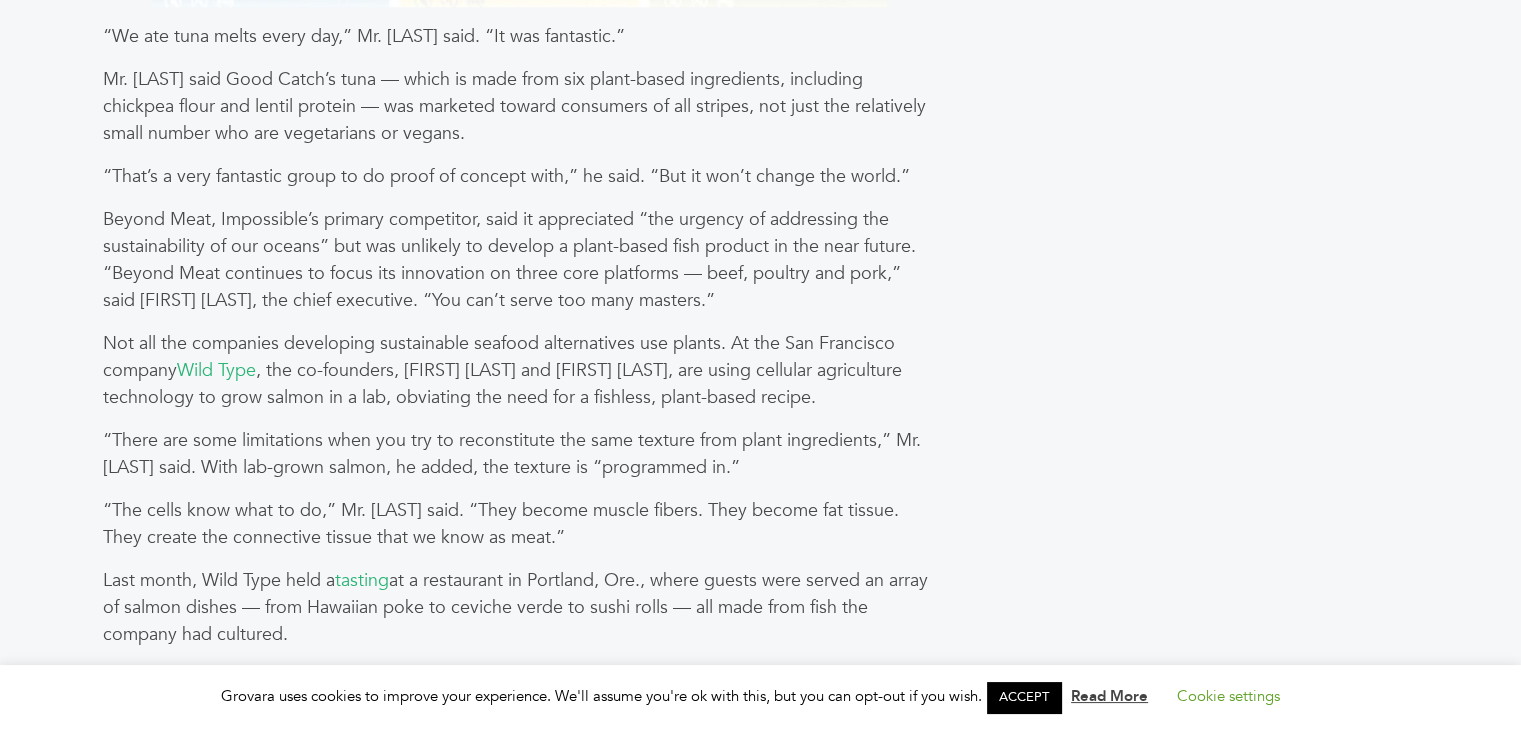 scroll, scrollTop: 2836, scrollLeft: 0, axis: vertical 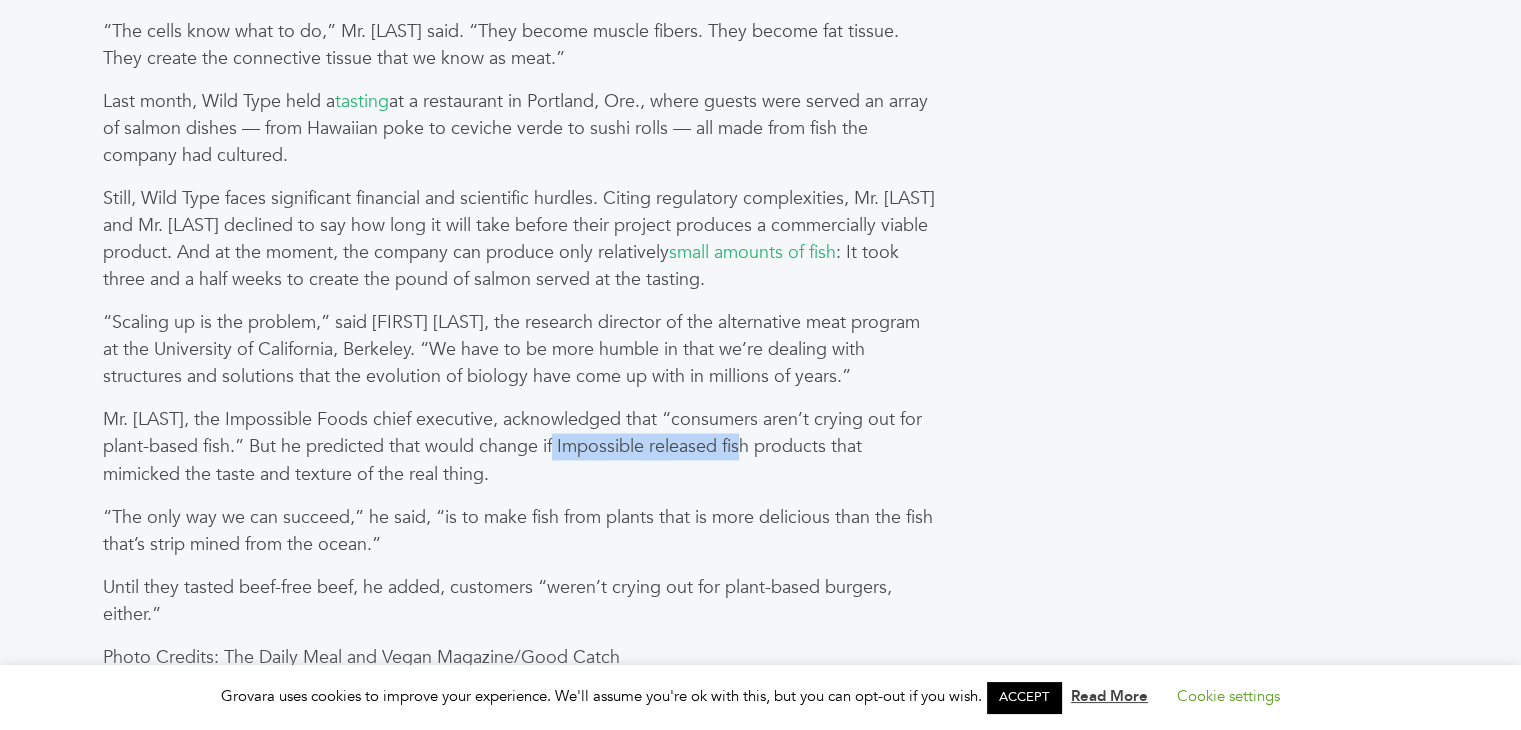 drag, startPoint x: 560, startPoint y: 443, endPoint x: 749, endPoint y: 447, distance: 189.04233 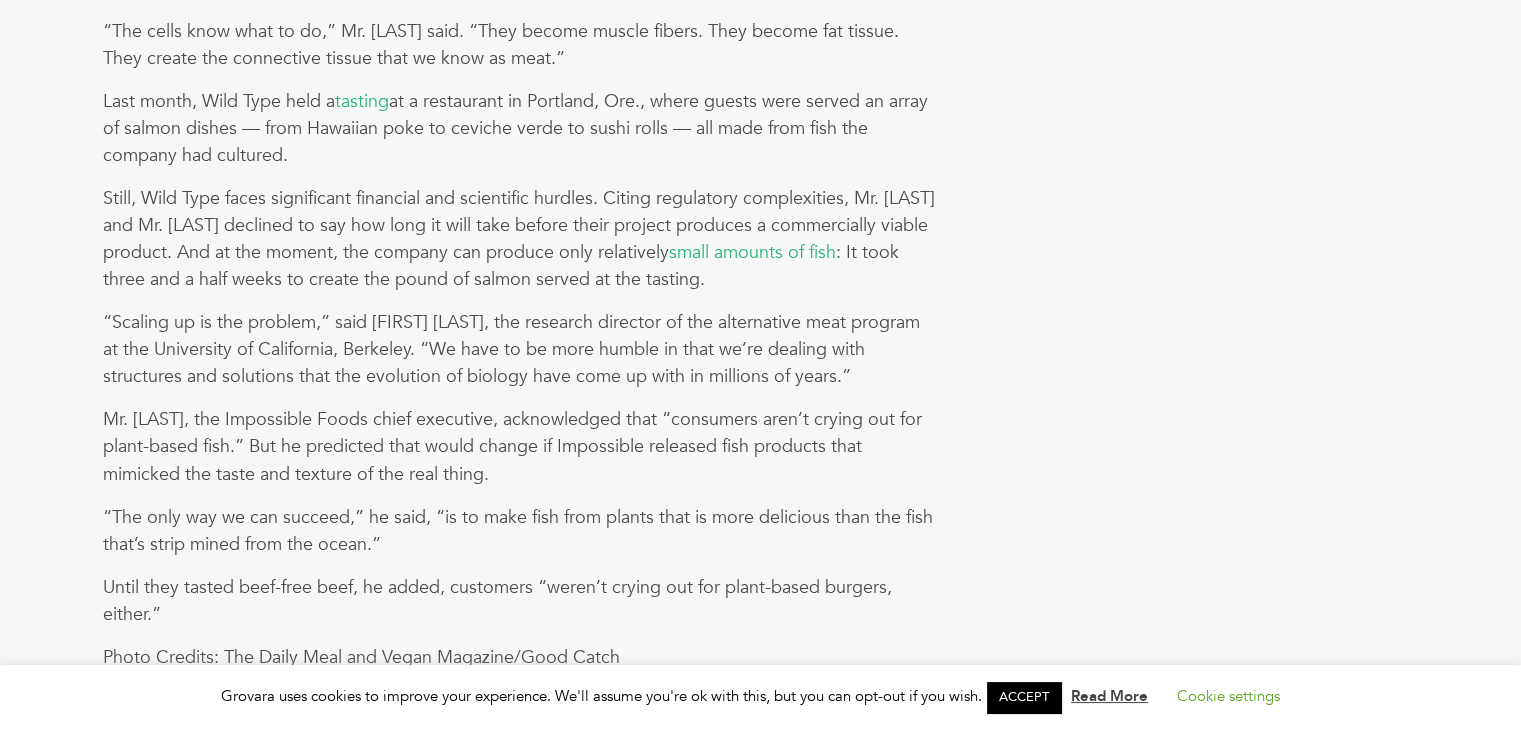 click on "Mr. Brown, the Impossible Foods chief executive, acknowledged that “consumers aren’t crying out for plant-based fish.” But he predicted that would change if Impossible released fish products that mimicked the taste and texture of the real thing." at bounding box center (519, 446) 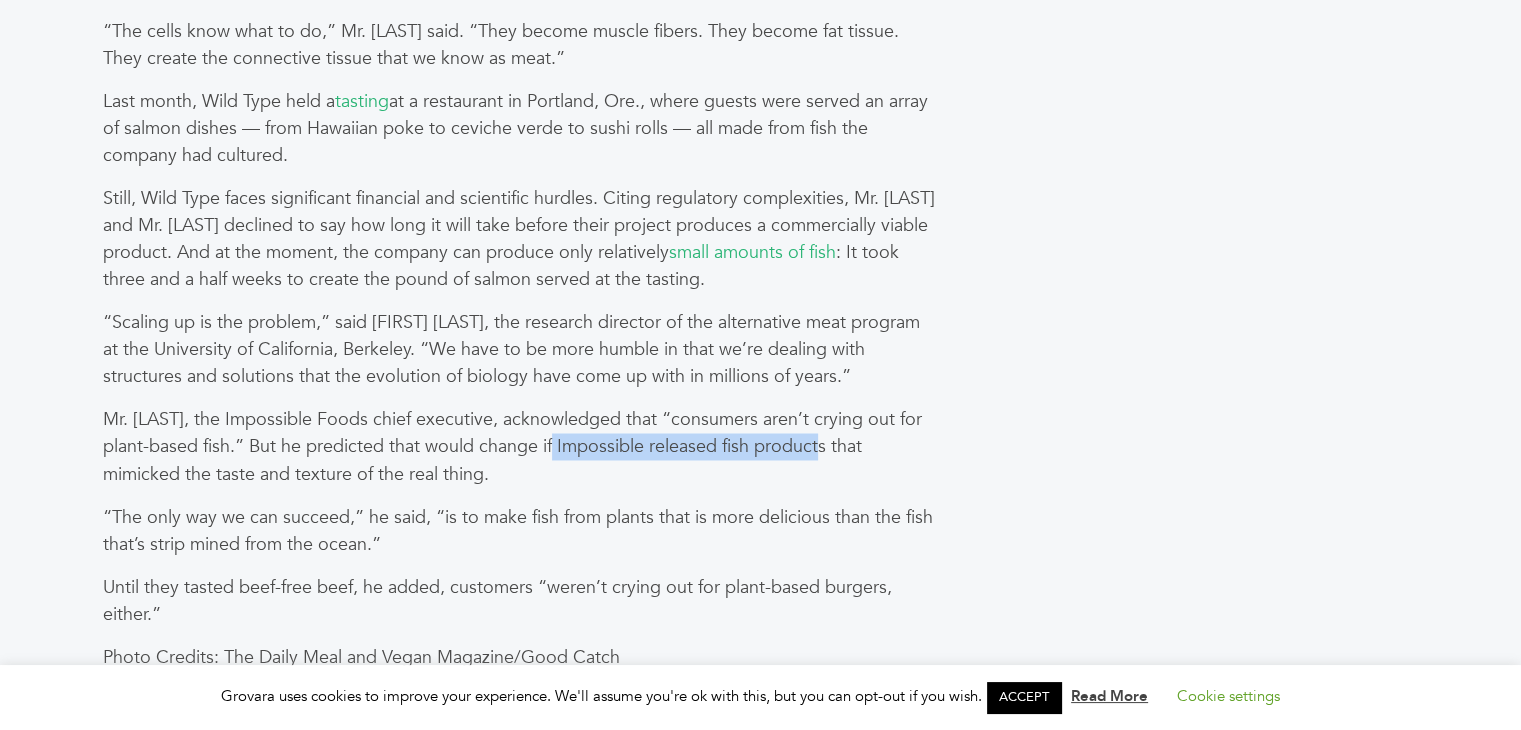 drag, startPoint x: 827, startPoint y: 447, endPoint x: 560, endPoint y: 444, distance: 267.01685 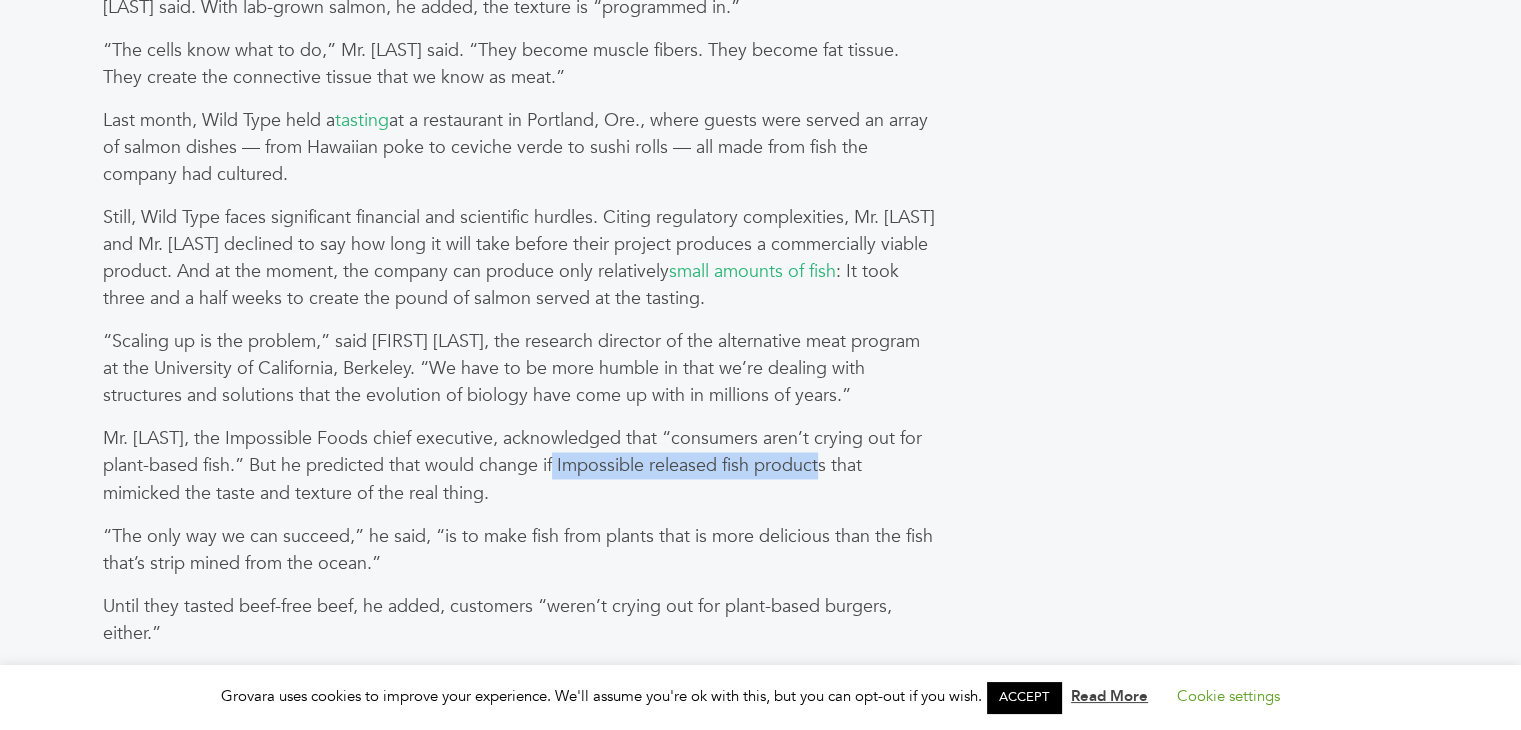 scroll, scrollTop: 3379, scrollLeft: 0, axis: vertical 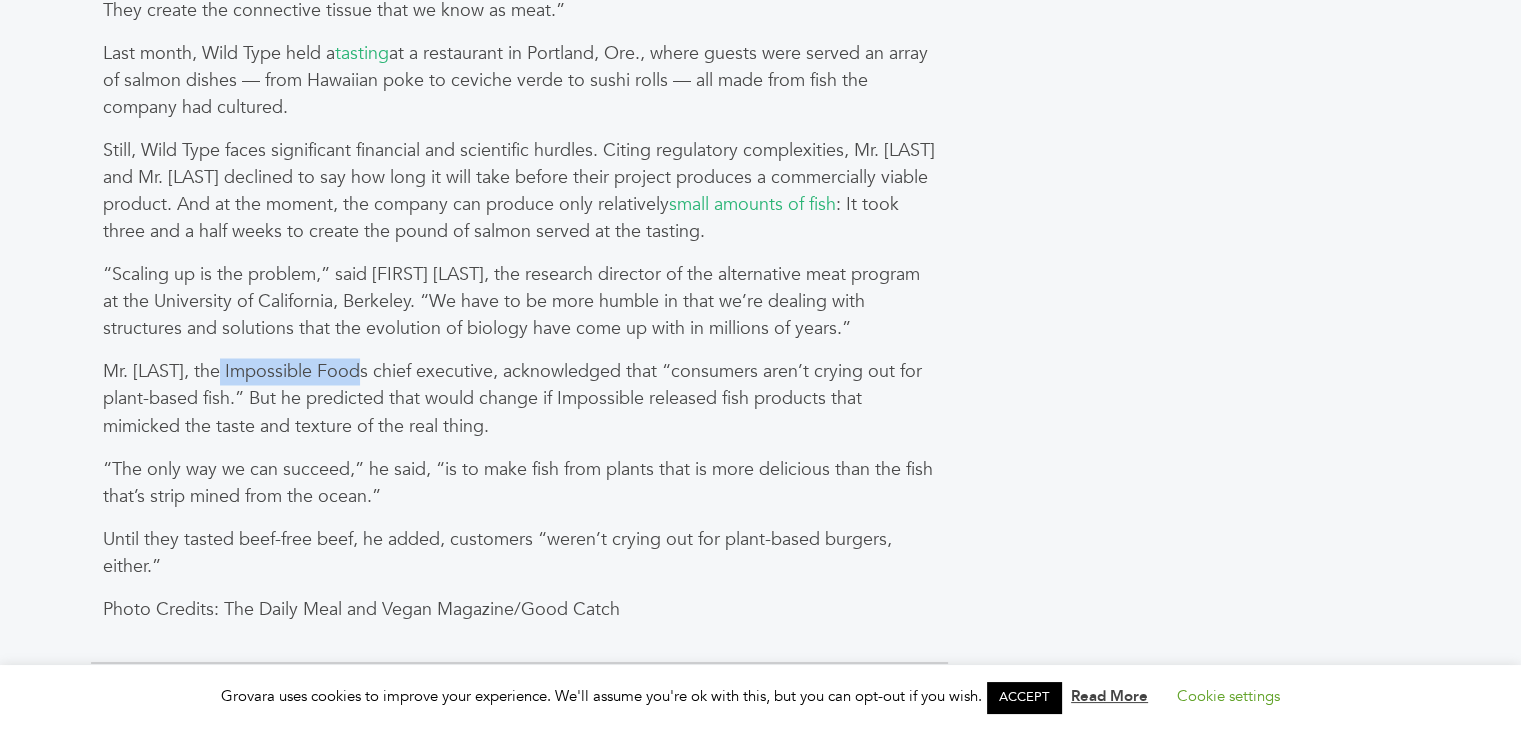 drag, startPoint x: 366, startPoint y: 366, endPoint x: 223, endPoint y: 365, distance: 143.0035 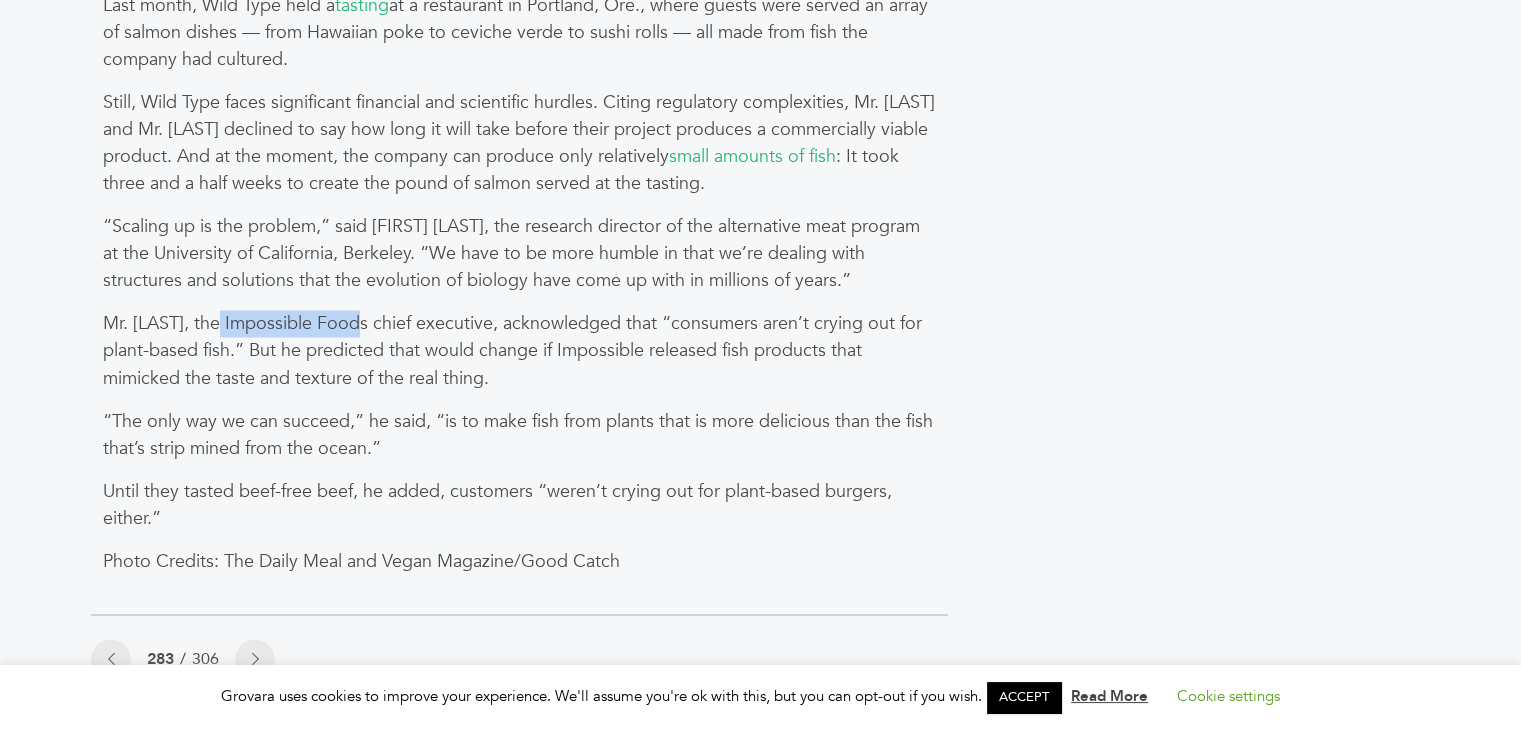 scroll, scrollTop: 3422, scrollLeft: 0, axis: vertical 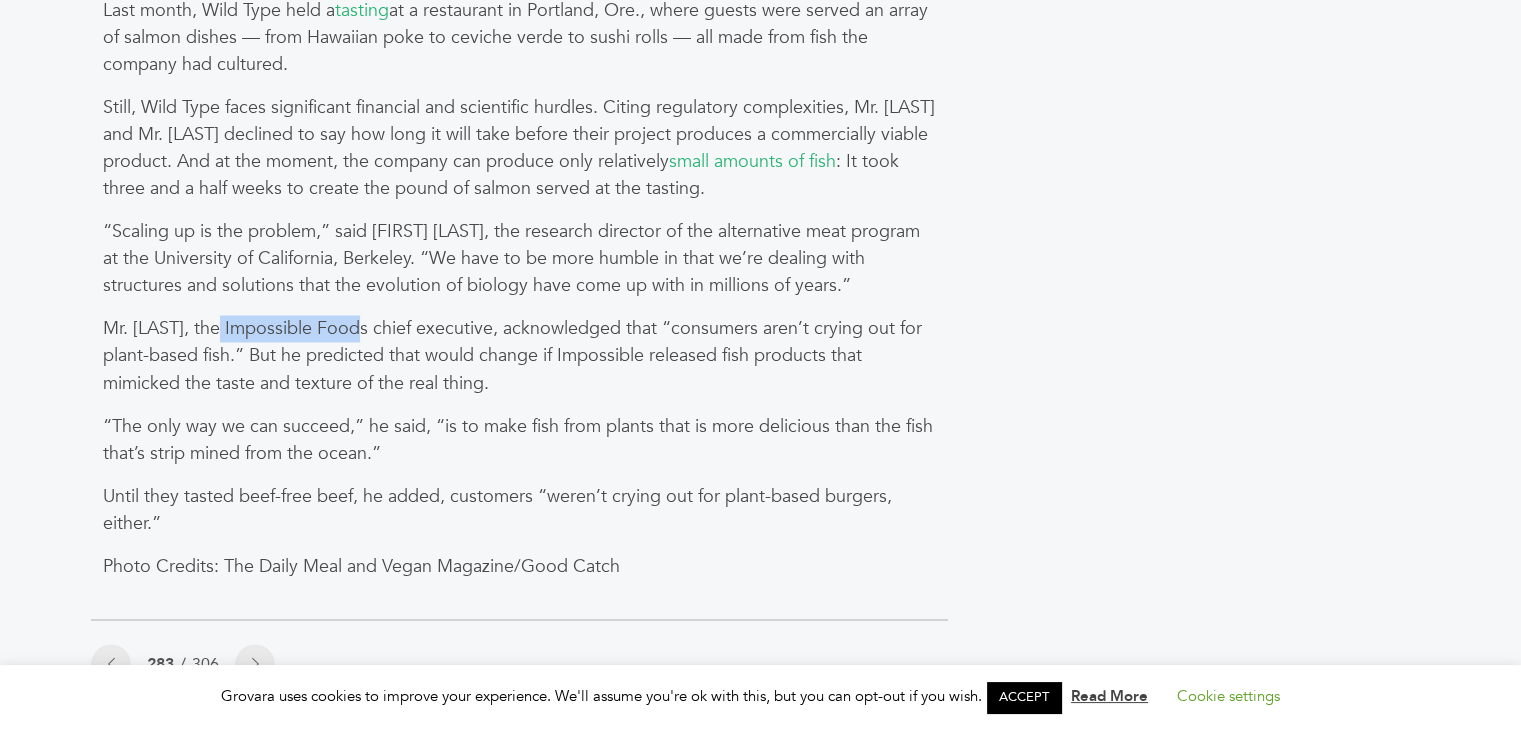 click on "Mr. Brown, the Impossible Foods chief executive, acknowledged that “consumers aren’t crying out for plant-based fish.” But he predicted that would change if Impossible released fish products that mimicked the taste and texture of the real thing." at bounding box center (519, 355) 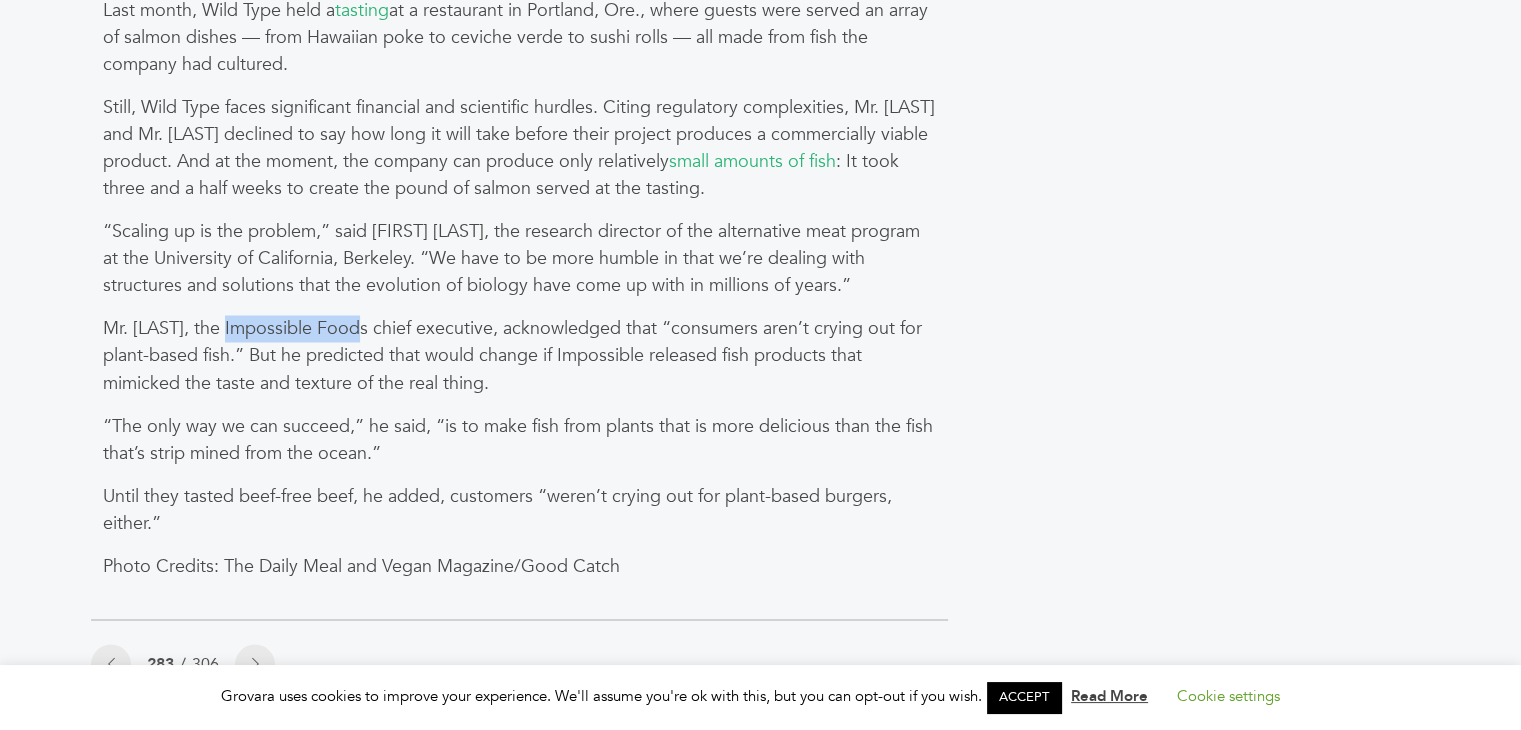 drag, startPoint x: 366, startPoint y: 327, endPoint x: 230, endPoint y: 325, distance: 136.01471 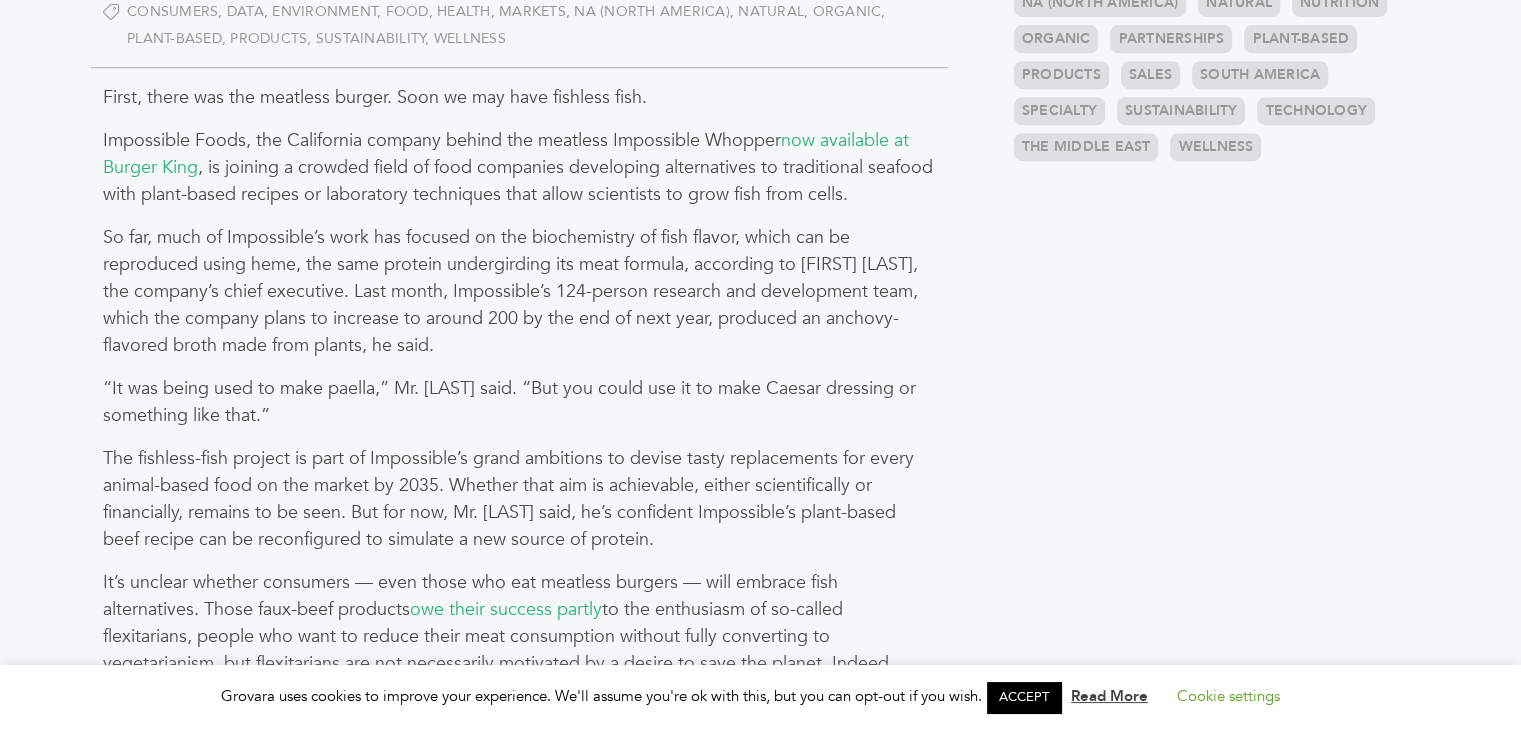 scroll, scrollTop: 0, scrollLeft: 0, axis: both 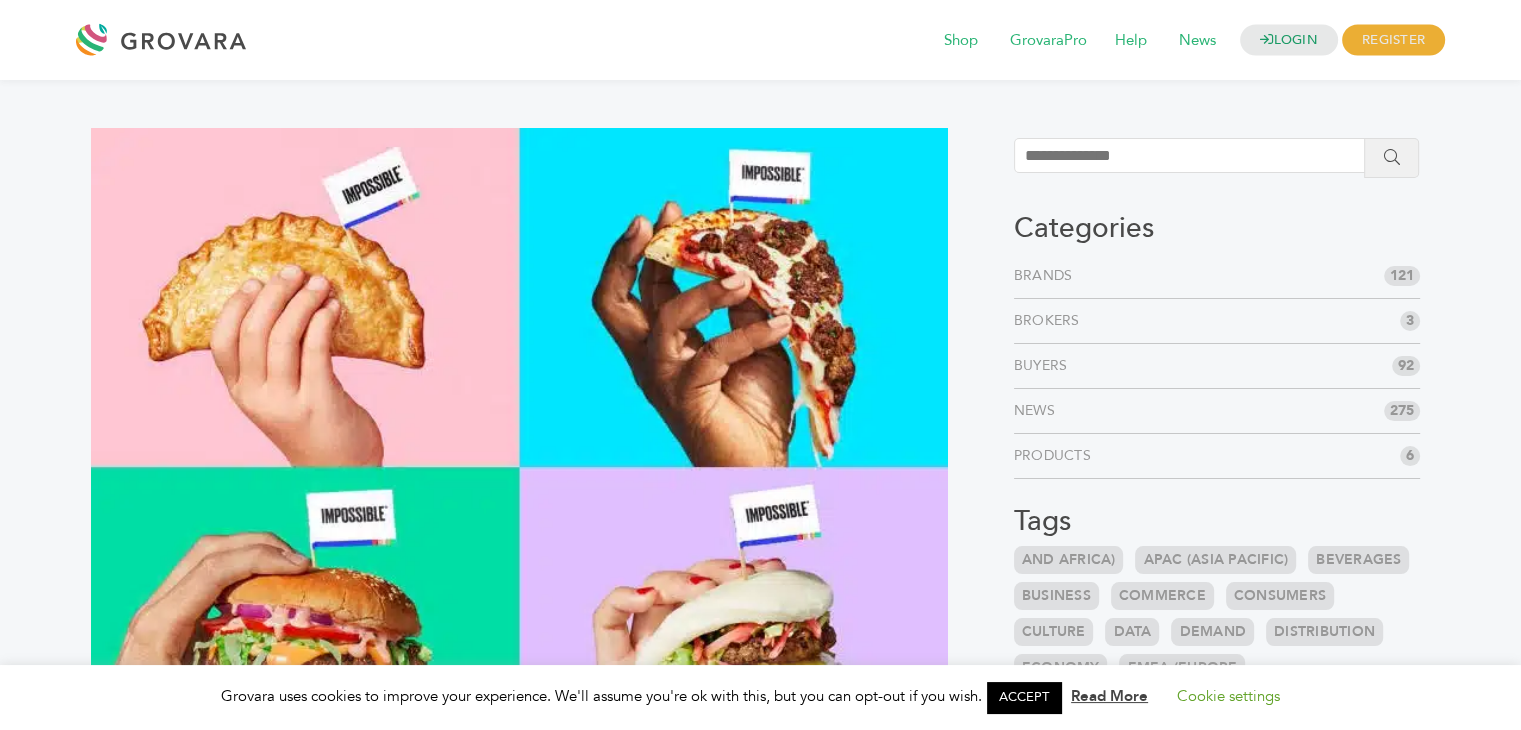 click at bounding box center [1198, 155] 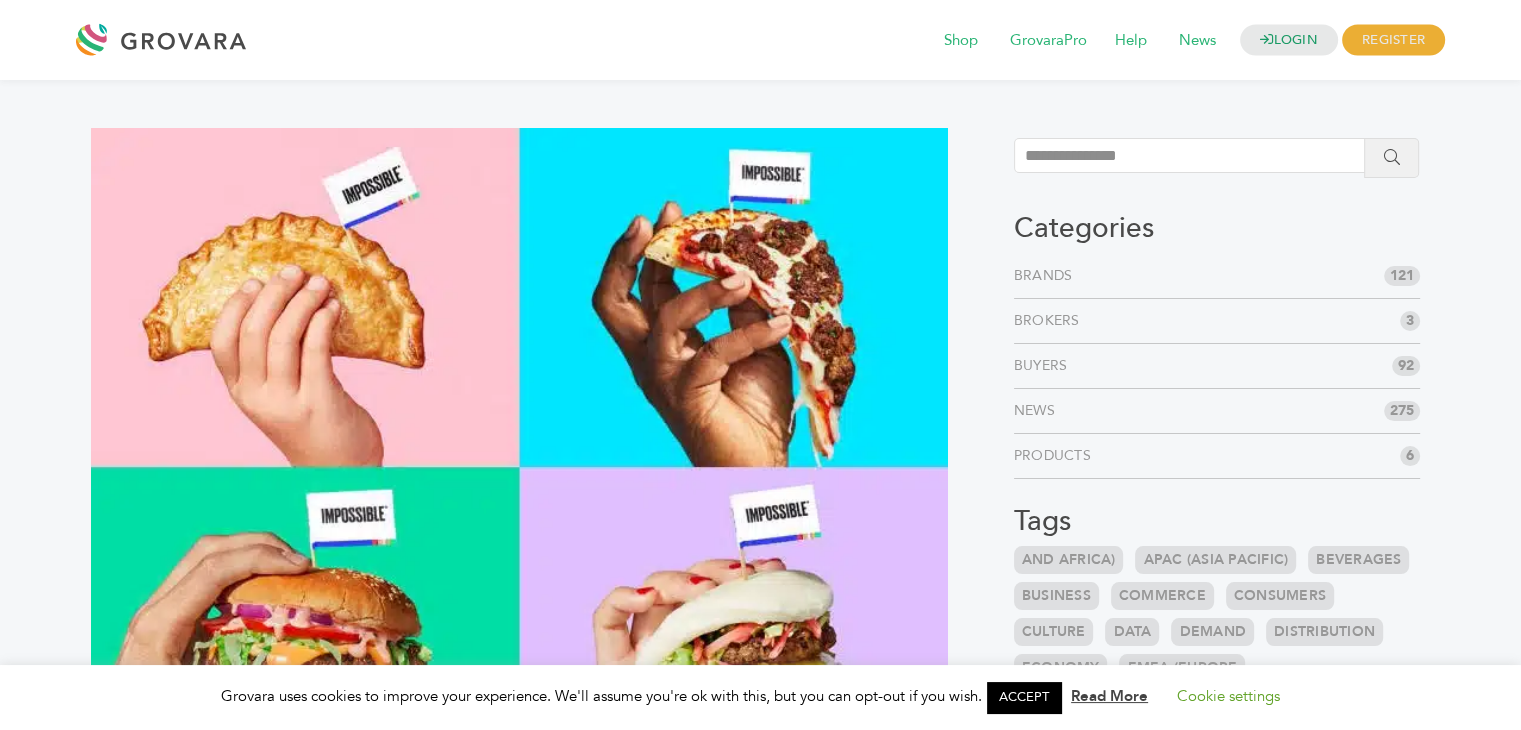 click on "**********" at bounding box center (1198, 155) 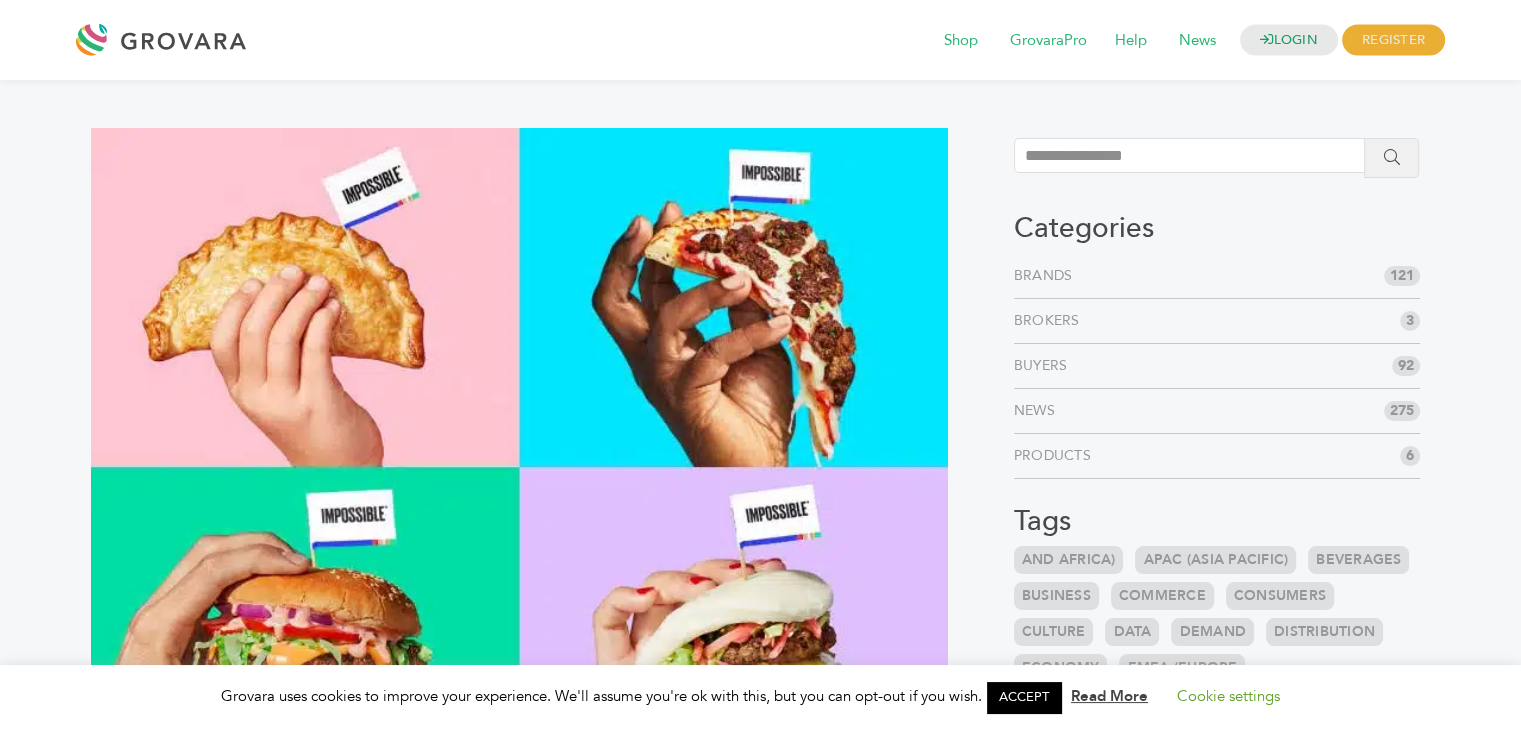 type on "**********" 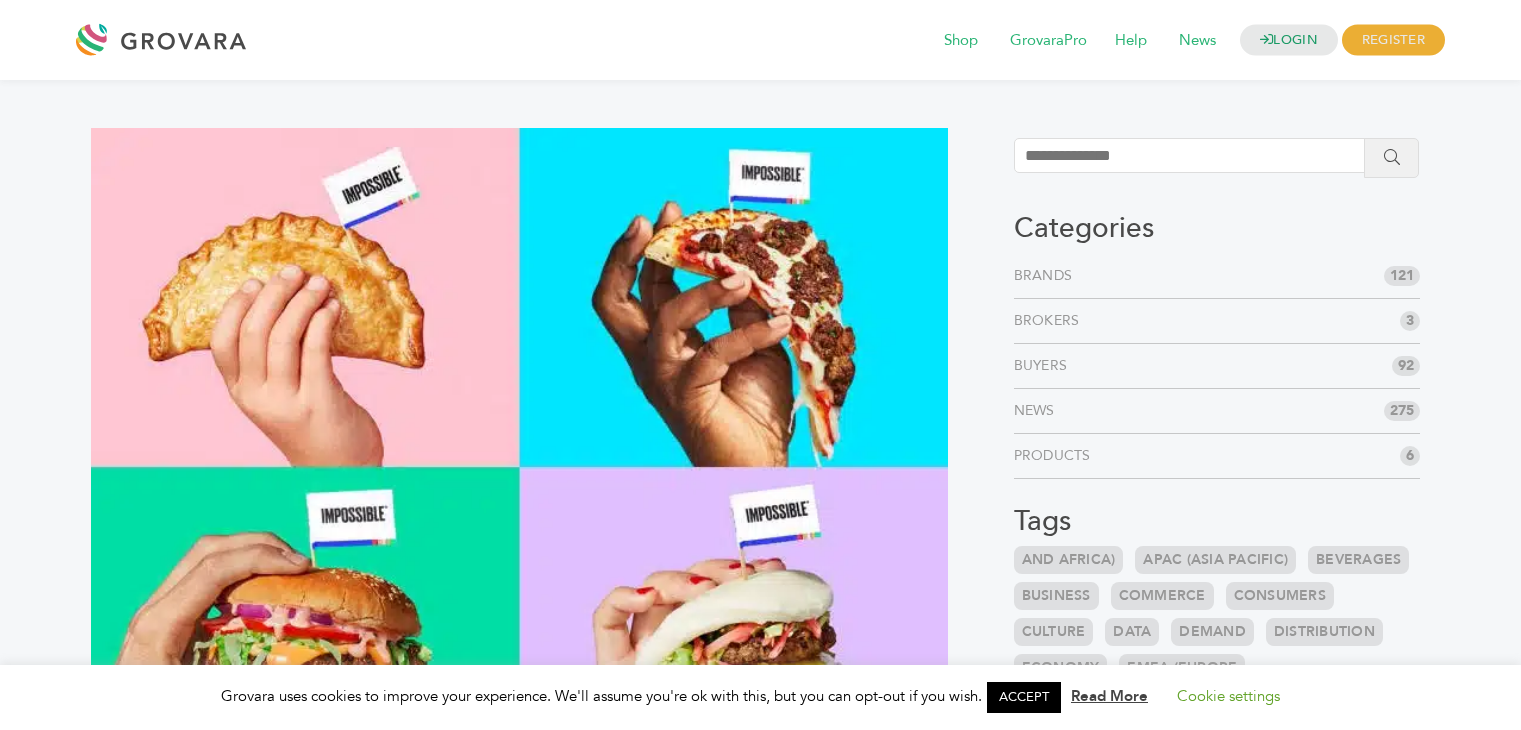scroll, scrollTop: 0, scrollLeft: 0, axis: both 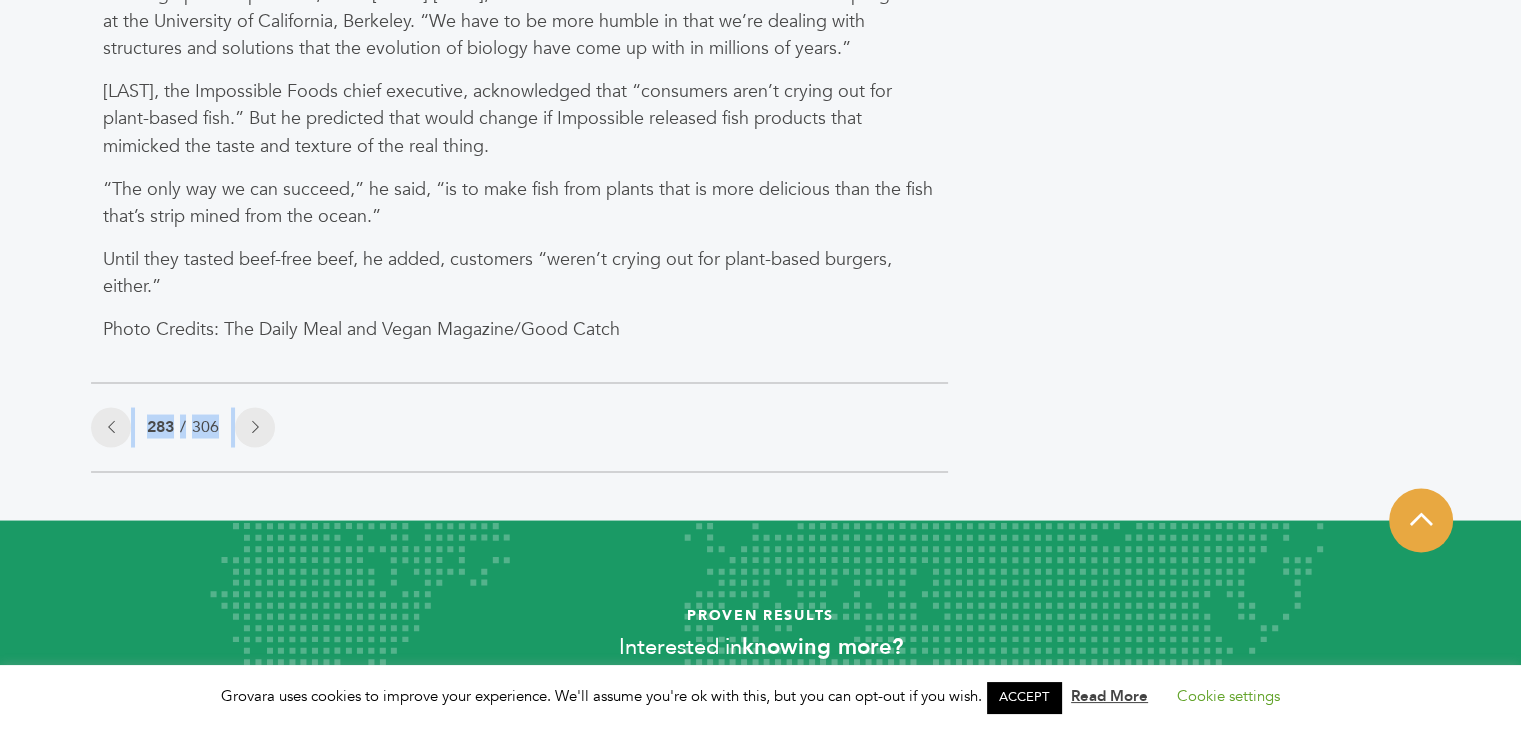 drag, startPoint x: 662, startPoint y: 396, endPoint x: 621, endPoint y: 362, distance: 53.263496 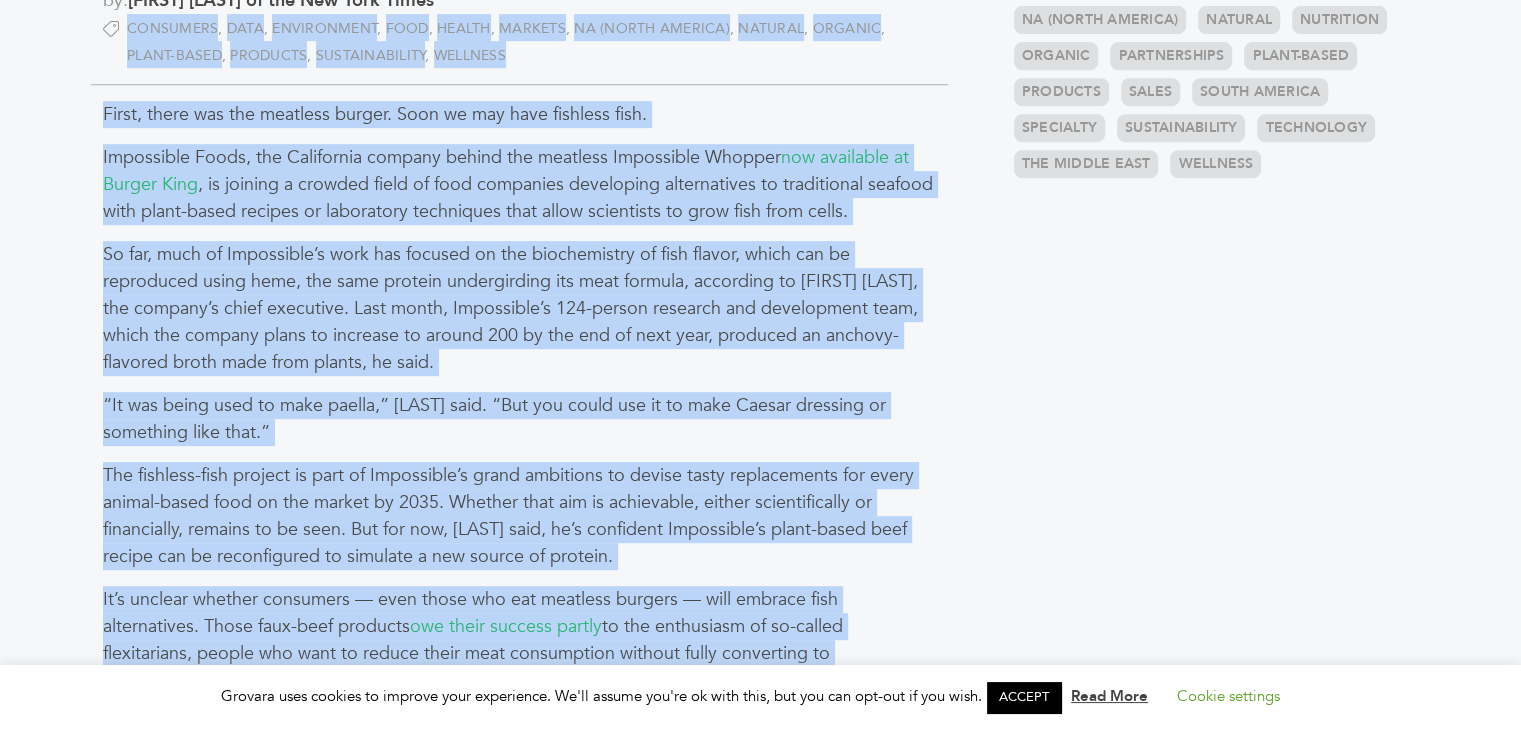 scroll, scrollTop: 896, scrollLeft: 0, axis: vertical 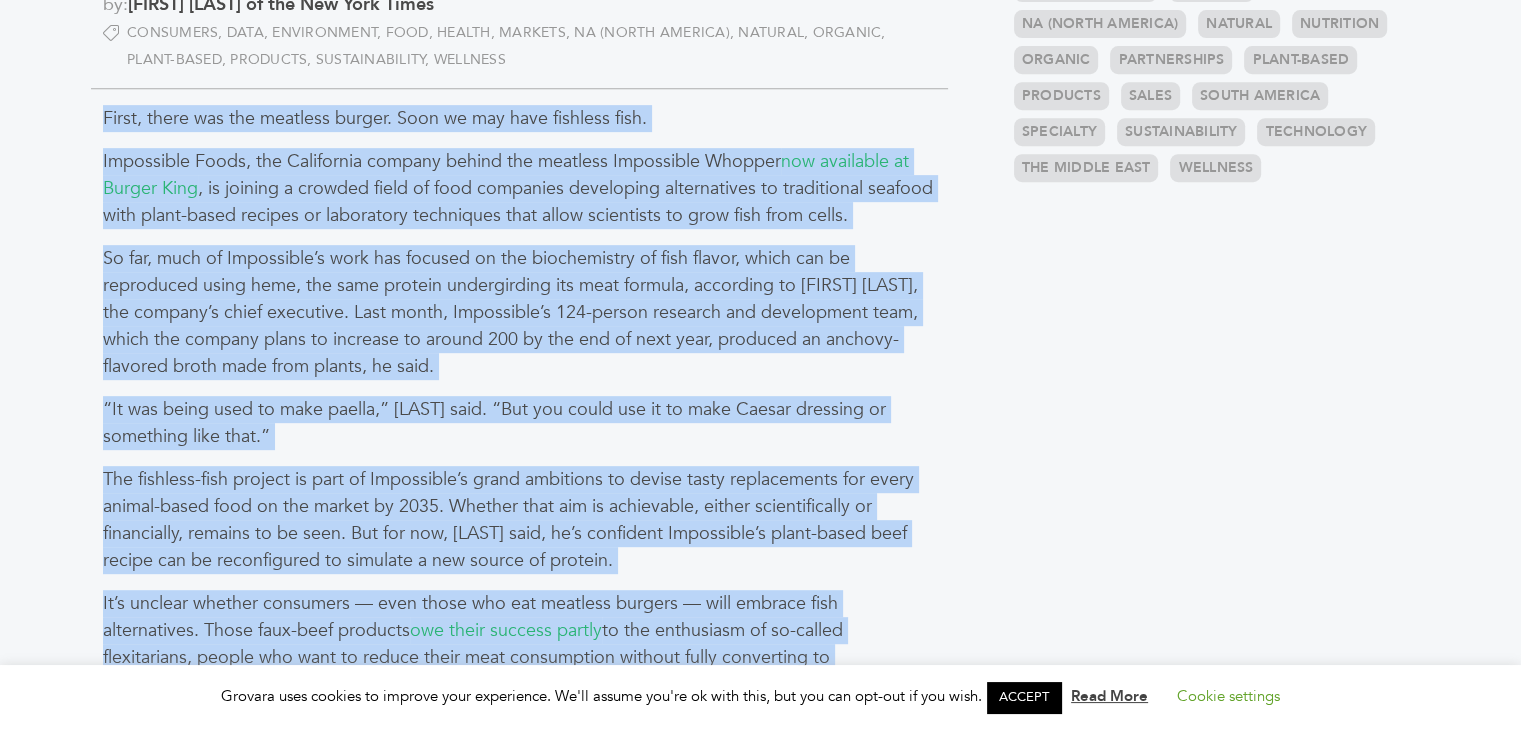drag, startPoint x: 584, startPoint y: 329, endPoint x: 104, endPoint y: 105, distance: 529.6943 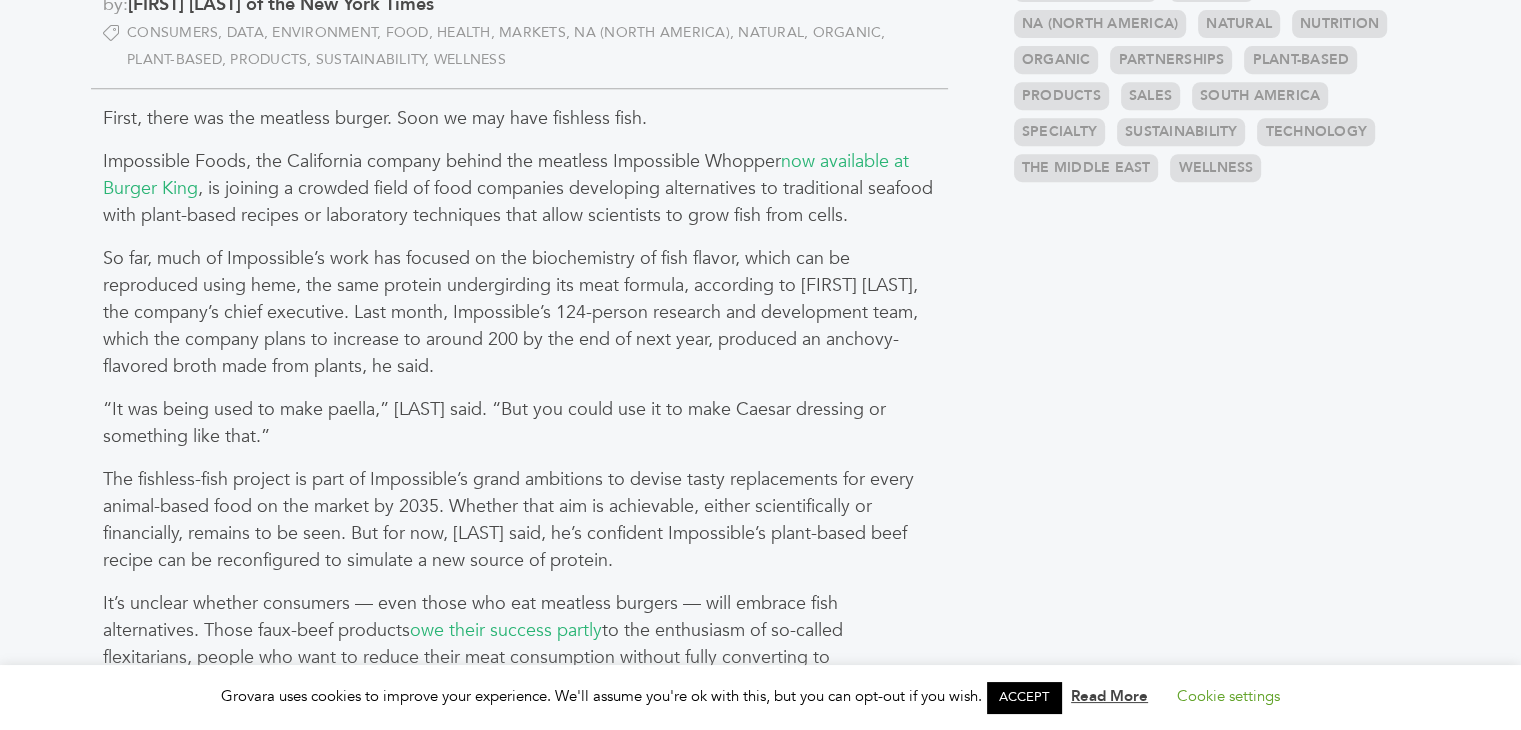click on "First, there was the meatless burger. Soon we may have fishless fish." at bounding box center [519, 118] 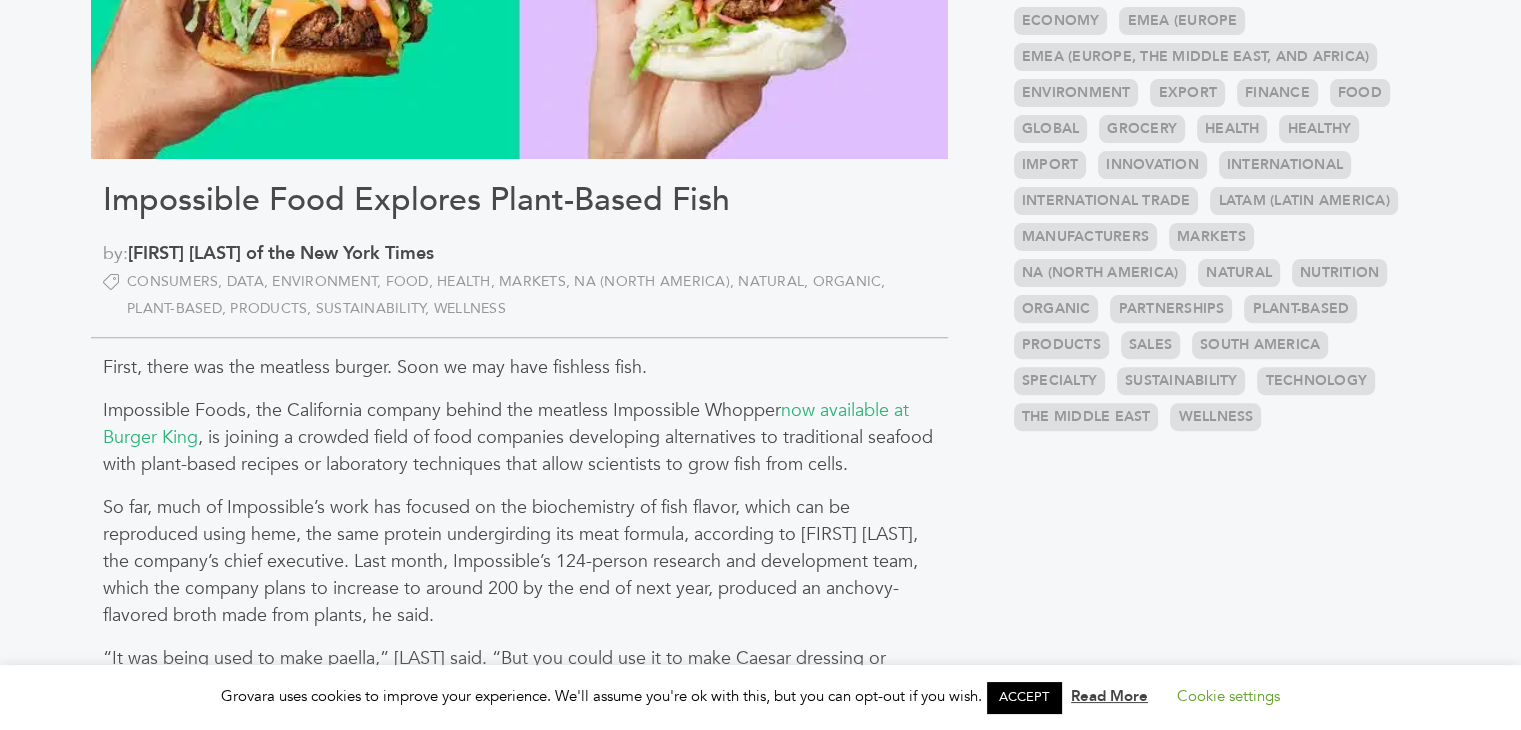 scroll, scrollTop: 641, scrollLeft: 0, axis: vertical 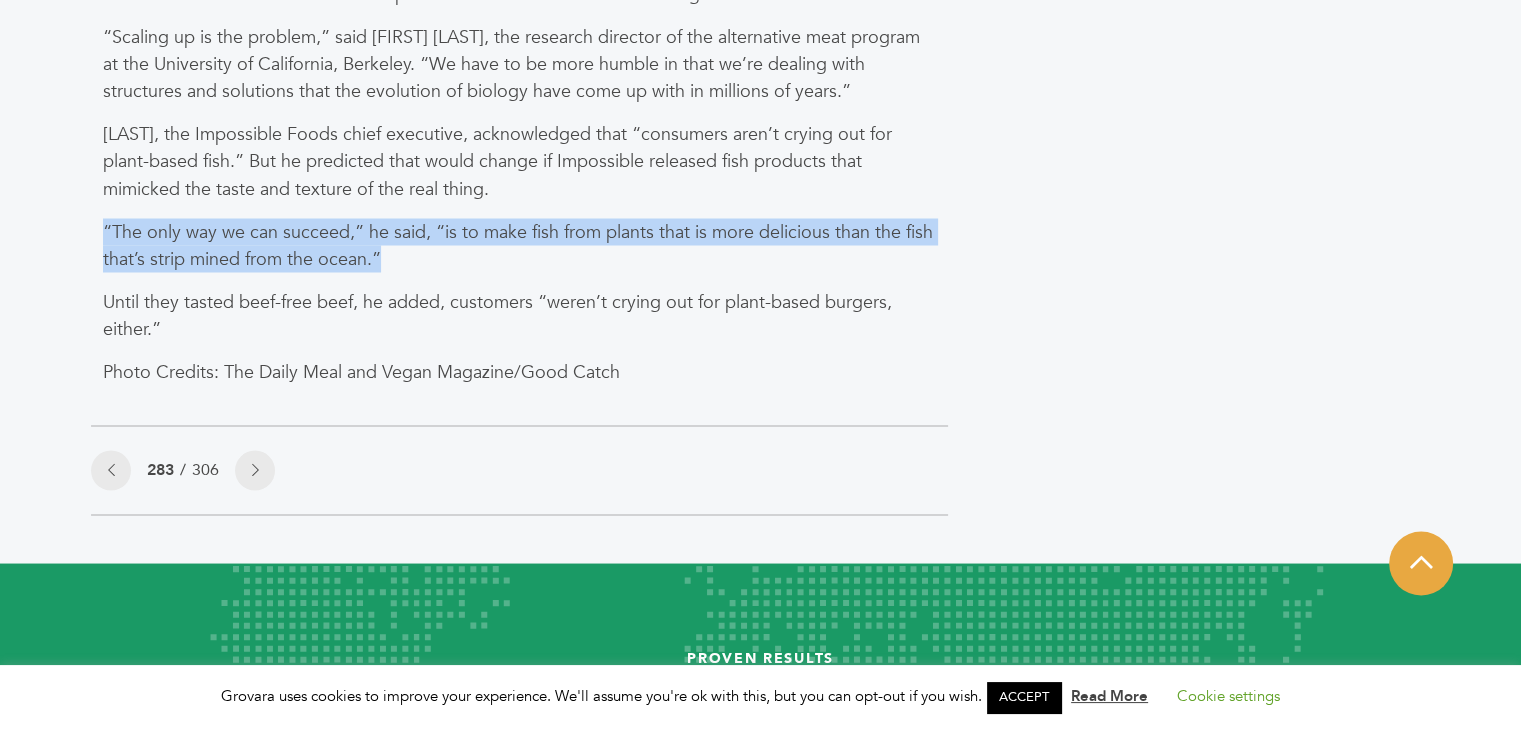 drag, startPoint x: 103, startPoint y: 221, endPoint x: 379, endPoint y: 265, distance: 279.48523 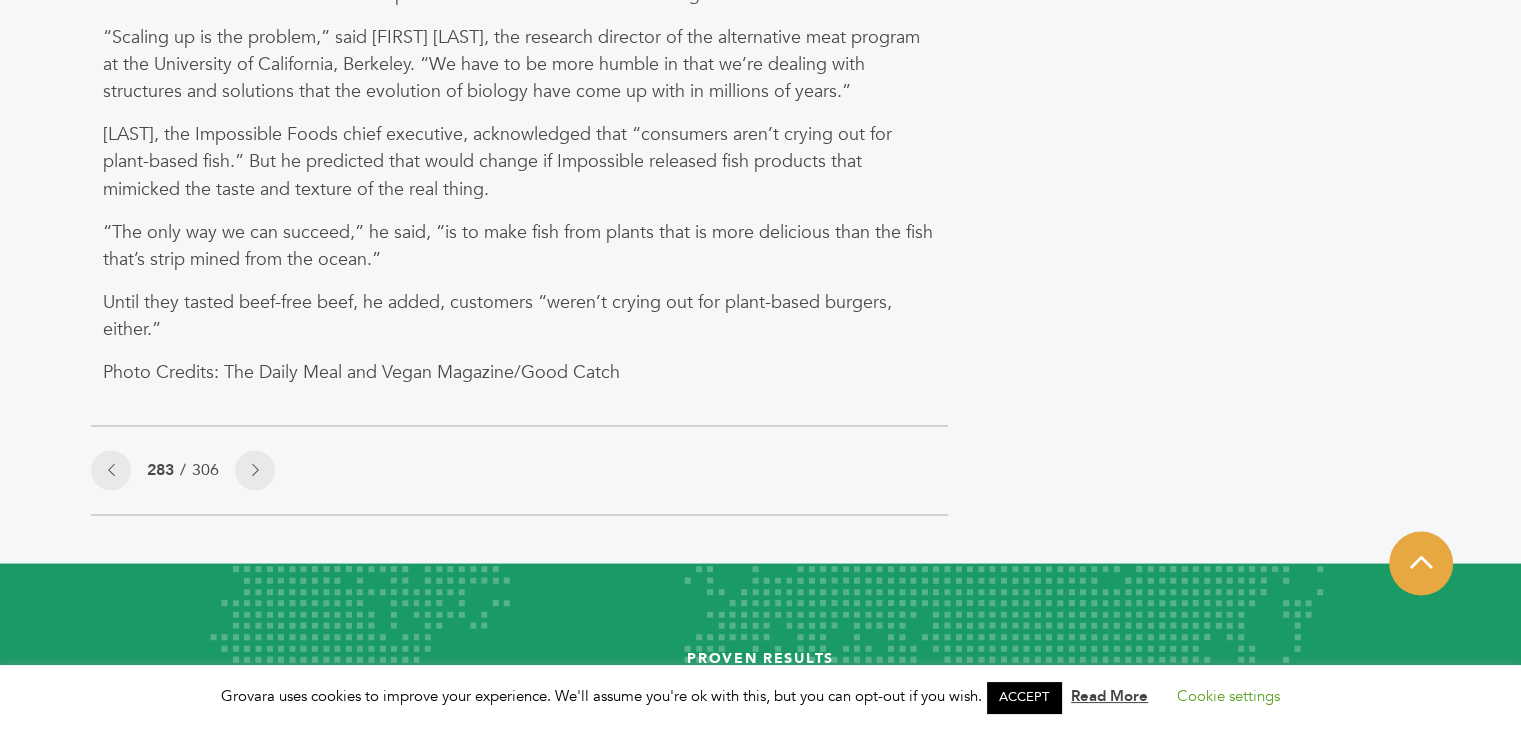 click on "Categories
Brands 121
Brokers 3
Buyers 92
News 275
6" at bounding box center (1217, -1463) 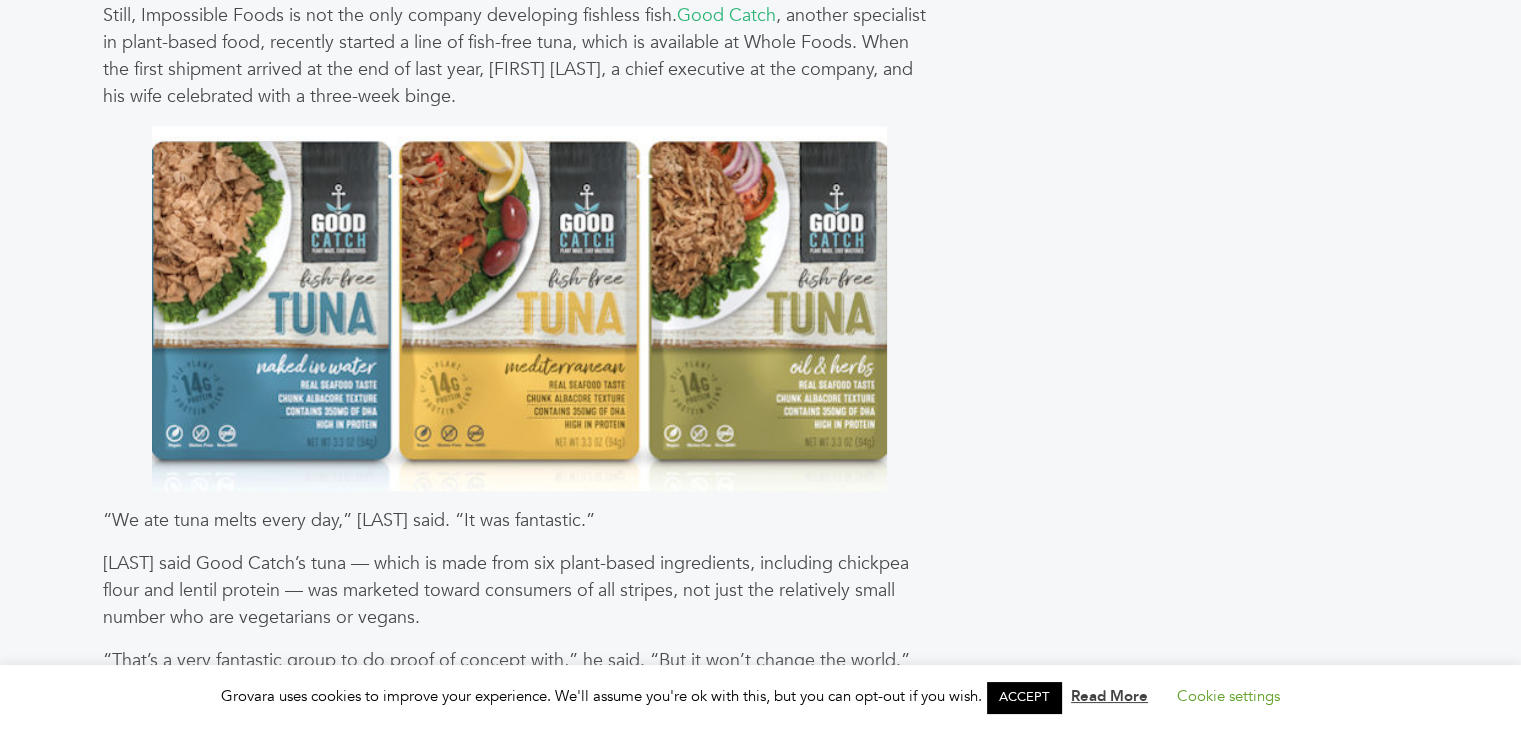 scroll, scrollTop: 1696, scrollLeft: 0, axis: vertical 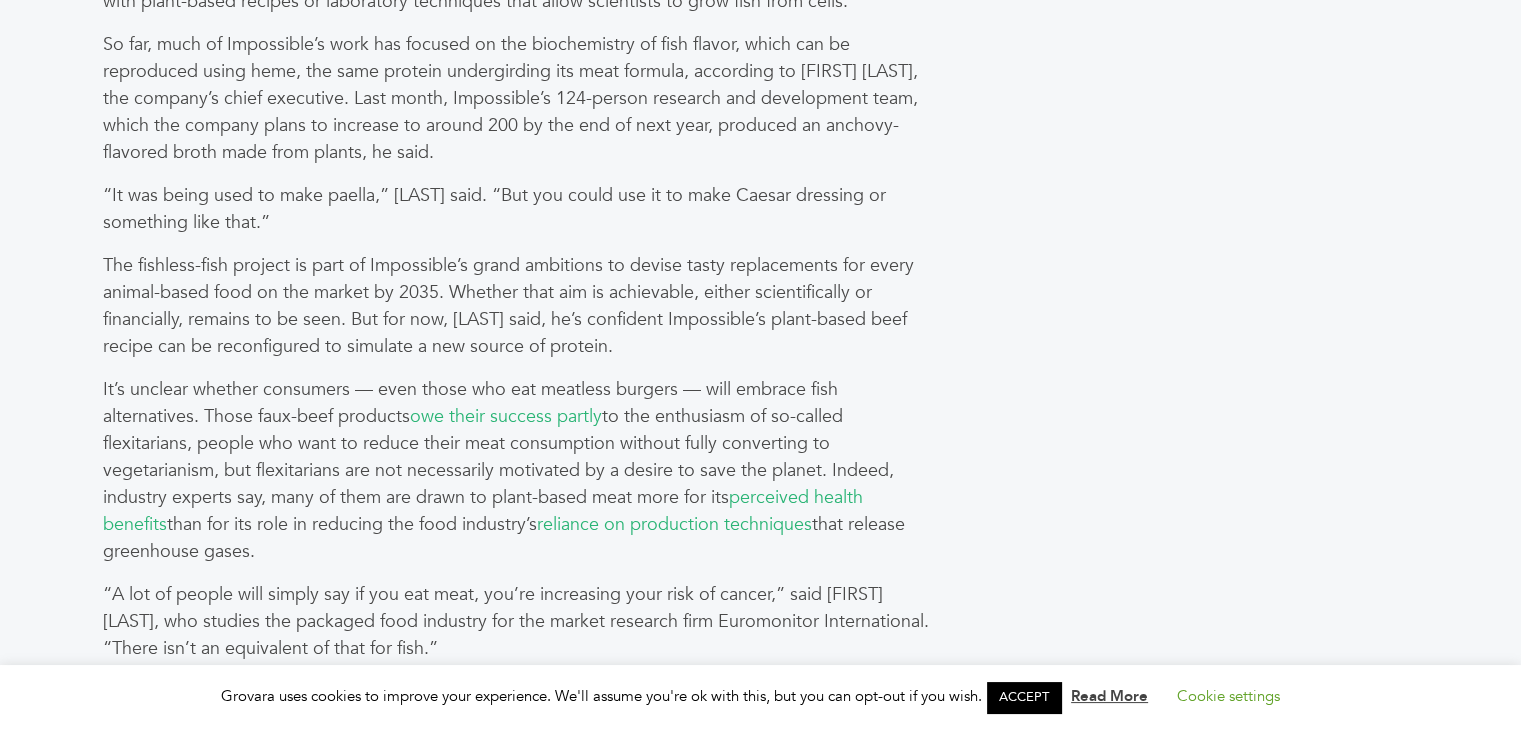 click on "It’s unclear whether consumers — even those who eat meatless burgers — will embrace fish alternatives. Those faux-beef products  owe their success partly  to the enthusiasm of so-called flexitarians, people who want to reduce their meat consumption without fully converting to vegetarianism, but flexitarians are not necessarily motivated by a desire to save the planet. Indeed, industry experts say, many of them are drawn to plant-based meat more for its  perceived health benefits  than for its role in reducing the food industry’s  reliance on production techniques  that release greenhouse gases." at bounding box center (519, 470) 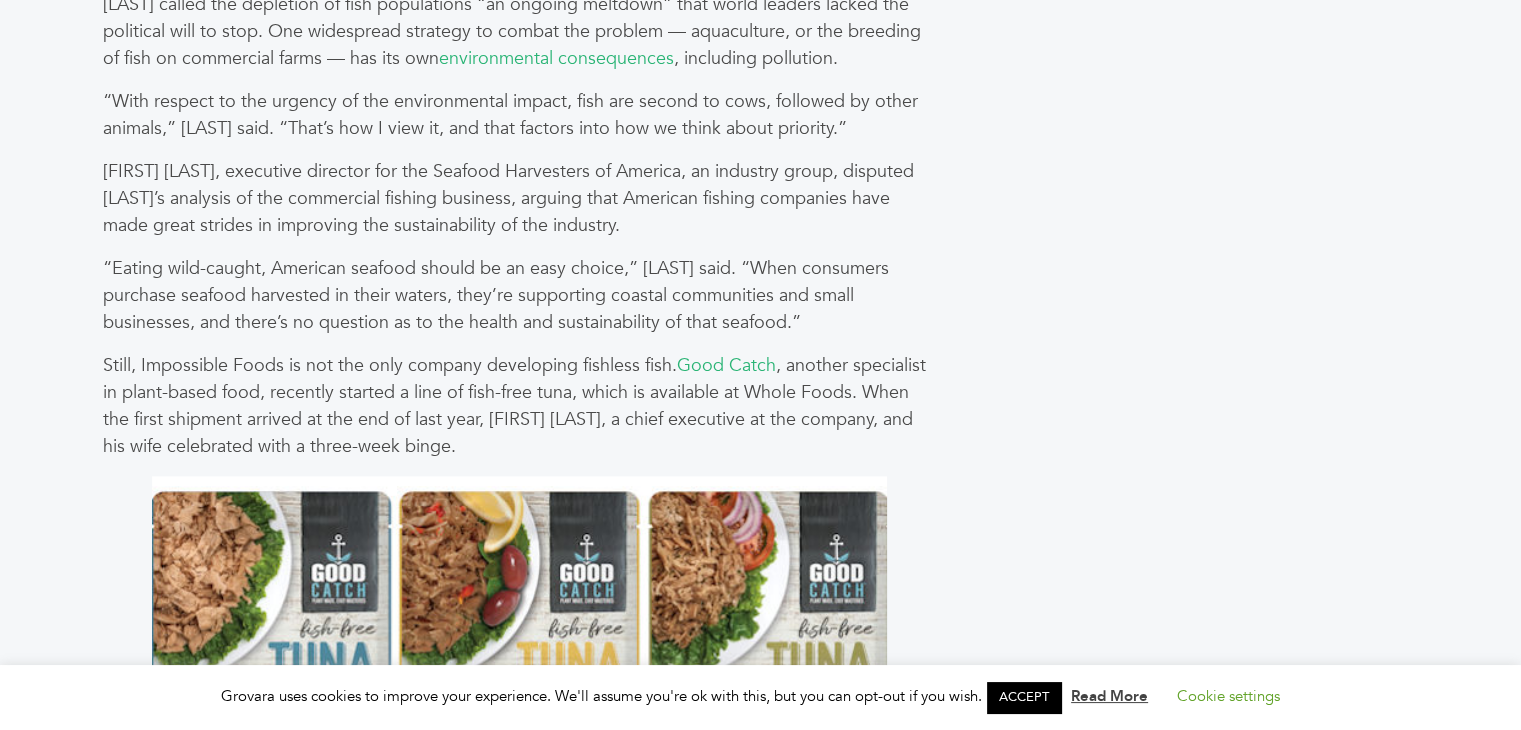 scroll, scrollTop: 3385, scrollLeft: 0, axis: vertical 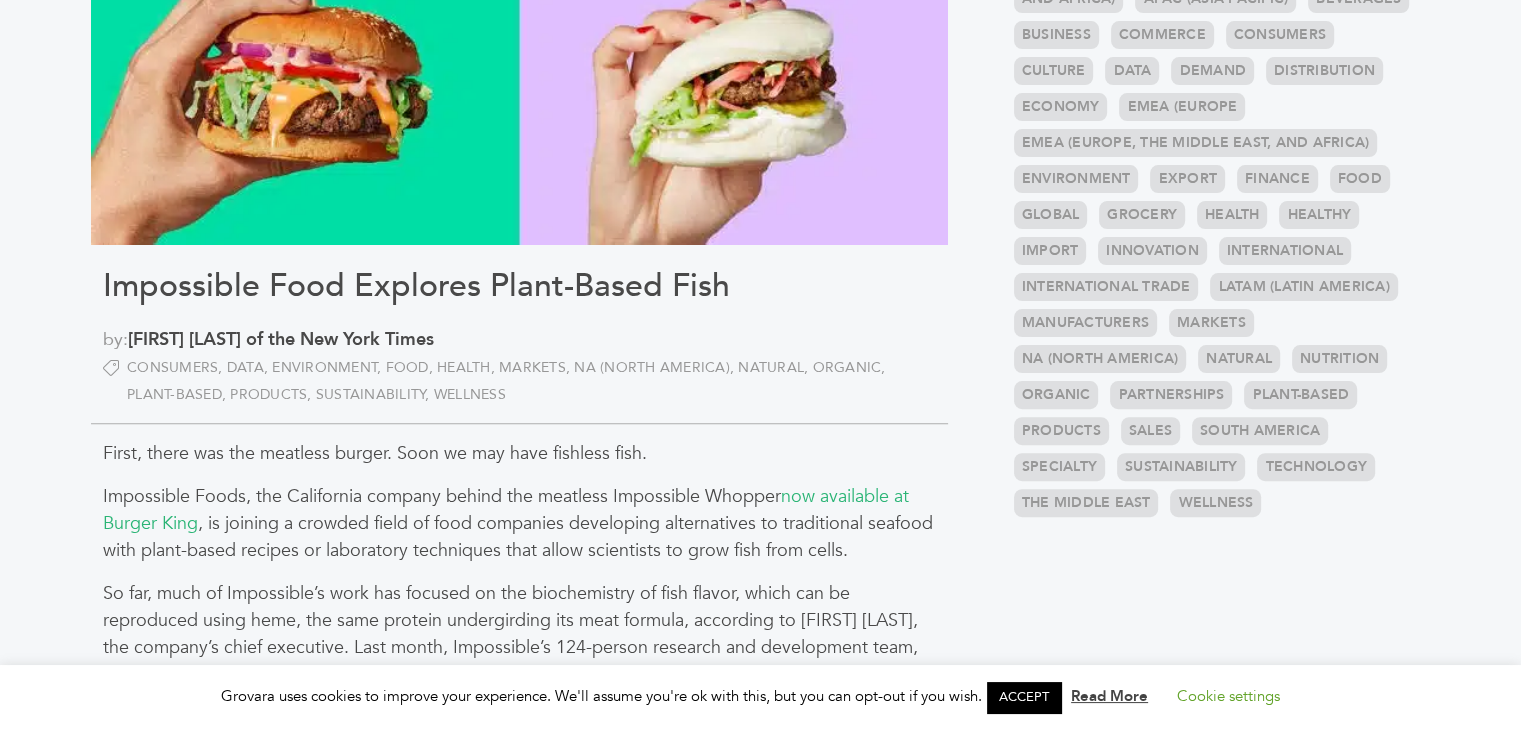 click on "Impossible Foods, the California company behind the meatless Impossible Whopper  now available at Burger King , is joining a crowded field of food companies developing alternatives to traditional seafood with plant-based recipes or laboratory techniques that allow scientists to grow fish from cells." at bounding box center [519, 523] 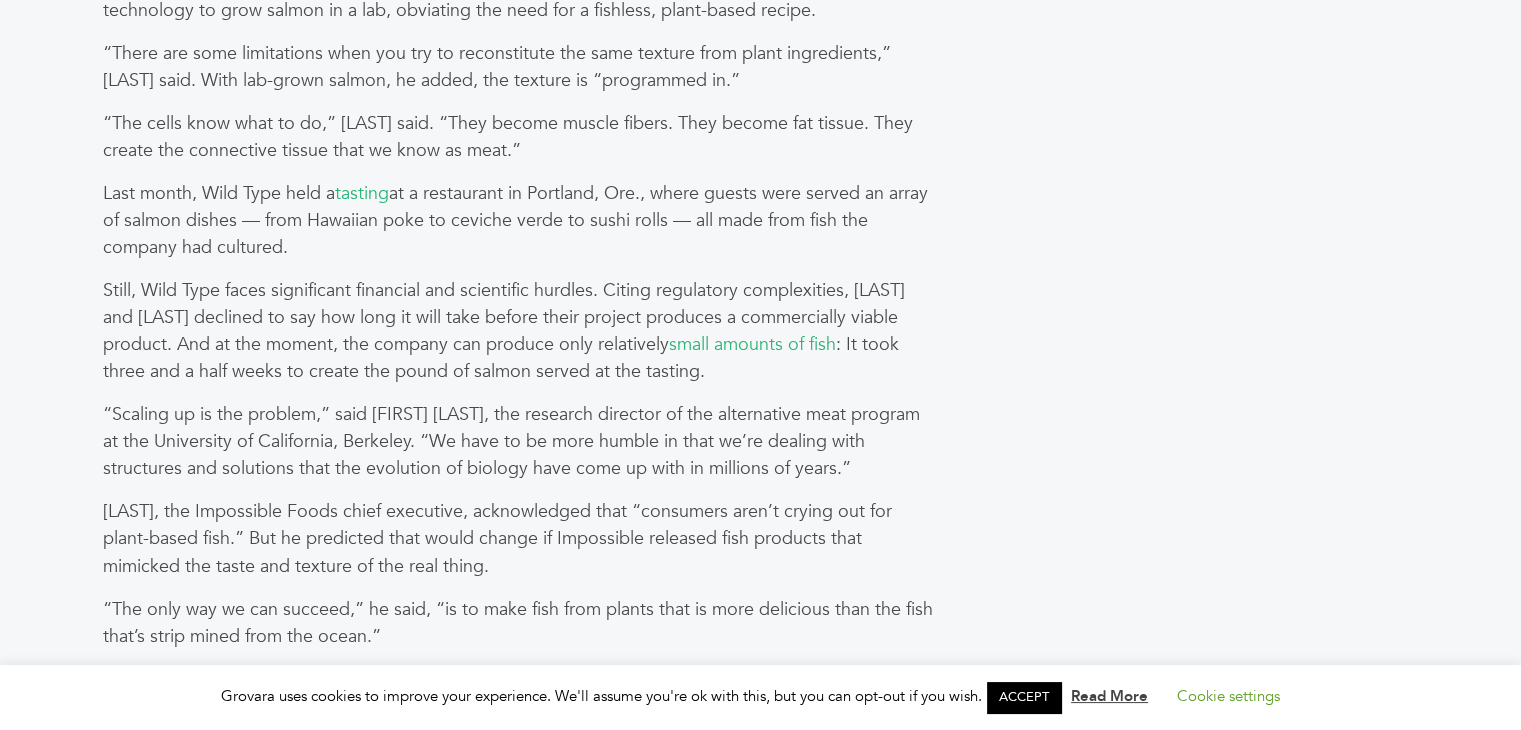 scroll, scrollTop: 3355, scrollLeft: 0, axis: vertical 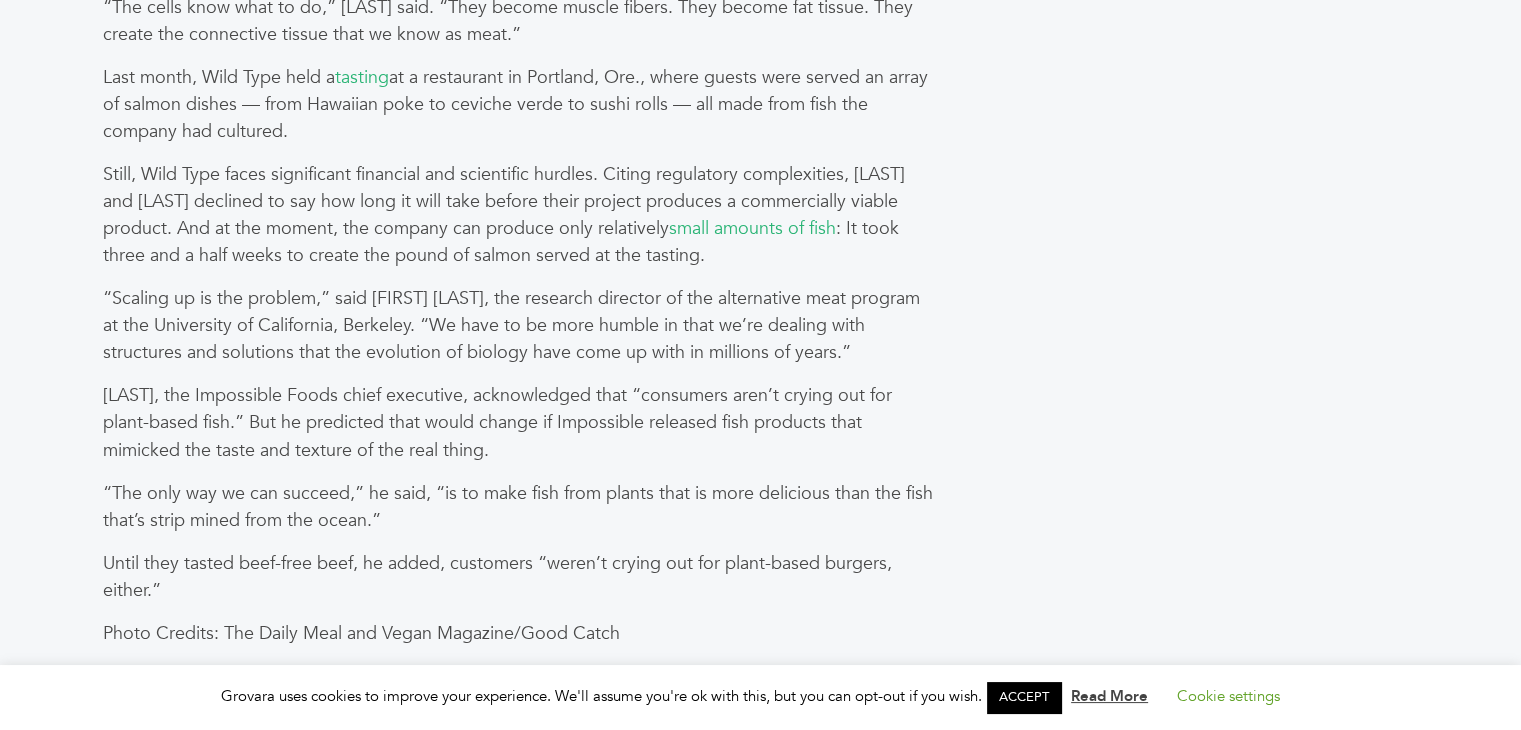 click on "“That’s a very fantastic group to do proof of concept with,” he said. “But it won’t change the world.”
Beyond Meat, Impossible’s primary competitor, said it appreciated “the urgency of addressing the sustainability of our oceans” but was unlikely to develop a plant-based fish product in the near future. “Beyond Meat continues to focus its innovation on three core platforms — beef, poultry and pork,” said Ethan Brown, the chief executive. “You can’t serve too many masters.”
Not all the companies developing sustainable seafood alternatives use plants. At the San Francisco company  Wild Type , the co-founders, Aryé Elfenbein and Justin Kolbeck, are using cellular agriculture technology to grow salmon in a lab, obviating the need for a fishless, plant-based recipe.
“There are some limitations when you try to reconstitute the same texture from plant ingredients,” Mr. Elfenbein said. With lab-grown salmon, he added, the texture is “programmed in.”
tasting" at bounding box center [519, 153] 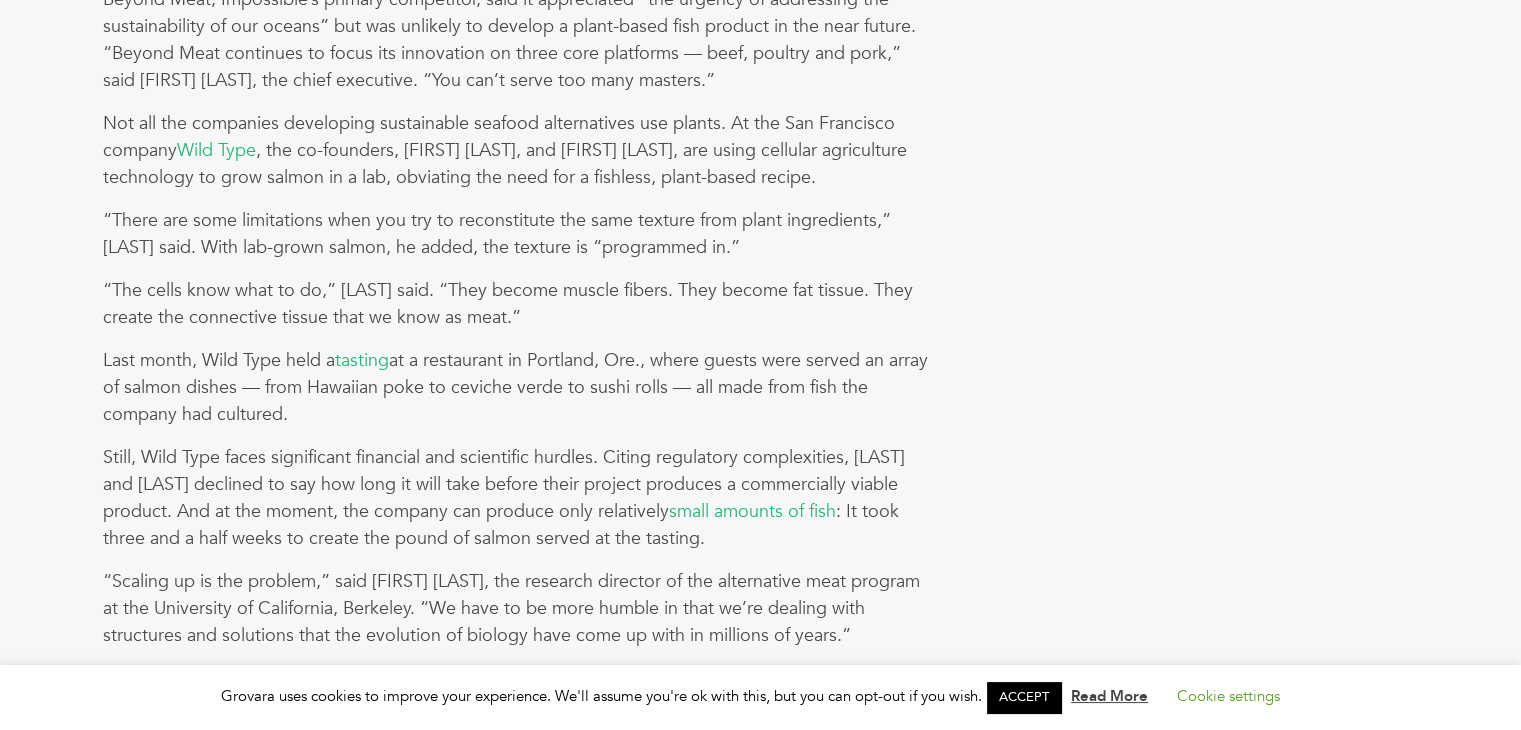 scroll, scrollTop: 3133, scrollLeft: 0, axis: vertical 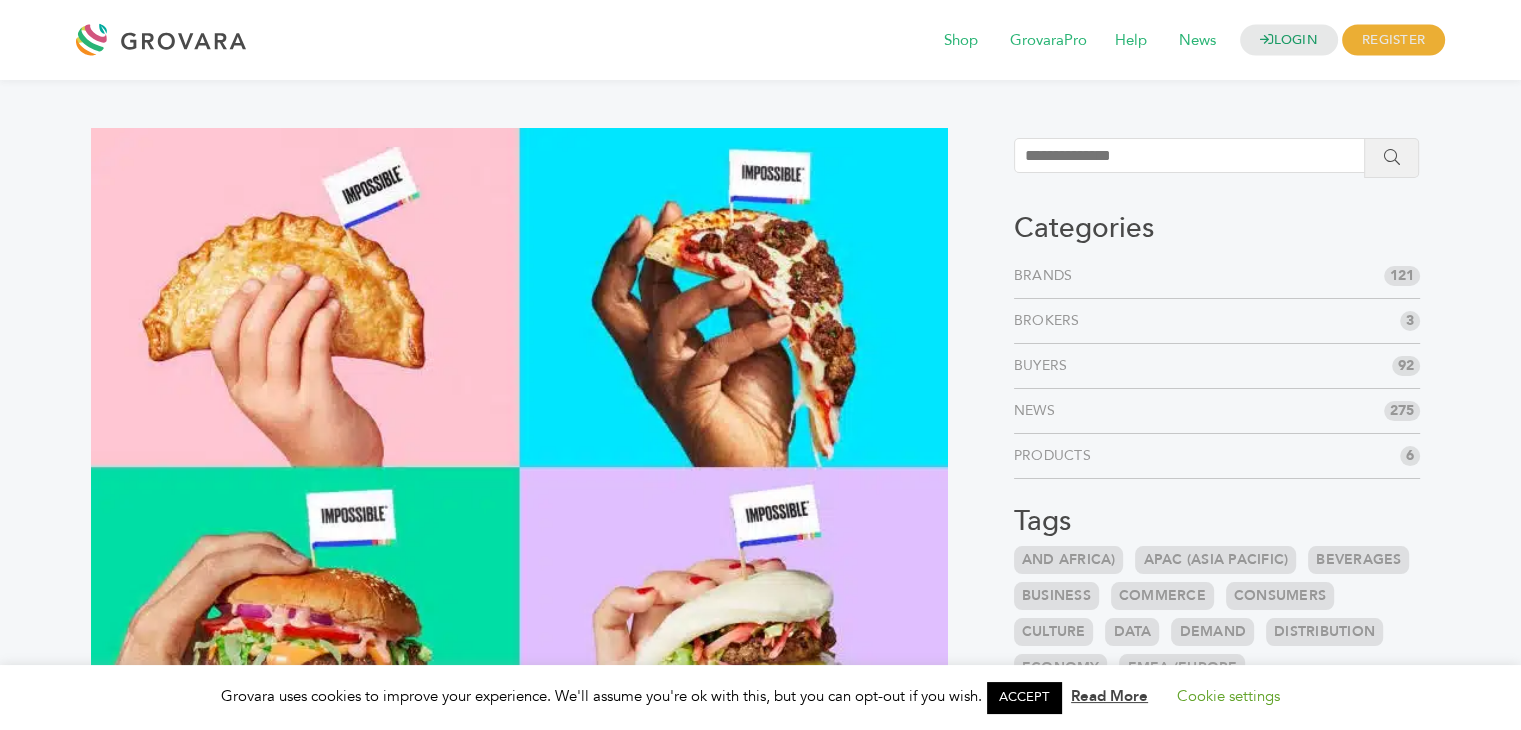 click at bounding box center (519, 467) 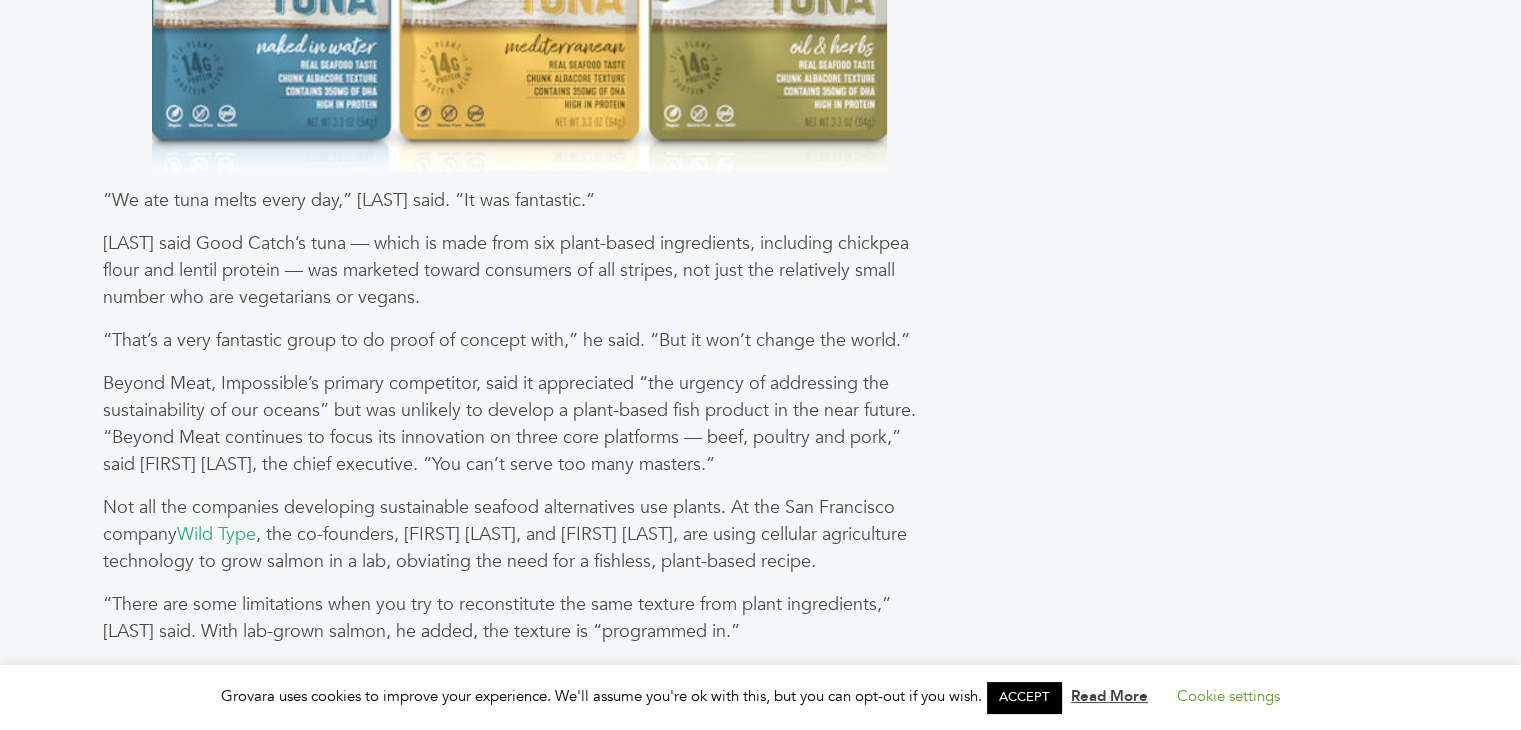 scroll, scrollTop: 2429, scrollLeft: 0, axis: vertical 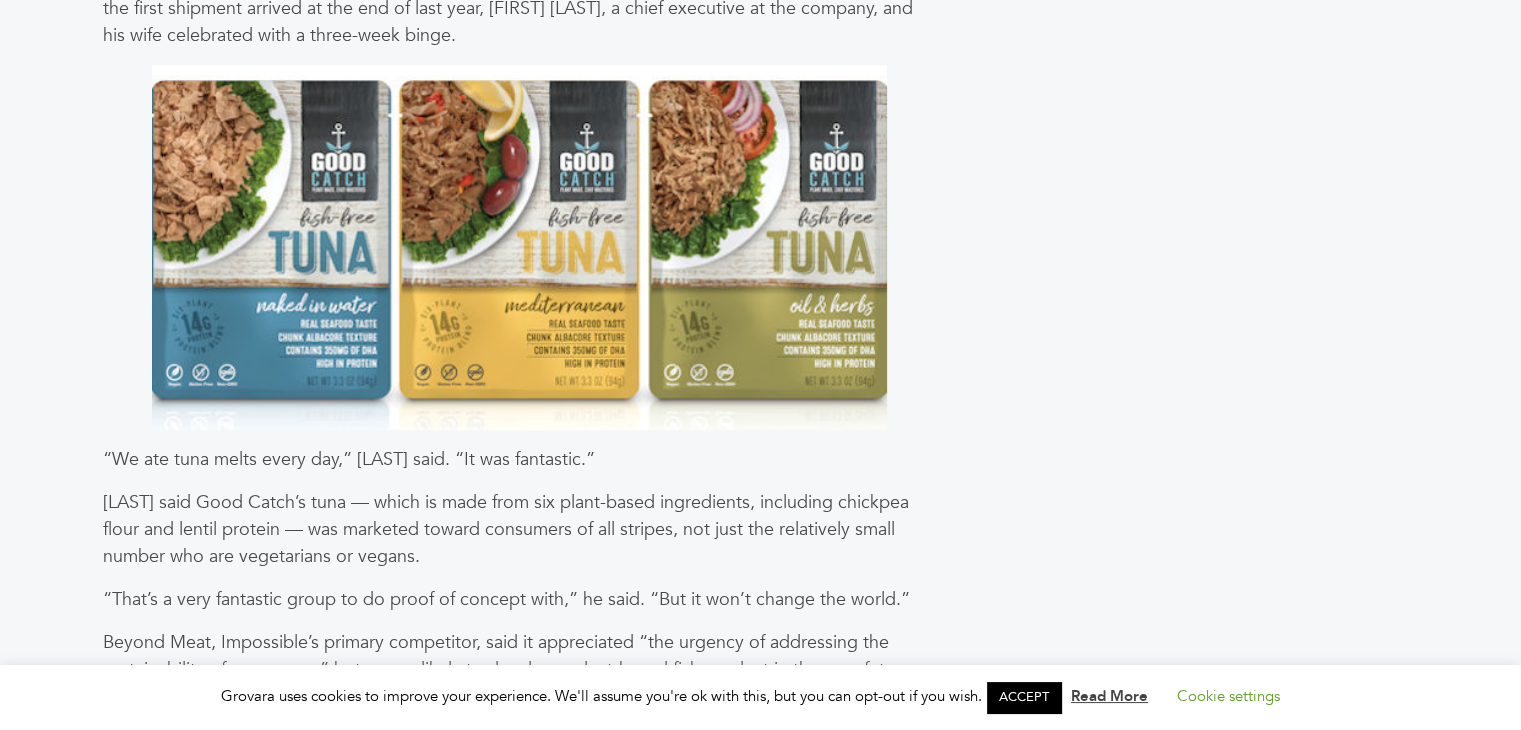 click at bounding box center [519, 247] 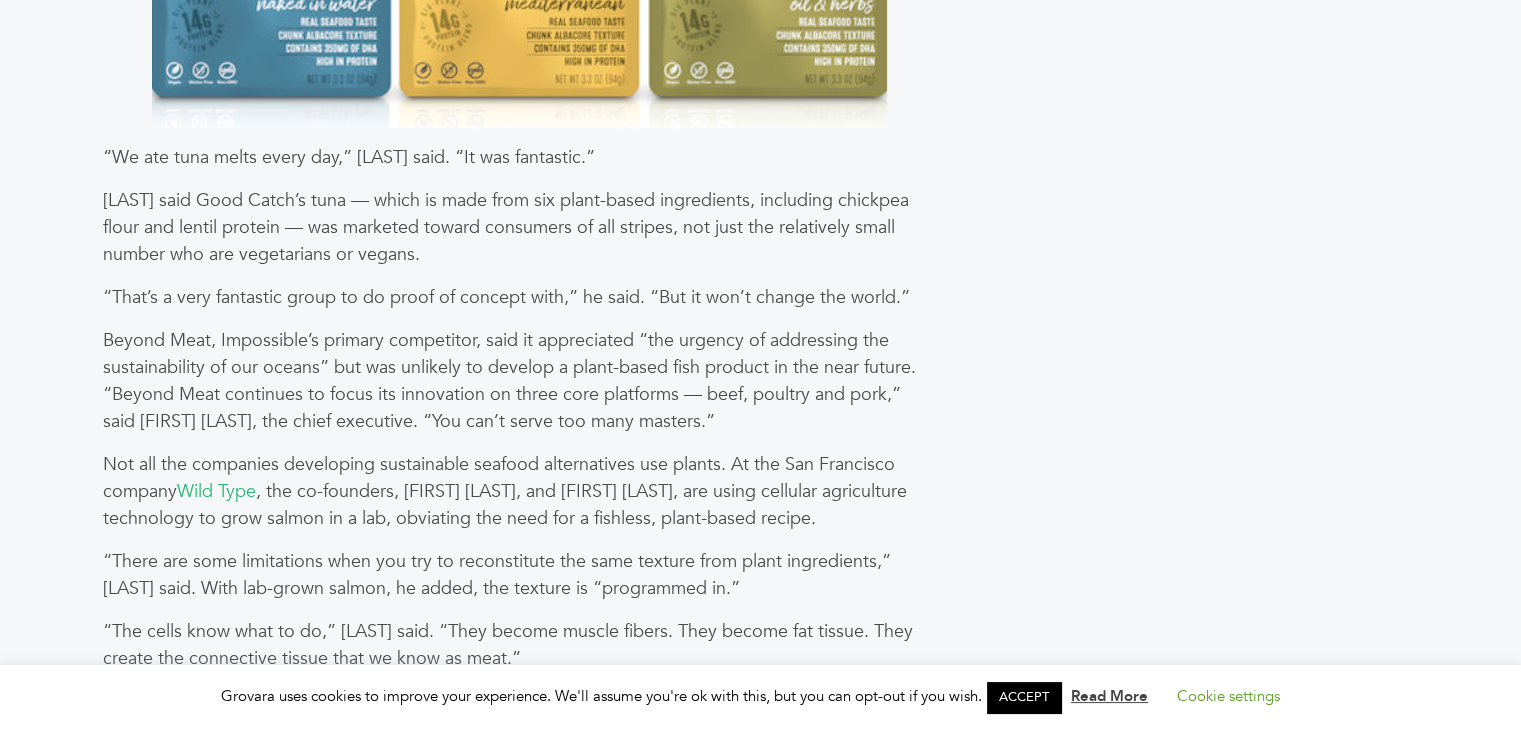 scroll, scrollTop: 2588, scrollLeft: 0, axis: vertical 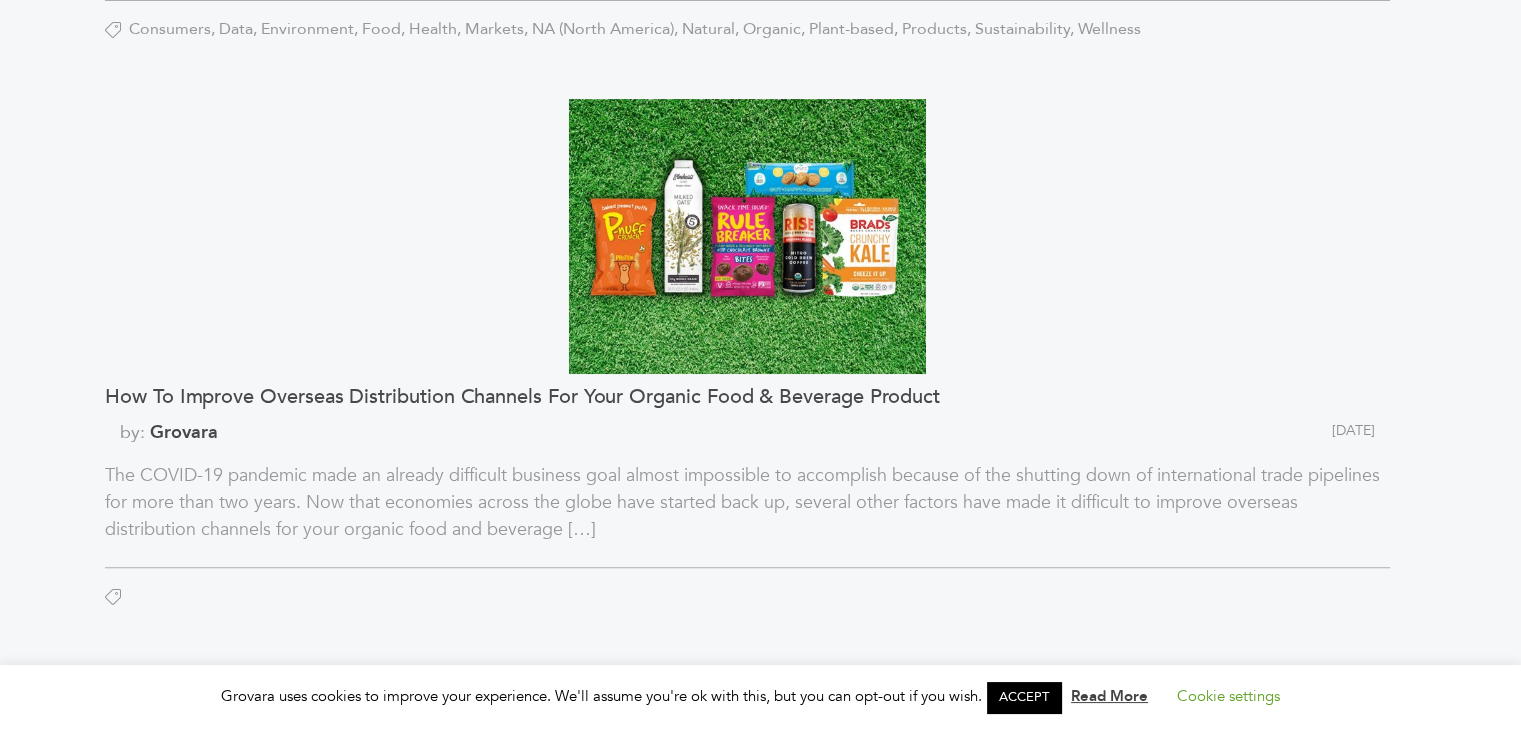 click on "LOGIN
REGISTER
I'm a  Buyer
I'm a  Brand
Shop
GrovaraPro
Help" at bounding box center (760, 1747) 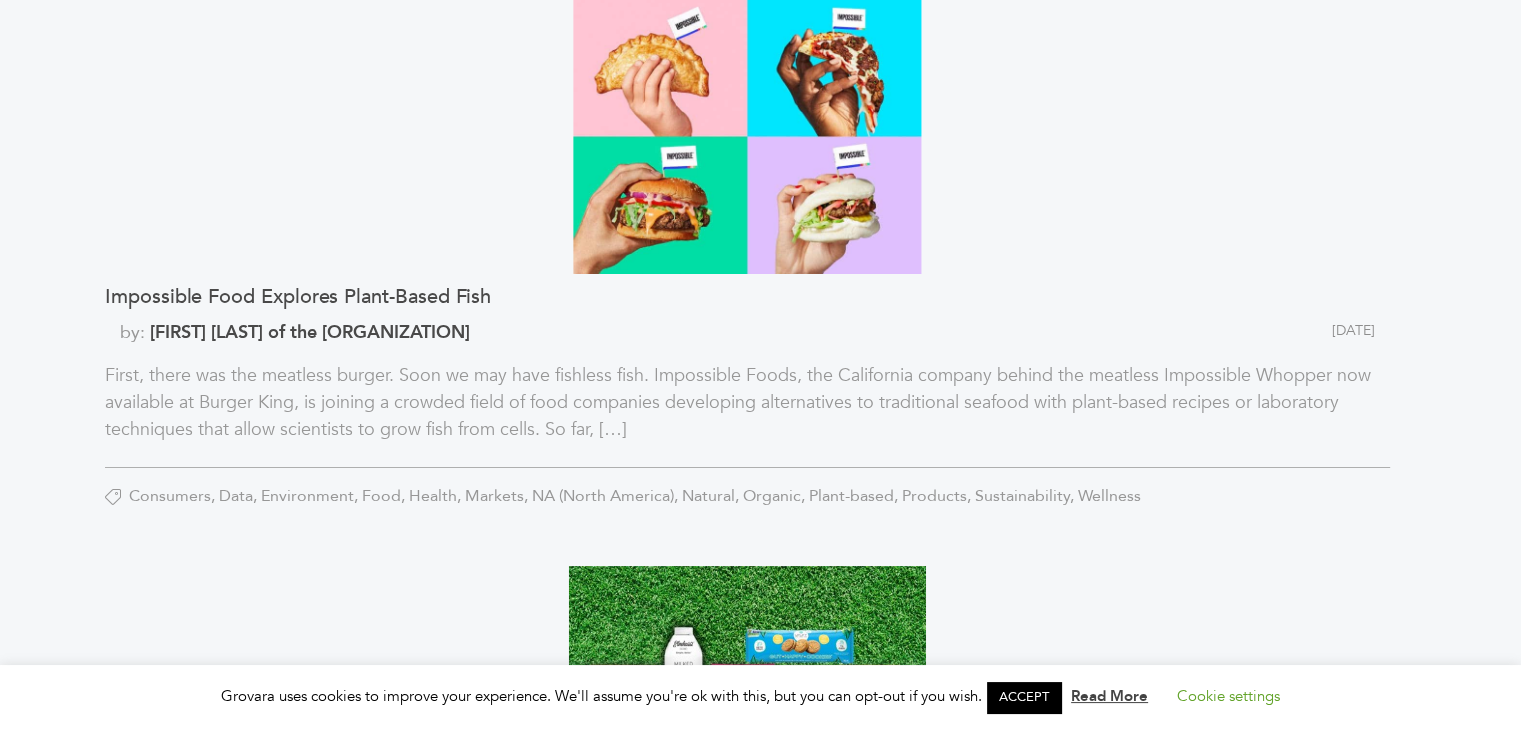 scroll, scrollTop: 0, scrollLeft: 0, axis: both 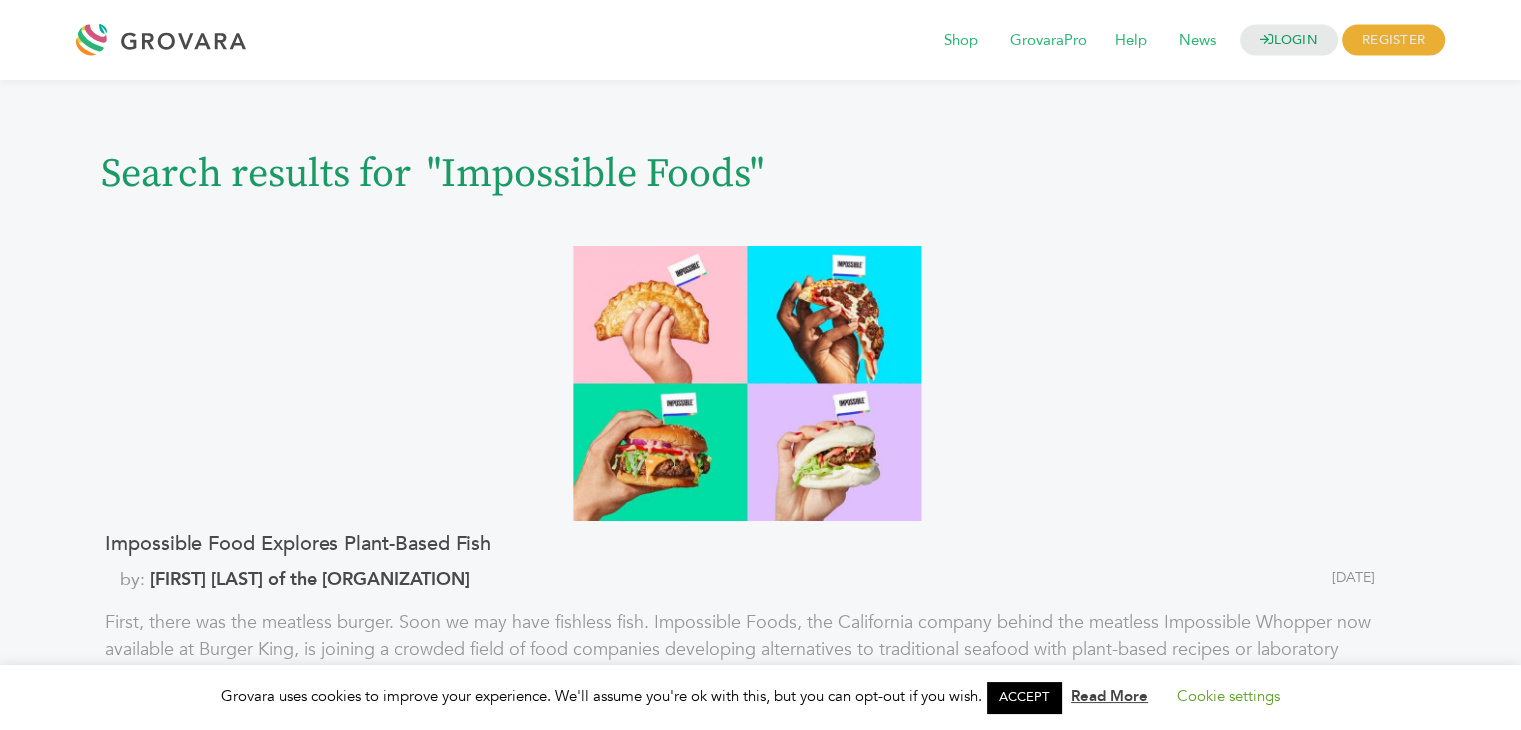 click on "LOGIN
REGISTER
I'm a  Buyer
I'm a  Brand
Shop
GrovaraPro
Help News" at bounding box center [760, 2461] 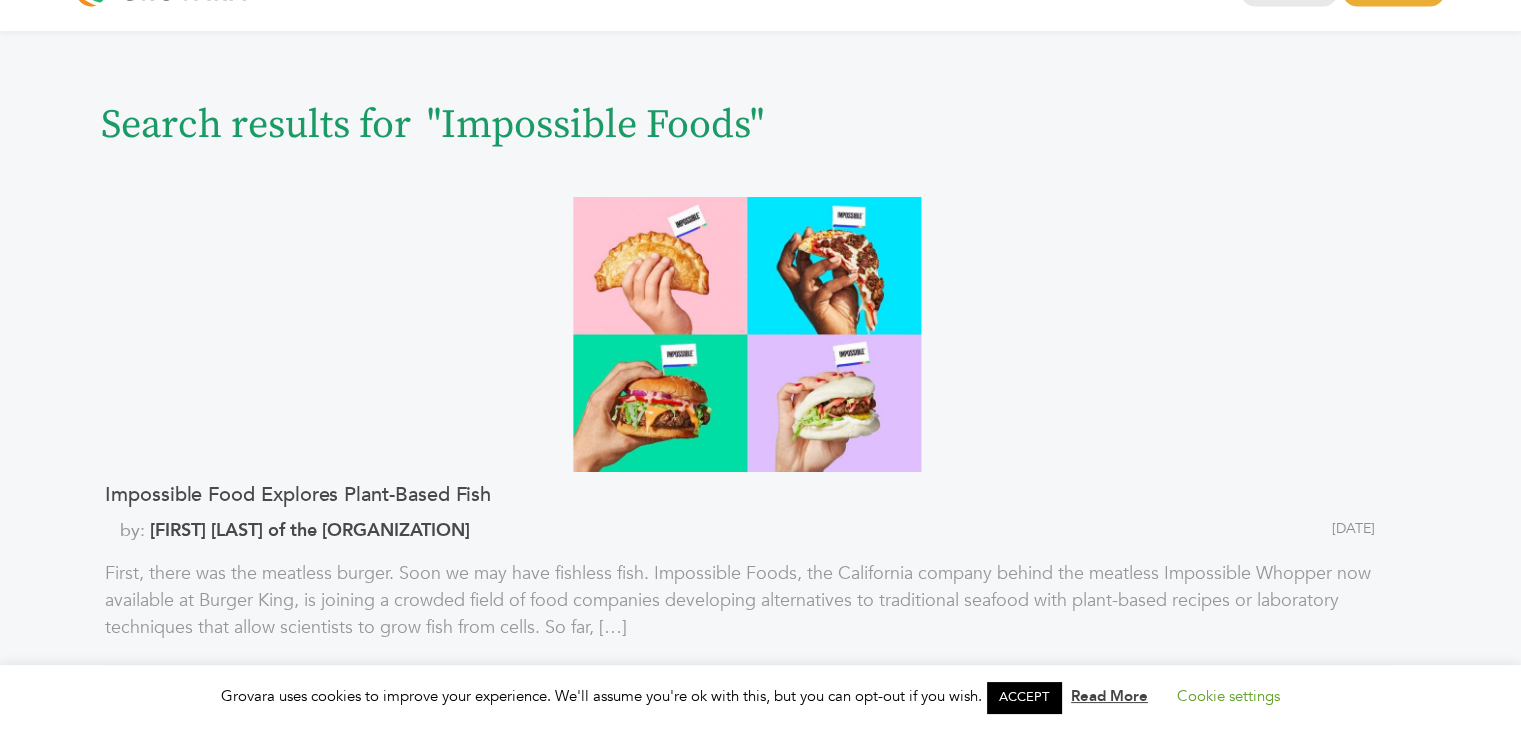 scroll, scrollTop: 0, scrollLeft: 0, axis: both 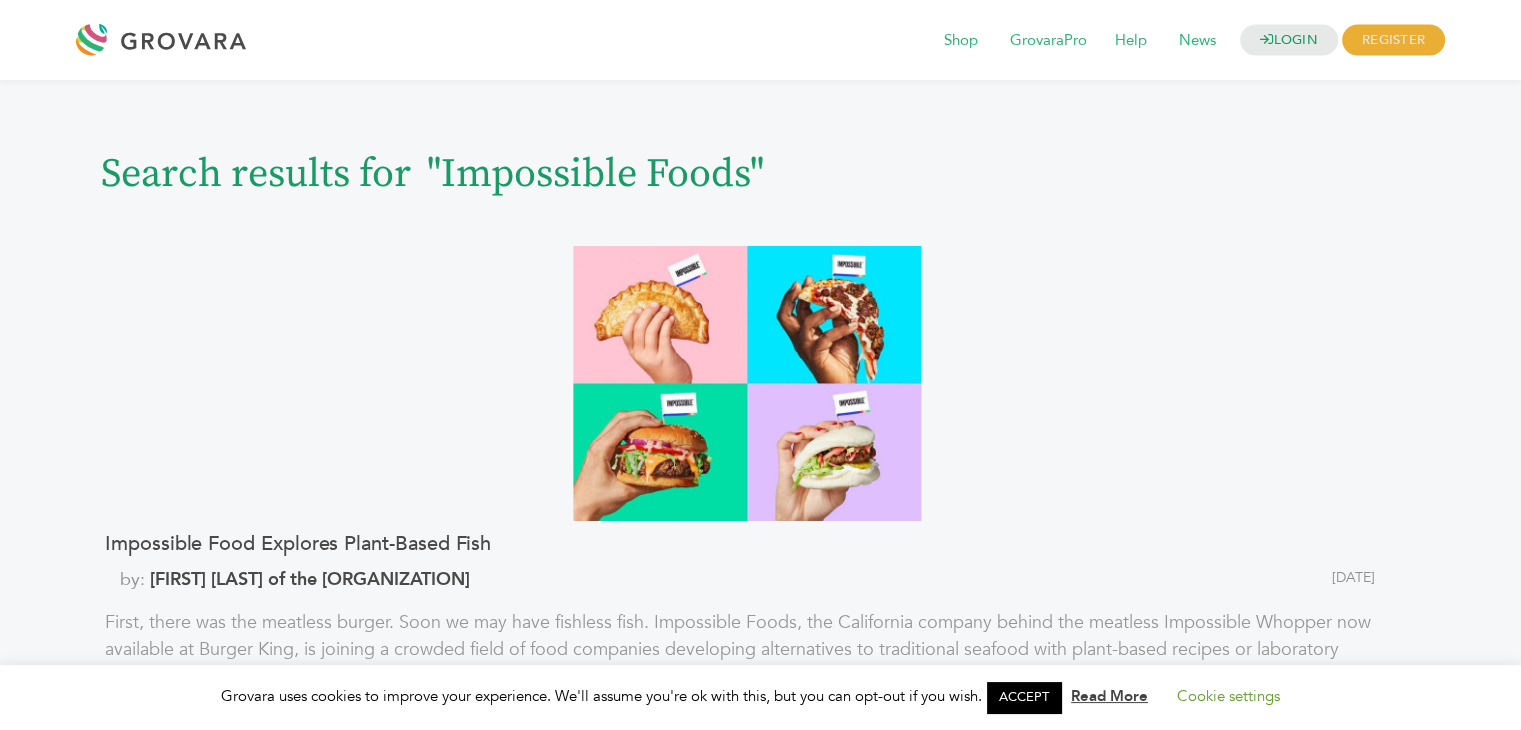 click at bounding box center [166, 40] 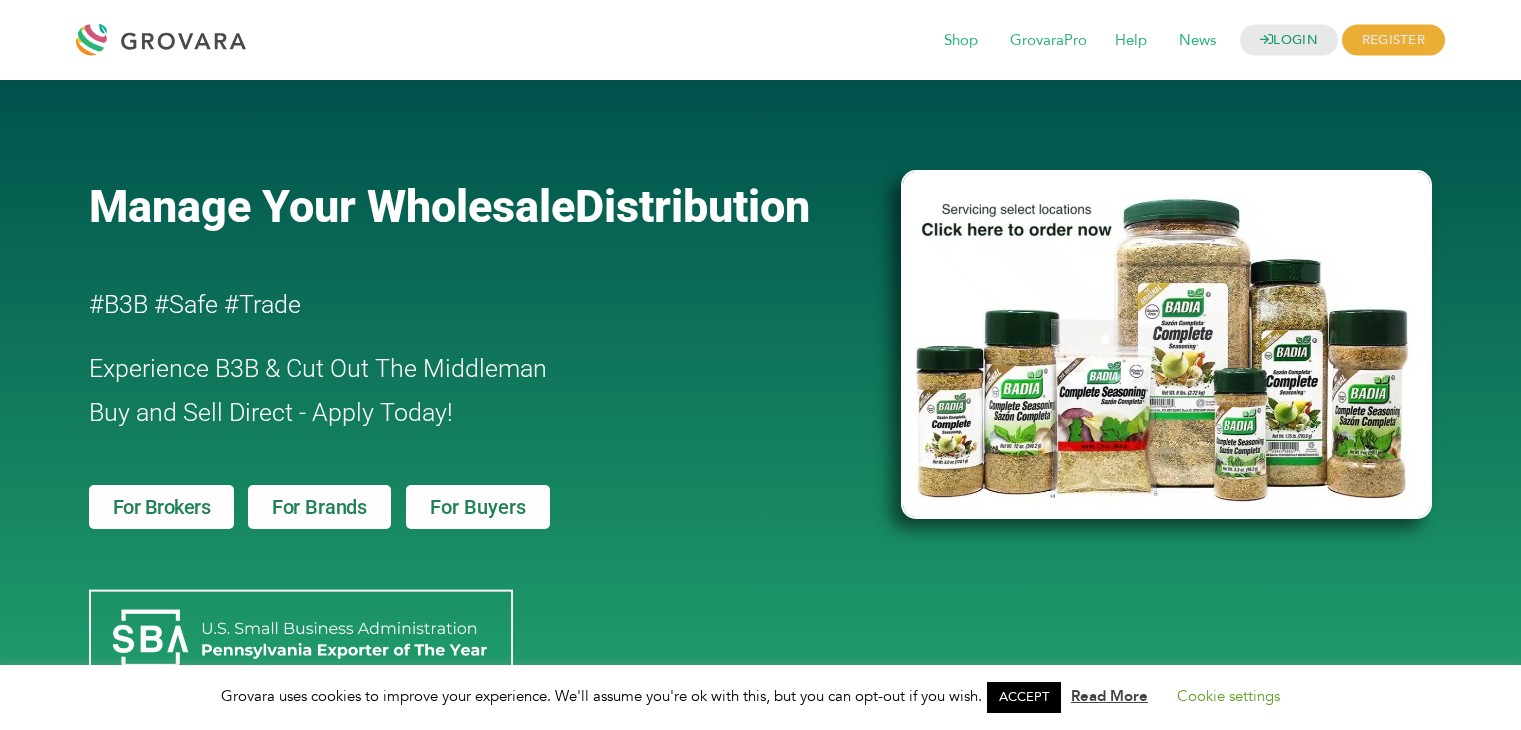 scroll, scrollTop: 0, scrollLeft: 0, axis: both 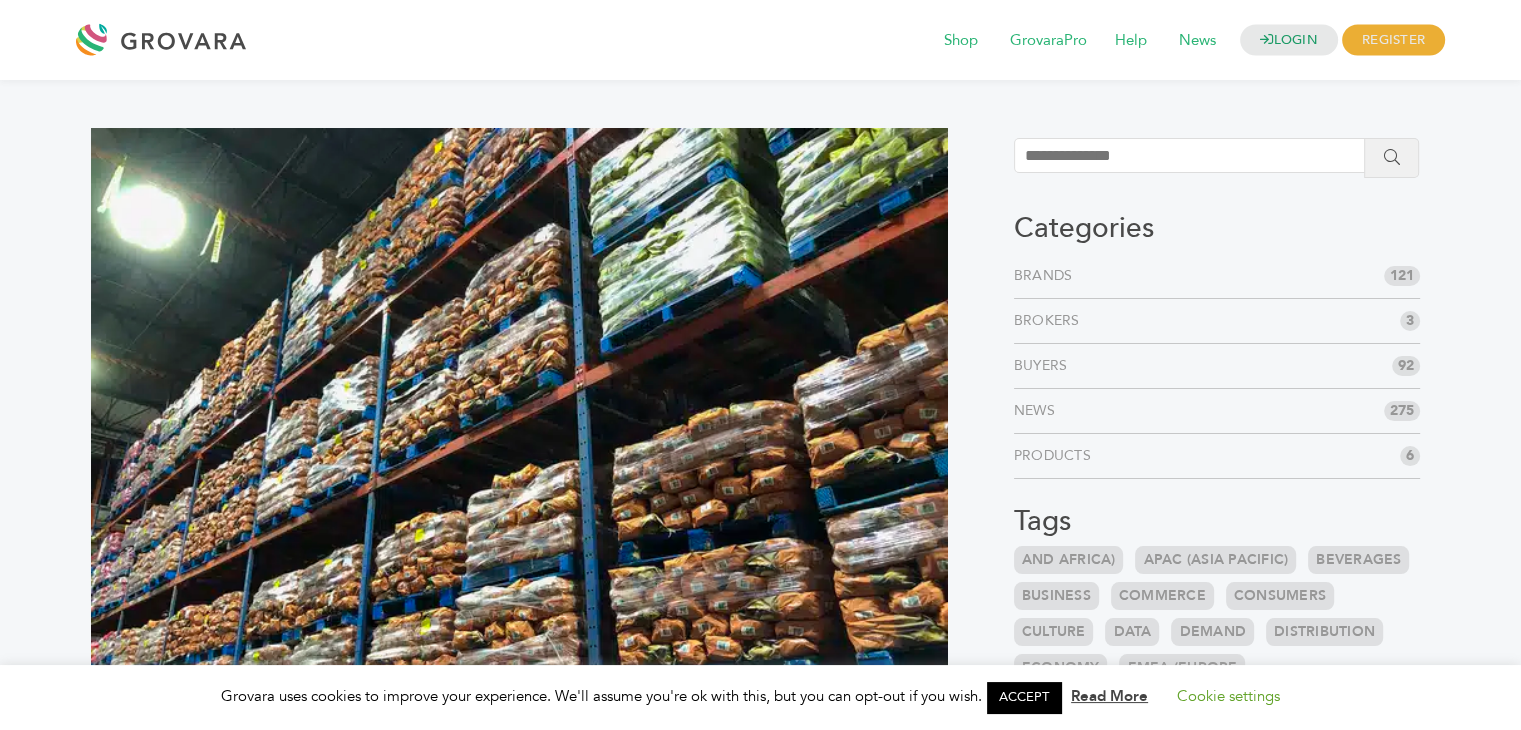 click on "LOGIN
REGISTER
I'm a  Buyer
I'm a  Brand
Shop
GrovaraPro
Help News" at bounding box center [760, 40] 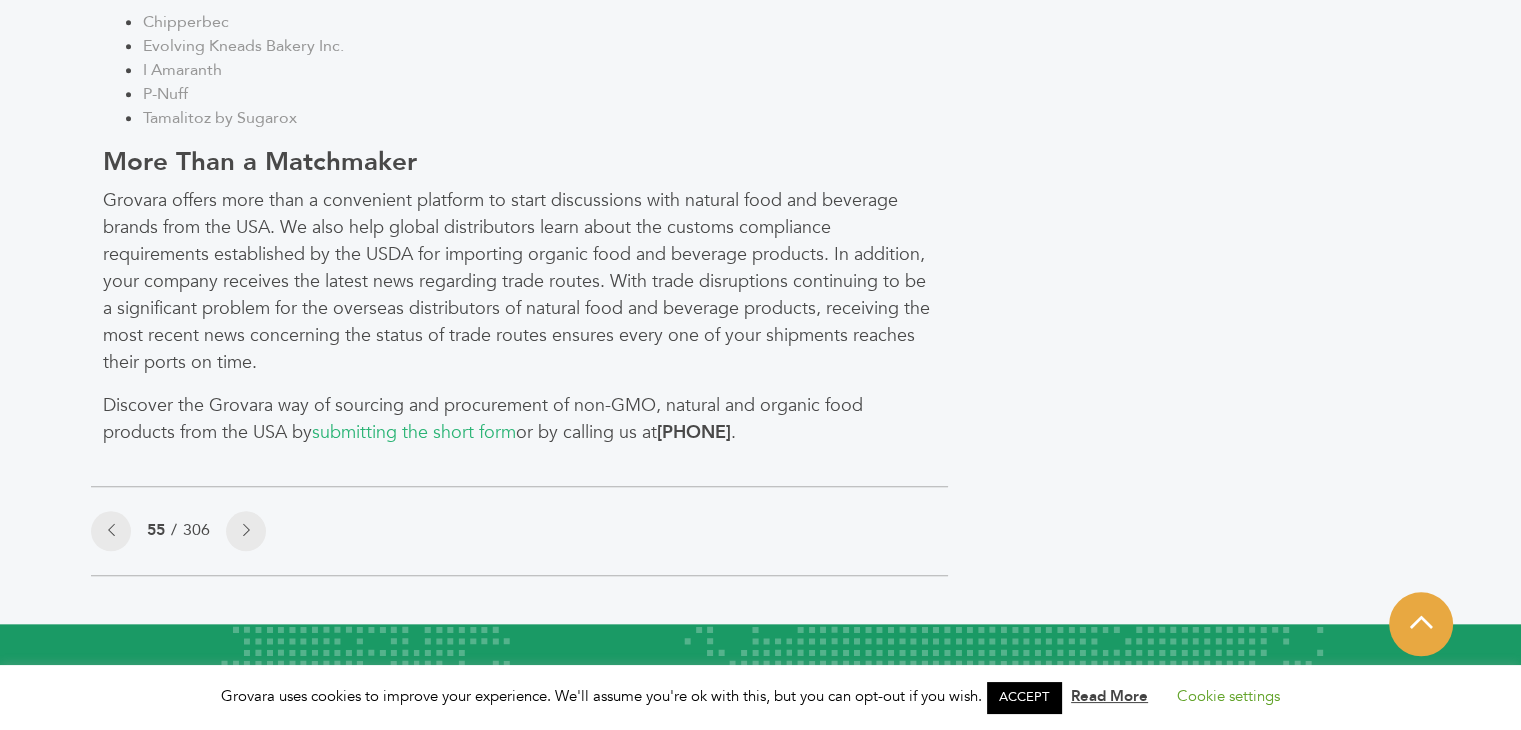 scroll, scrollTop: 1972, scrollLeft: 0, axis: vertical 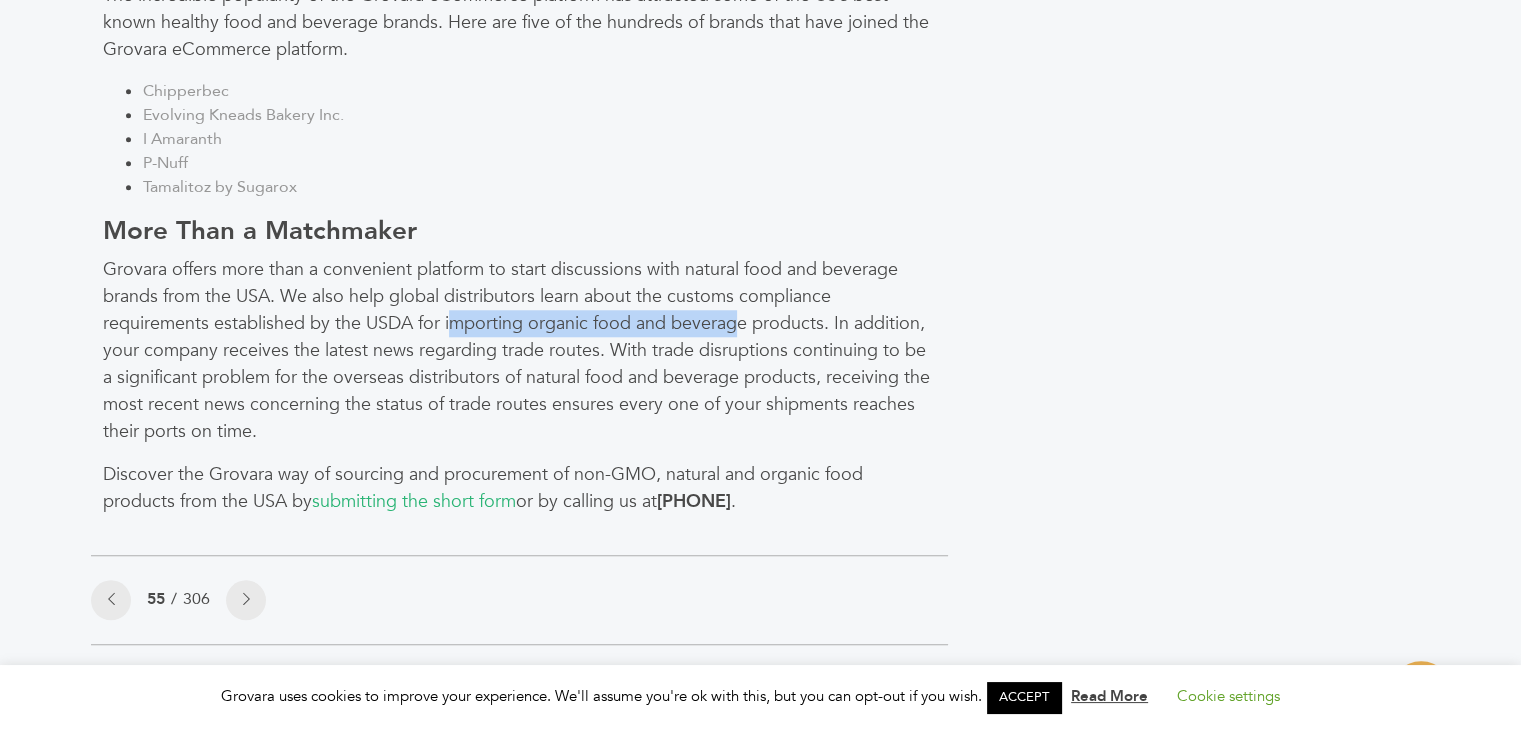 drag, startPoint x: 448, startPoint y: 294, endPoint x: 733, endPoint y: 303, distance: 285.14206 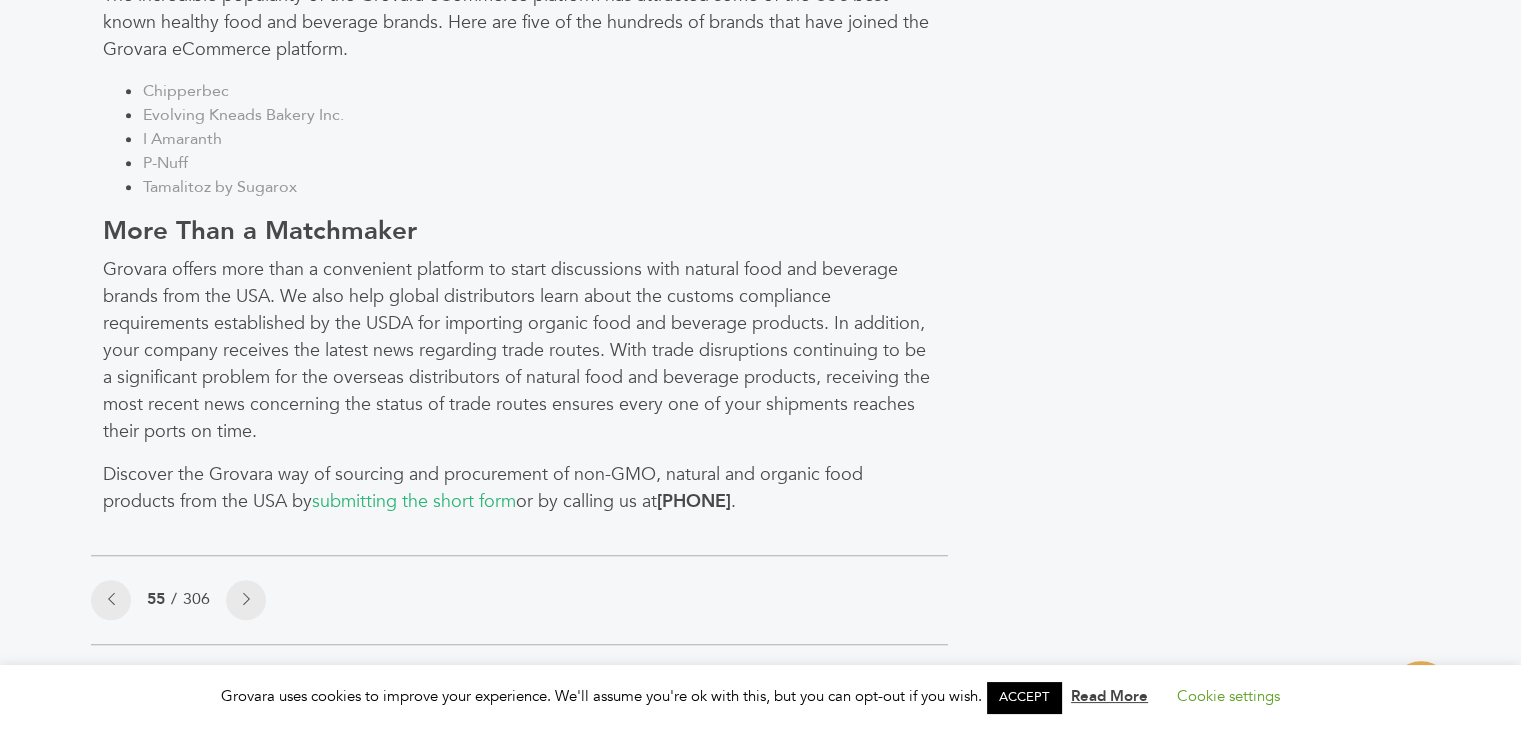 click on "Grovara offers more than a convenient platform to start discussions with natural food and beverage brands from the USA. We also help global distributors learn about the customs compliance requirements established by the USDA for importing organic food and beverage products. In addition, your company receives the latest news regarding trade routes. With trade disruptions continuing to be a significant problem for the overseas distributors of natural food and beverage products, receiving the most recent news concerning the status of trade routes ensures every one of your shipments reaches their ports on time." at bounding box center [519, 350] 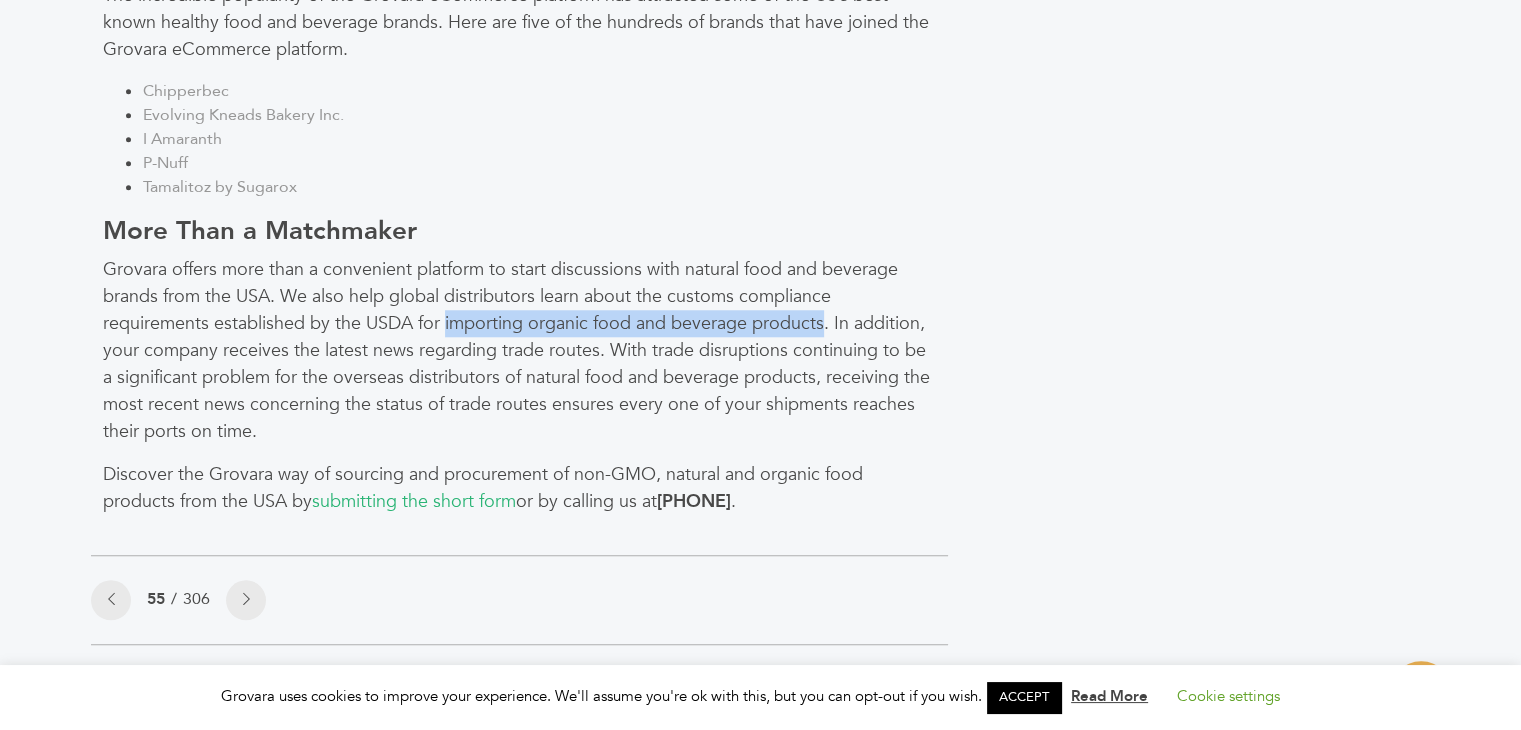 drag, startPoint x: 820, startPoint y: 294, endPoint x: 447, endPoint y: 294, distance: 373 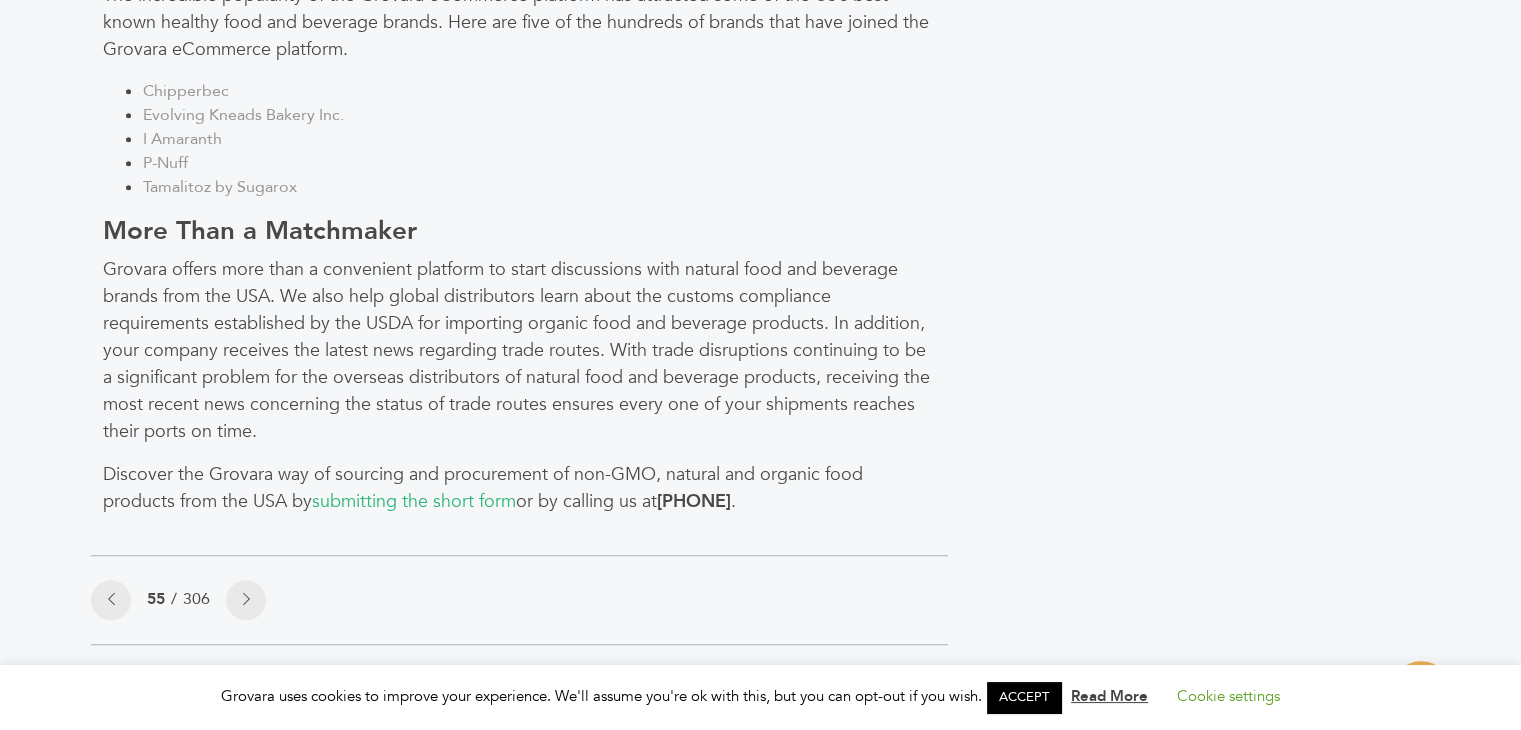 click on "Sourcing & Procurement of Non-GMO, Natural & Organic Food Products From USA
by:  Grovara
Discover the Advantages of the Grovara Way
Every one of the brands from the US that join the Grovara eCommerce platform meets the USDA requirements for receiving a non-GMO designation.
If you  register as a buyer
Chipperbec
Evolving Kneads Bakery Inc.
I Amaranth
P-Nuff
Tamalitoz by Sugarox
More Than a Matchmaker
submitting the short form  or by calling us at  215-207-0967 .
55 / 306" at bounding box center (532, -552) 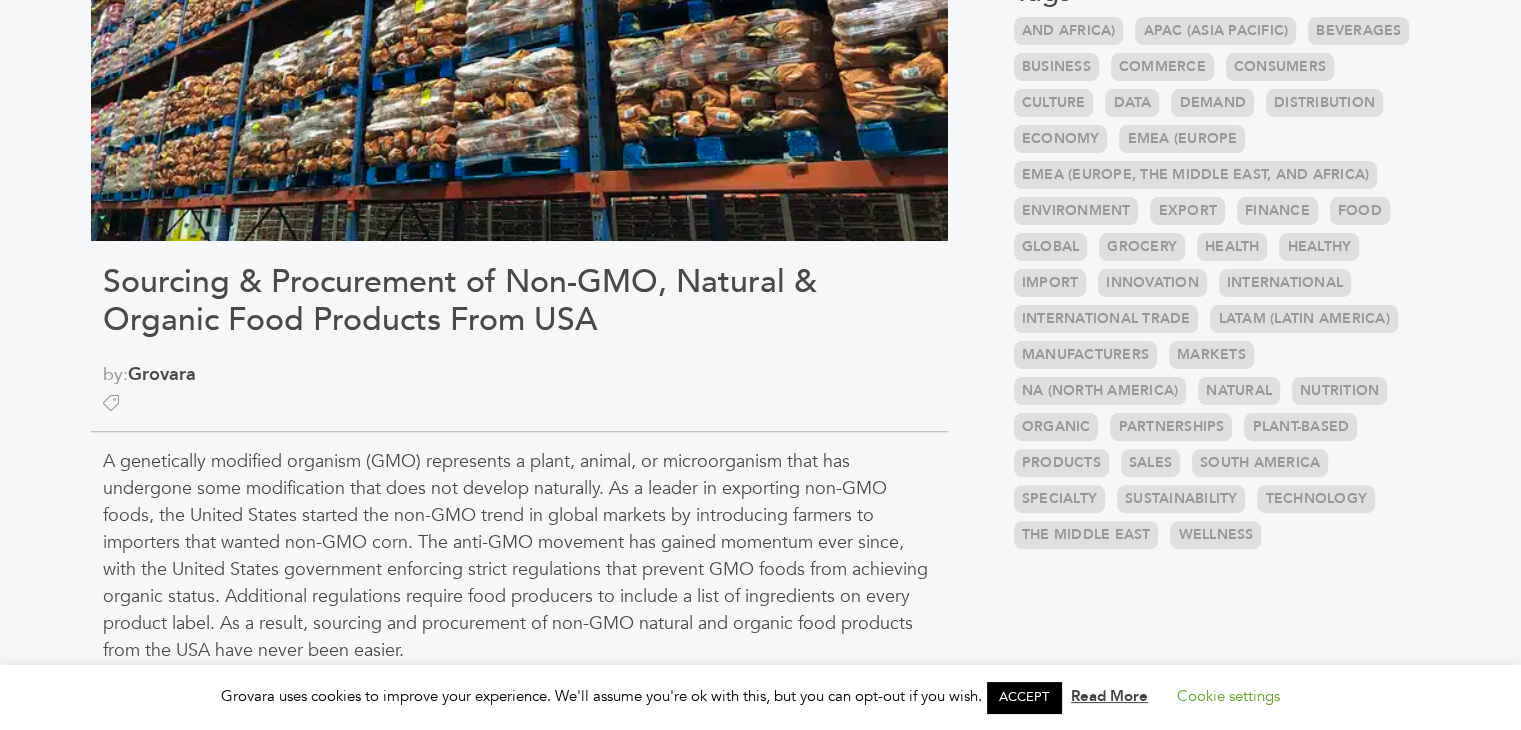 scroll, scrollTop: 532, scrollLeft: 0, axis: vertical 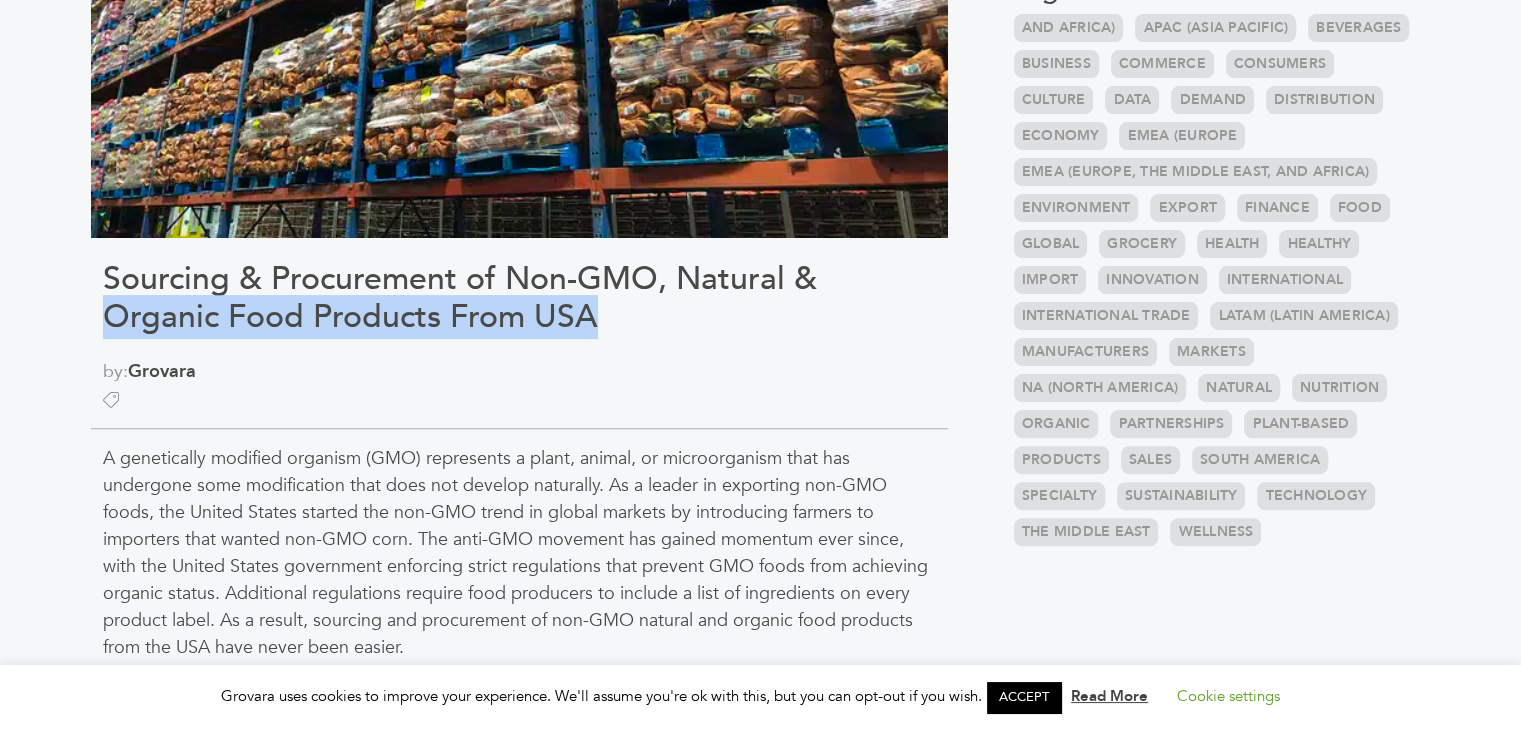 drag, startPoint x: 109, startPoint y: 303, endPoint x: 612, endPoint y: 325, distance: 503.4809 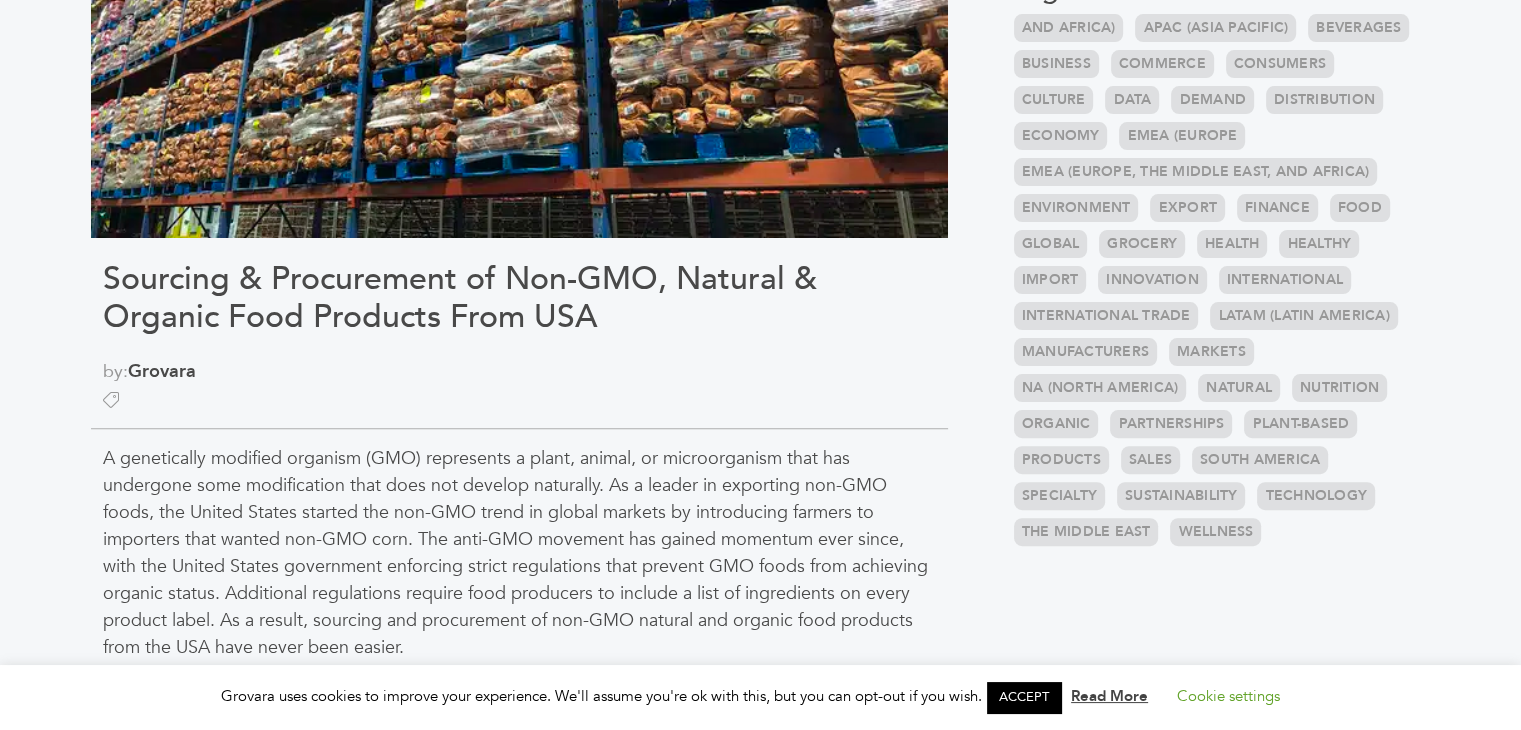 click on "by:  Grovara" at bounding box center (519, 371) 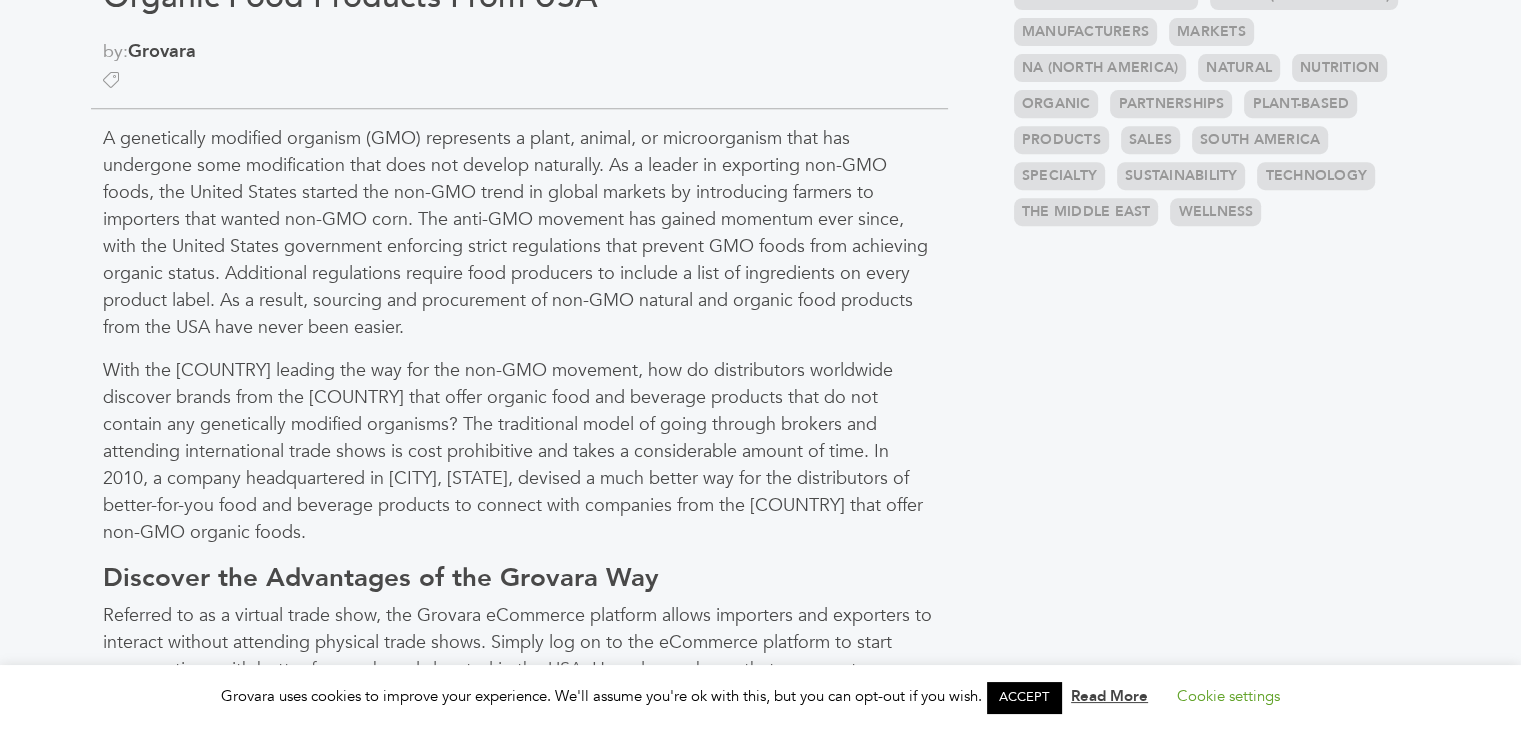 scroll, scrollTop: 1239, scrollLeft: 0, axis: vertical 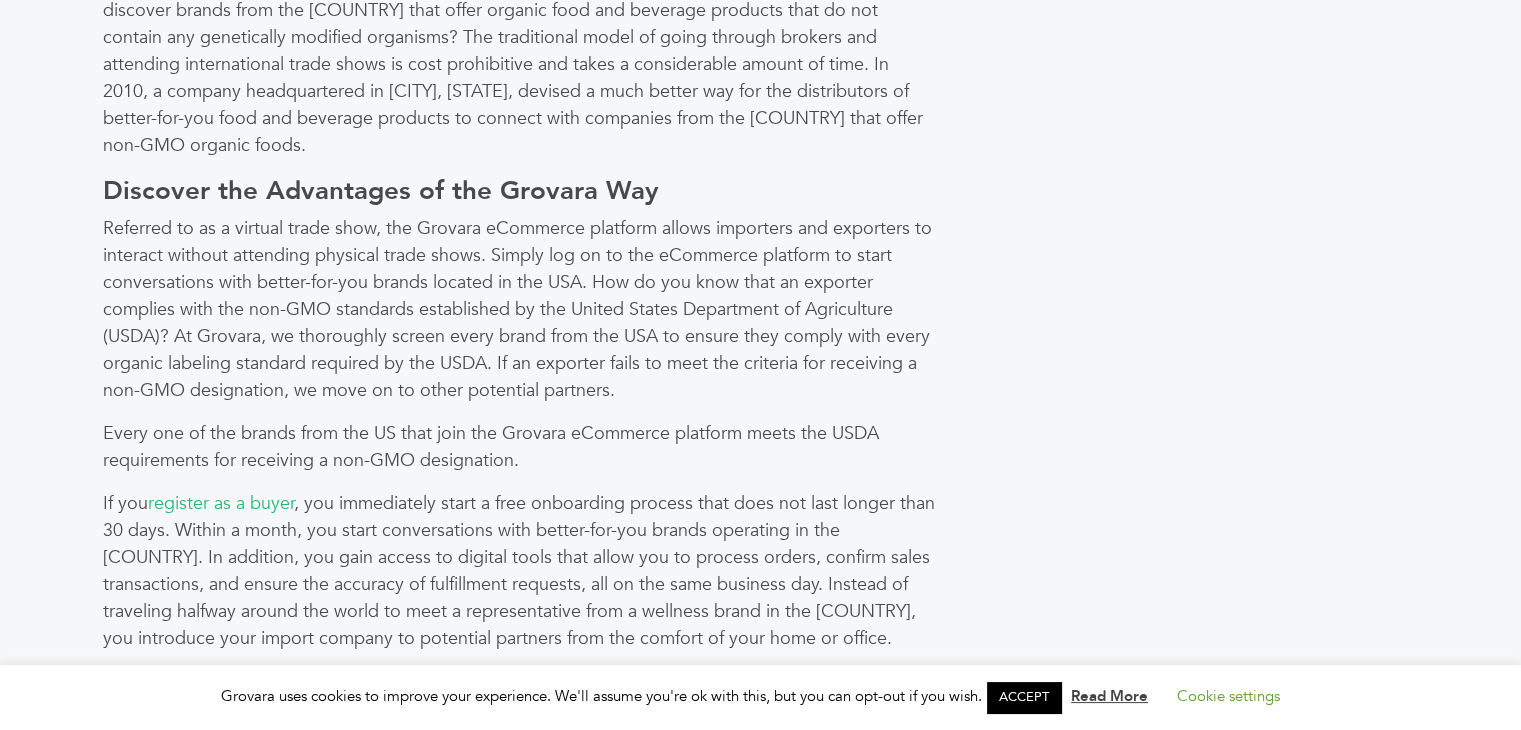 click on "Discover the Advantages of the Grovara Way" at bounding box center [381, 191] 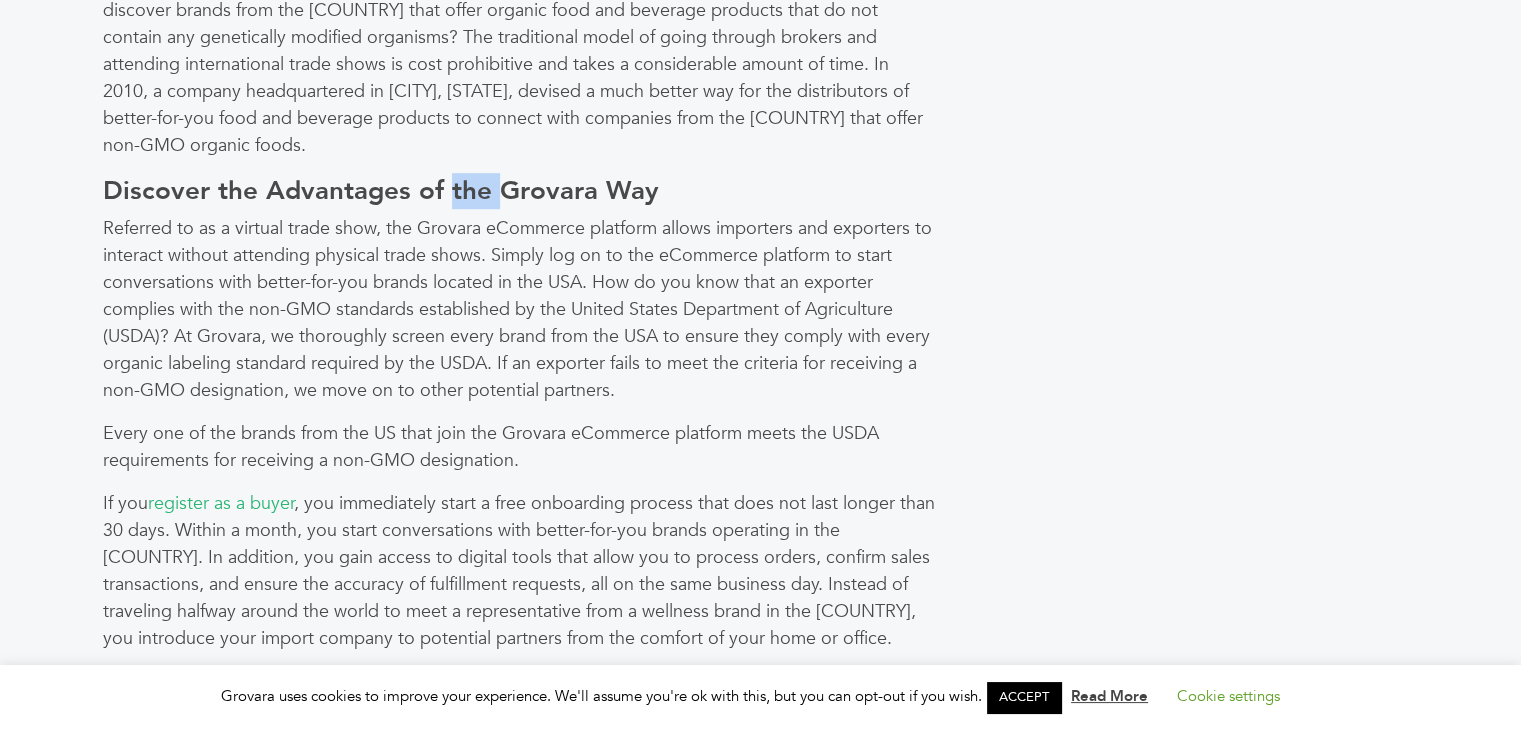 click on "Discover the Advantages of the Grovara Way" at bounding box center (381, 191) 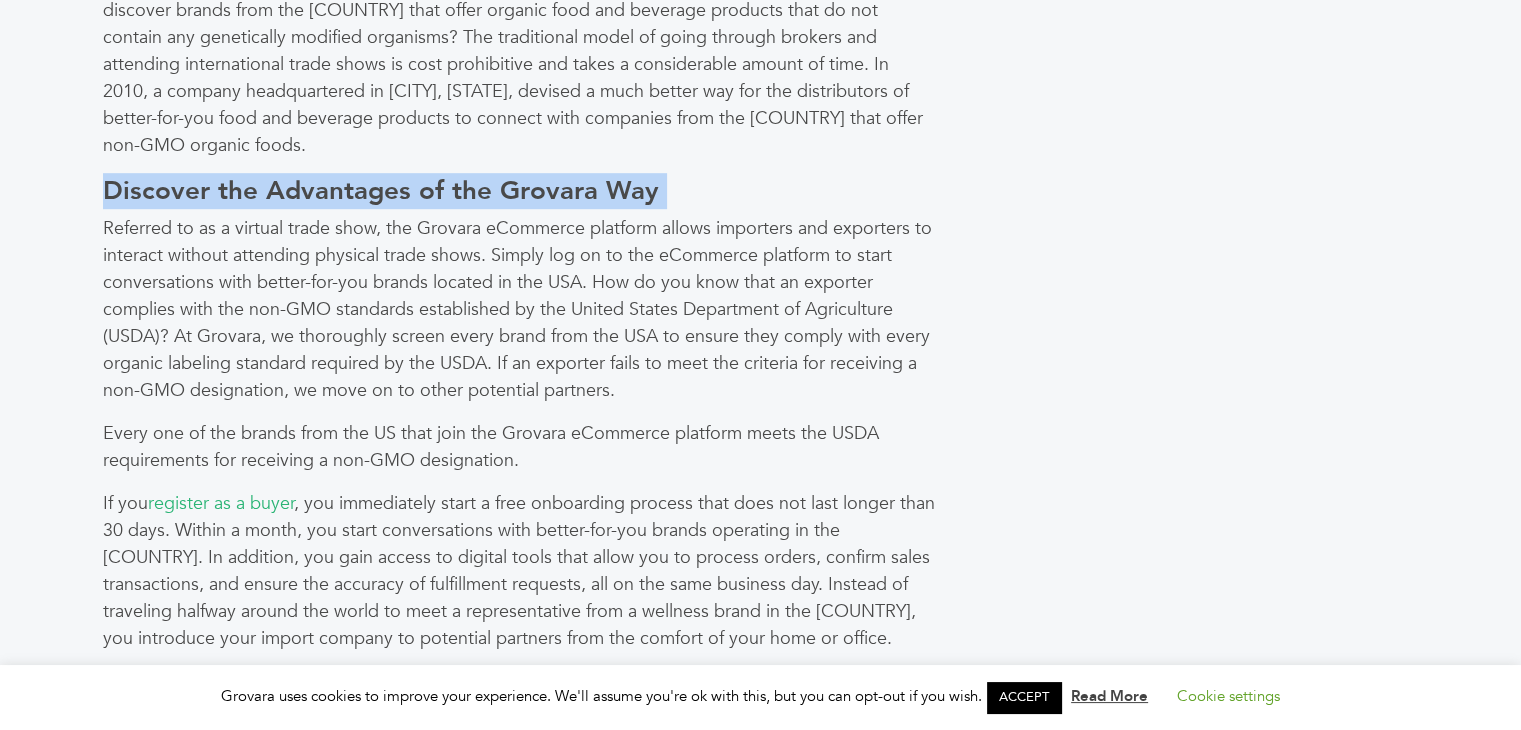 click on "Discover the Advantages of the Grovara Way" at bounding box center (381, 191) 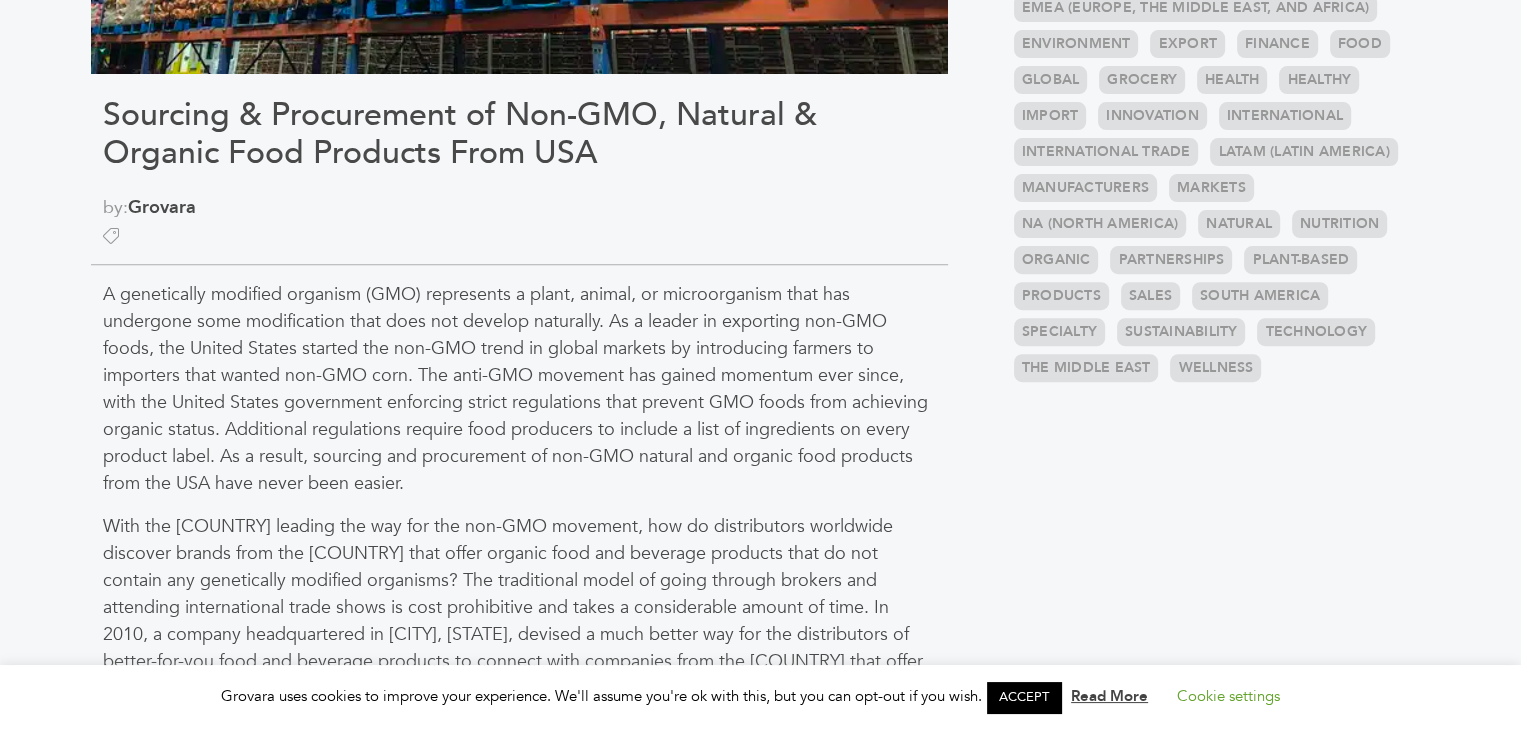 click on "Categories
Brands 121
Brokers 3
Buyers 92
News 275
6" at bounding box center (1217, -81) 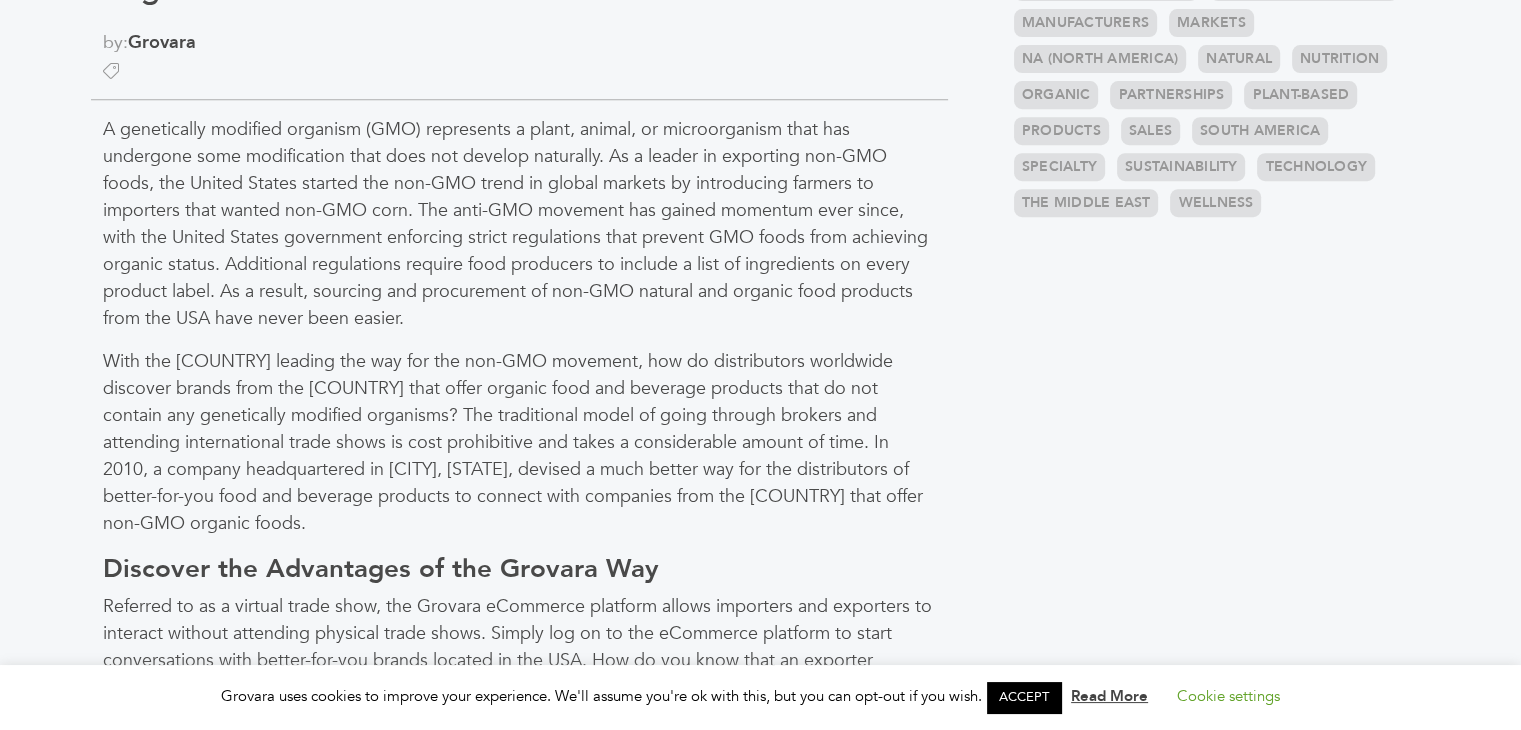 scroll, scrollTop: 868, scrollLeft: 0, axis: vertical 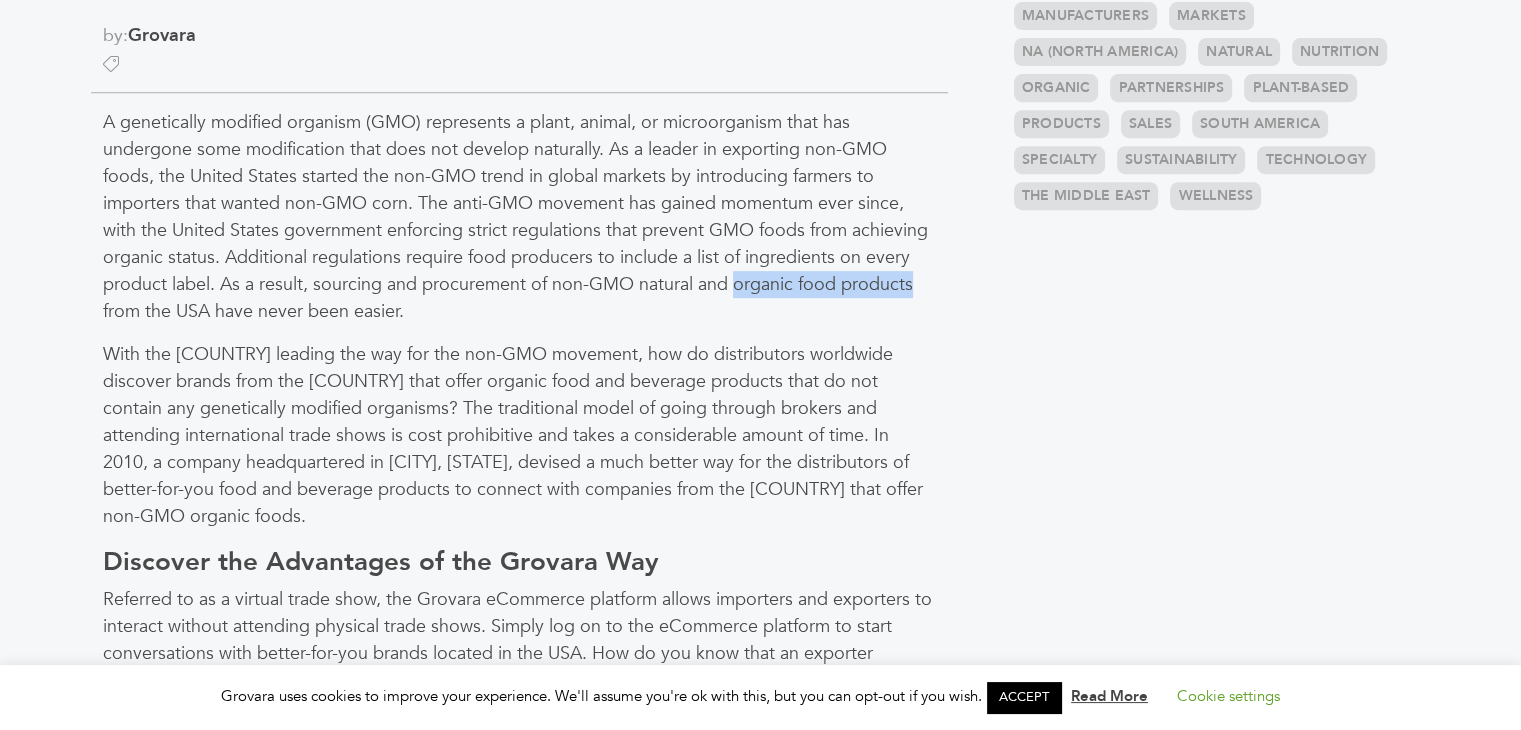 drag, startPoint x: 734, startPoint y: 276, endPoint x: 912, endPoint y: 293, distance: 178.80995 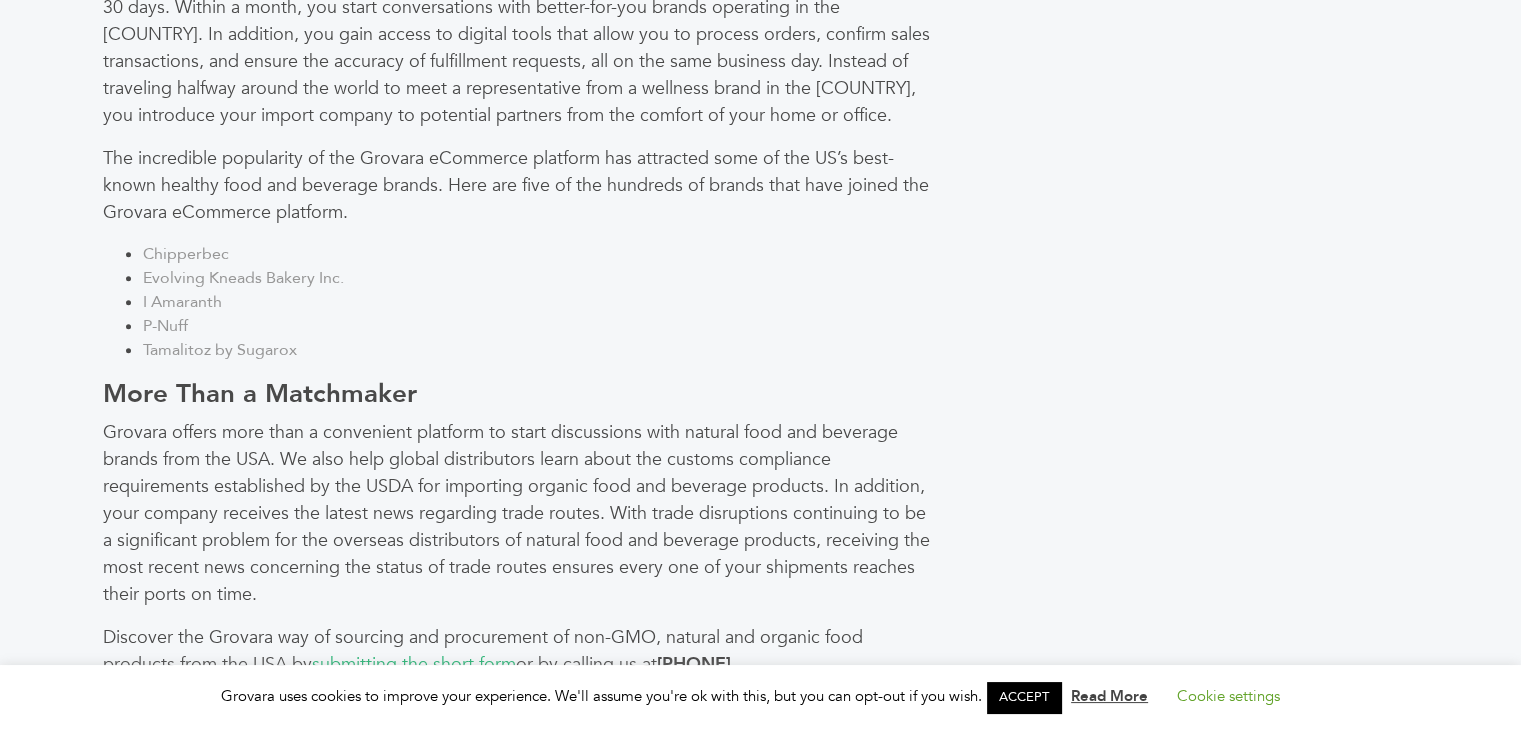 scroll, scrollTop: 1773, scrollLeft: 0, axis: vertical 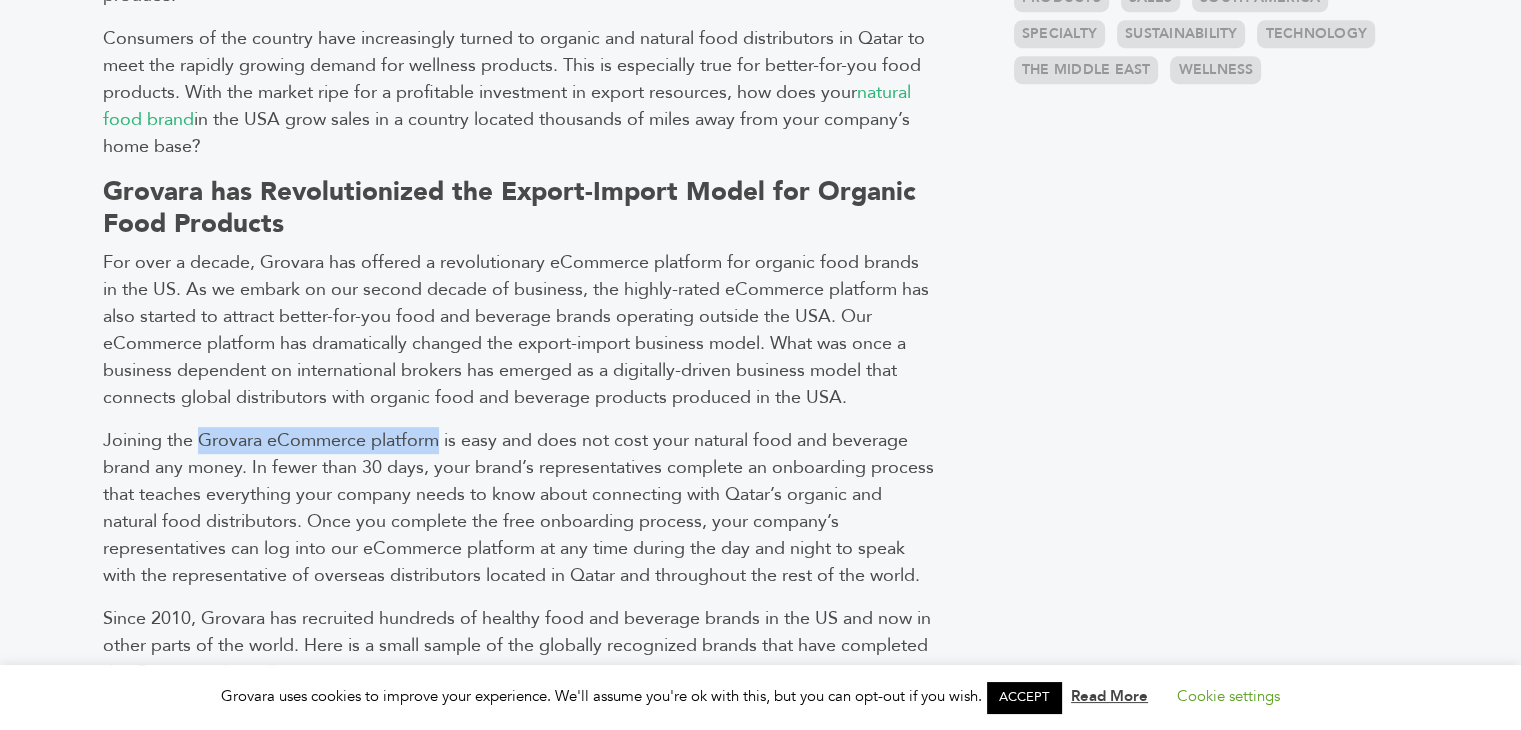 drag, startPoint x: 198, startPoint y: 441, endPoint x: 441, endPoint y: 438, distance: 243.01852 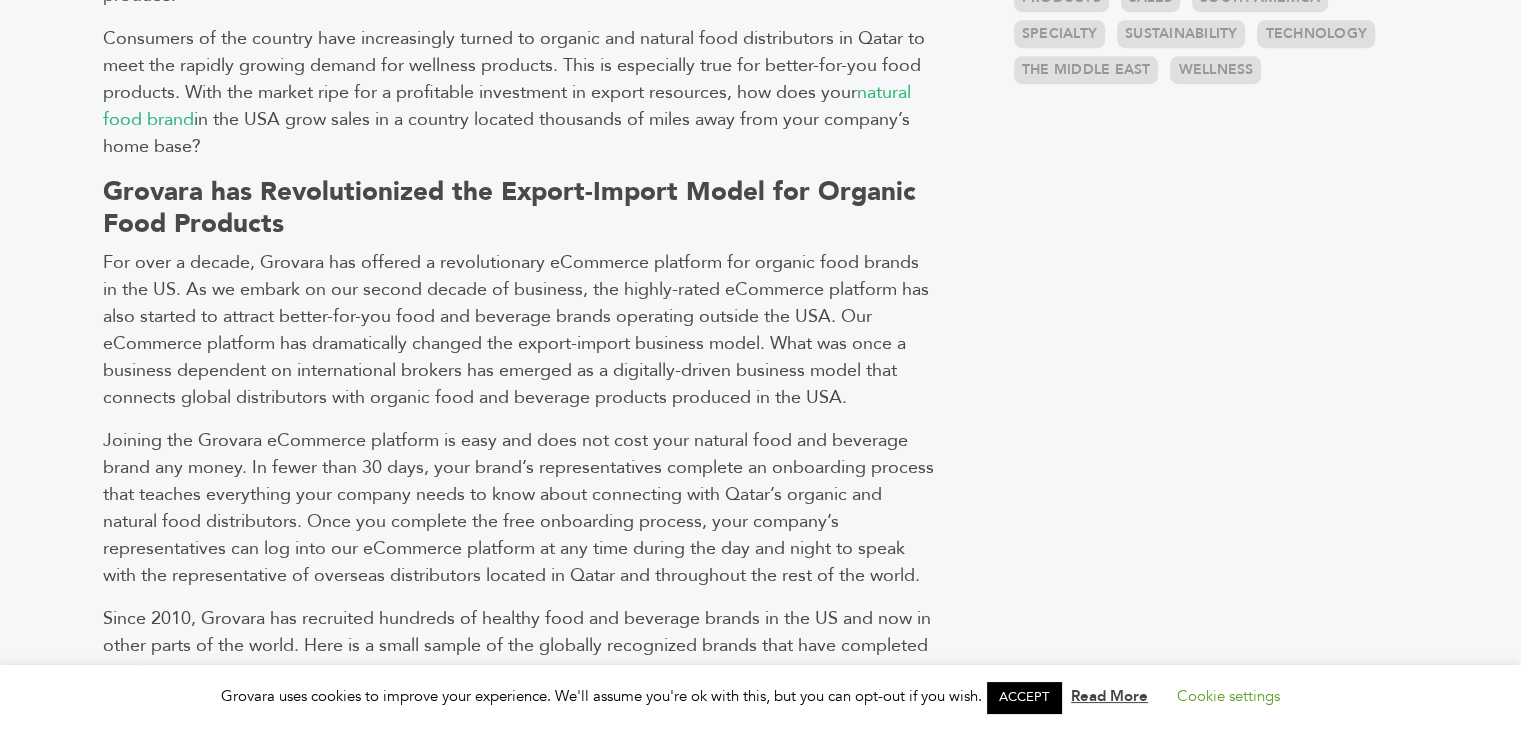 click on "Joining the Grovara eCommerce platform is easy and does not cost your natural food and beverage brand any money. In fewer than 30 days, your brand’s representatives complete an onboarding process that teaches everything your company needs to know about connecting with Qatar’s organic and natural food distributors. Once you complete the free onboarding process, your company’s representatives can log into our eCommerce platform at any time during the day and night to speak with the representative of overseas distributors located in Qatar and throughout the rest of the world." at bounding box center (518, 508) 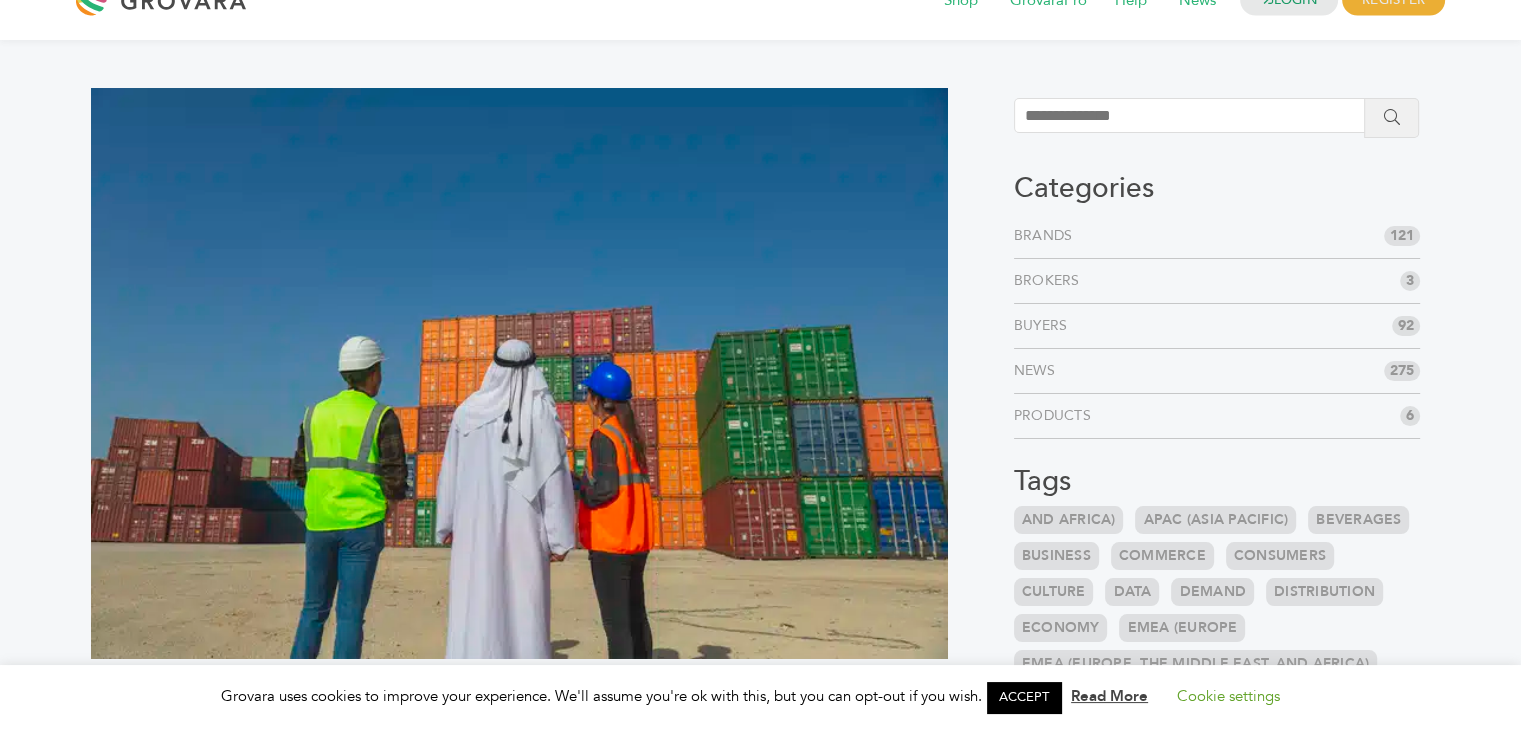 scroll, scrollTop: 0, scrollLeft: 0, axis: both 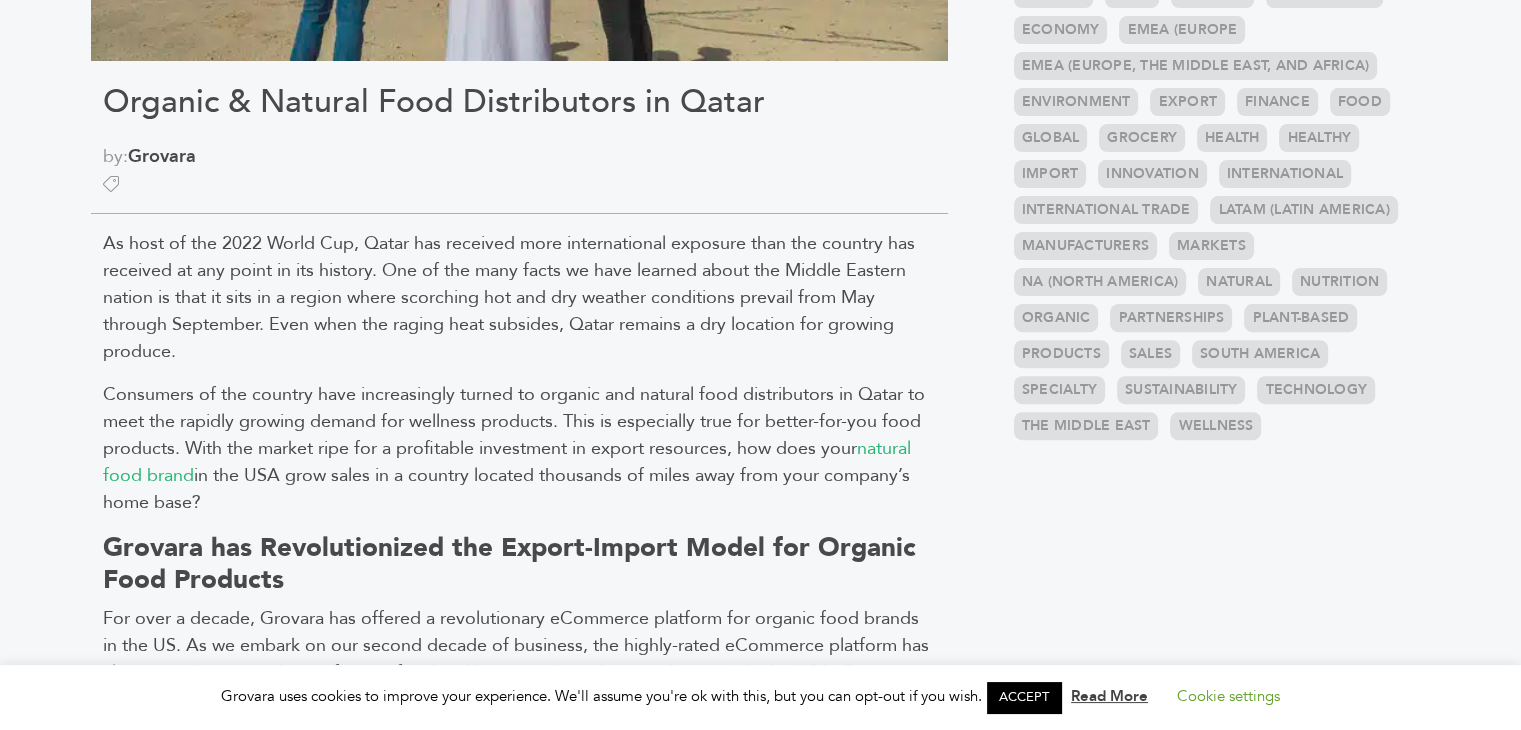 click on "Consumers of the country have increasingly turned to organic and natural food distributors in Qatar to meet the rapidly growing demand for wellness products. This is especially true for better-for-you food products. With the market ripe for a profitable investment in export resources, how does your" at bounding box center (514, 421) 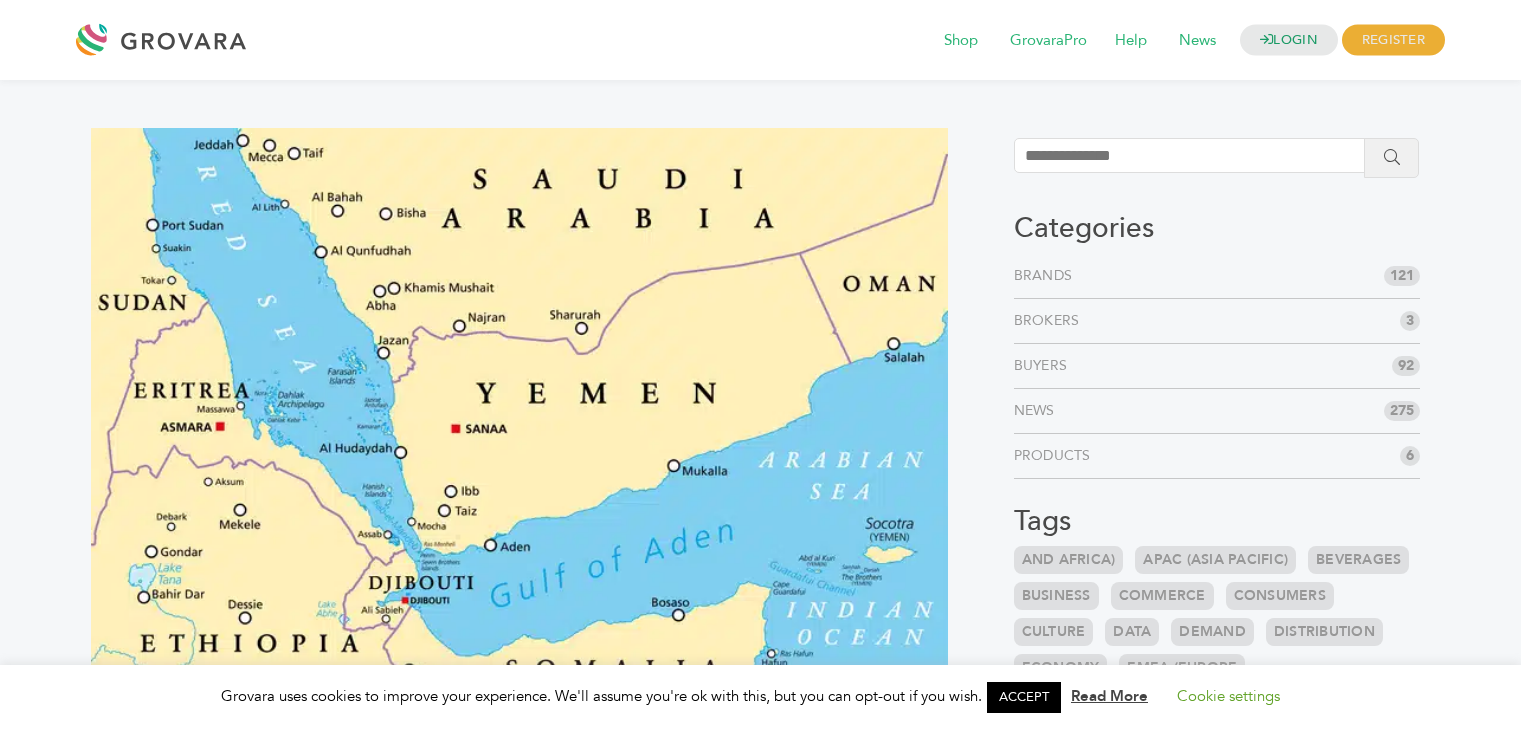 scroll, scrollTop: 0, scrollLeft: 0, axis: both 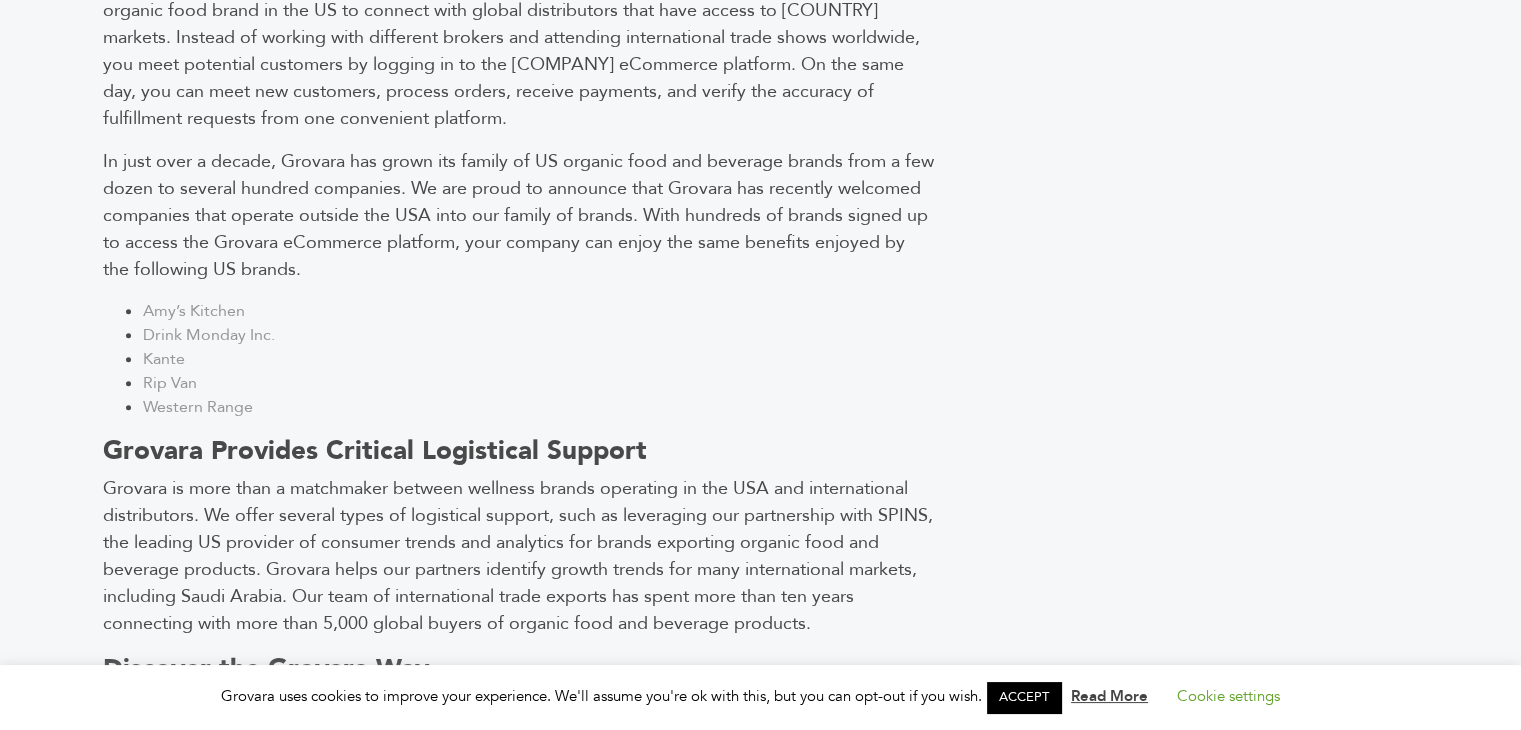 click on "LOGIN
REGISTER
I'm a  Buyer
I'm a  Brand
Shop
GrovaraPro
Help News" at bounding box center [760, 108] 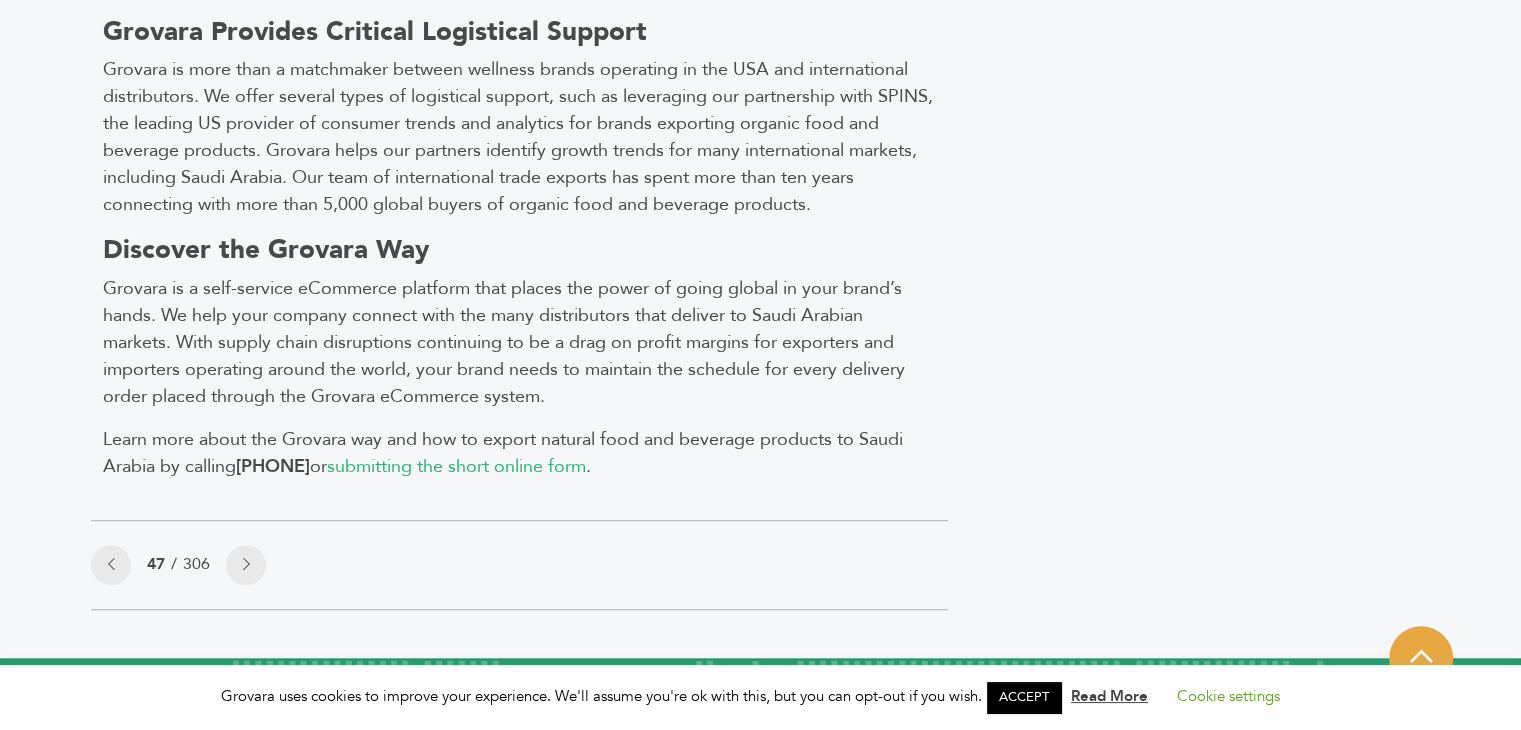 scroll, scrollTop: 2112, scrollLeft: 0, axis: vertical 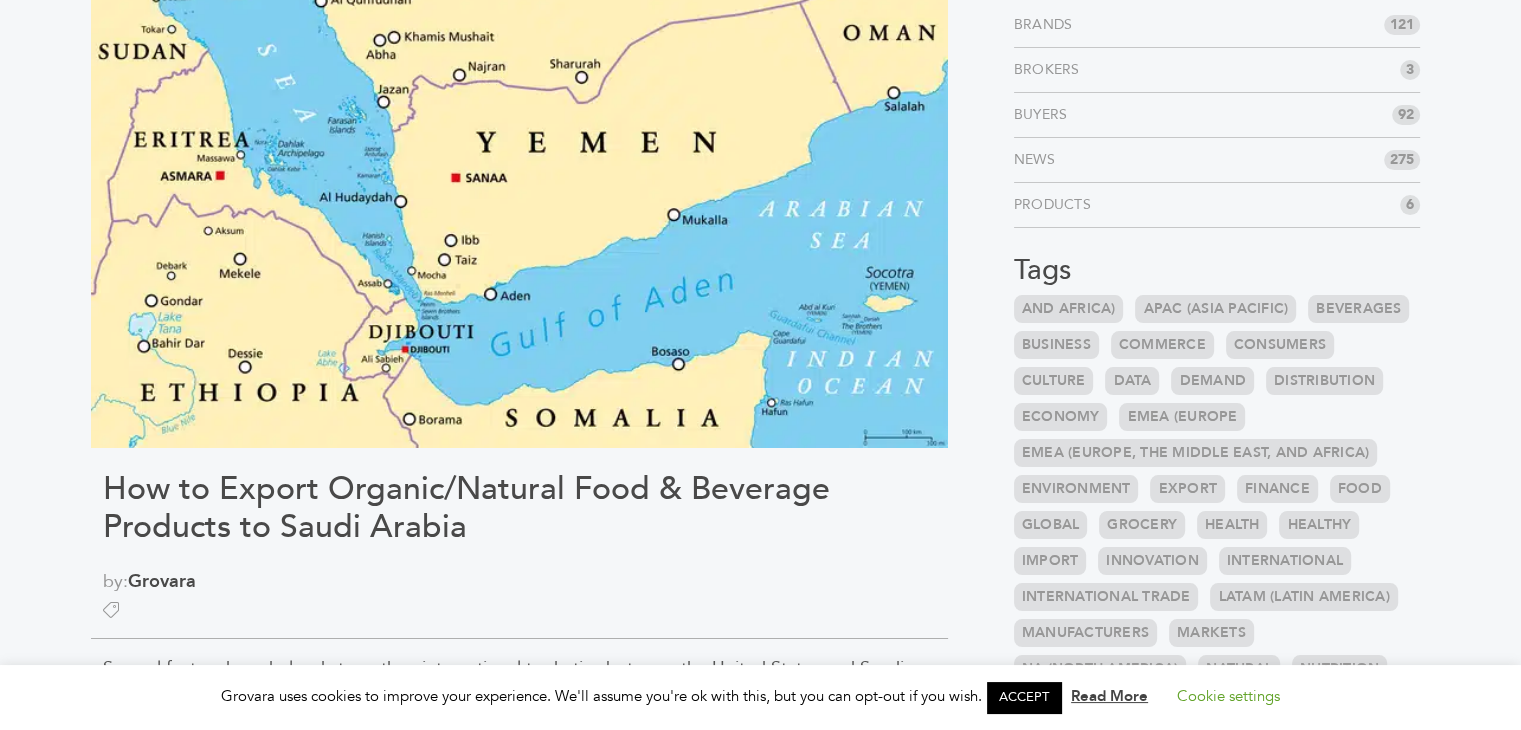 click on "How to Export Organic/Natural Food & Beverage Products to Saudi Arabia" at bounding box center (519, 508) 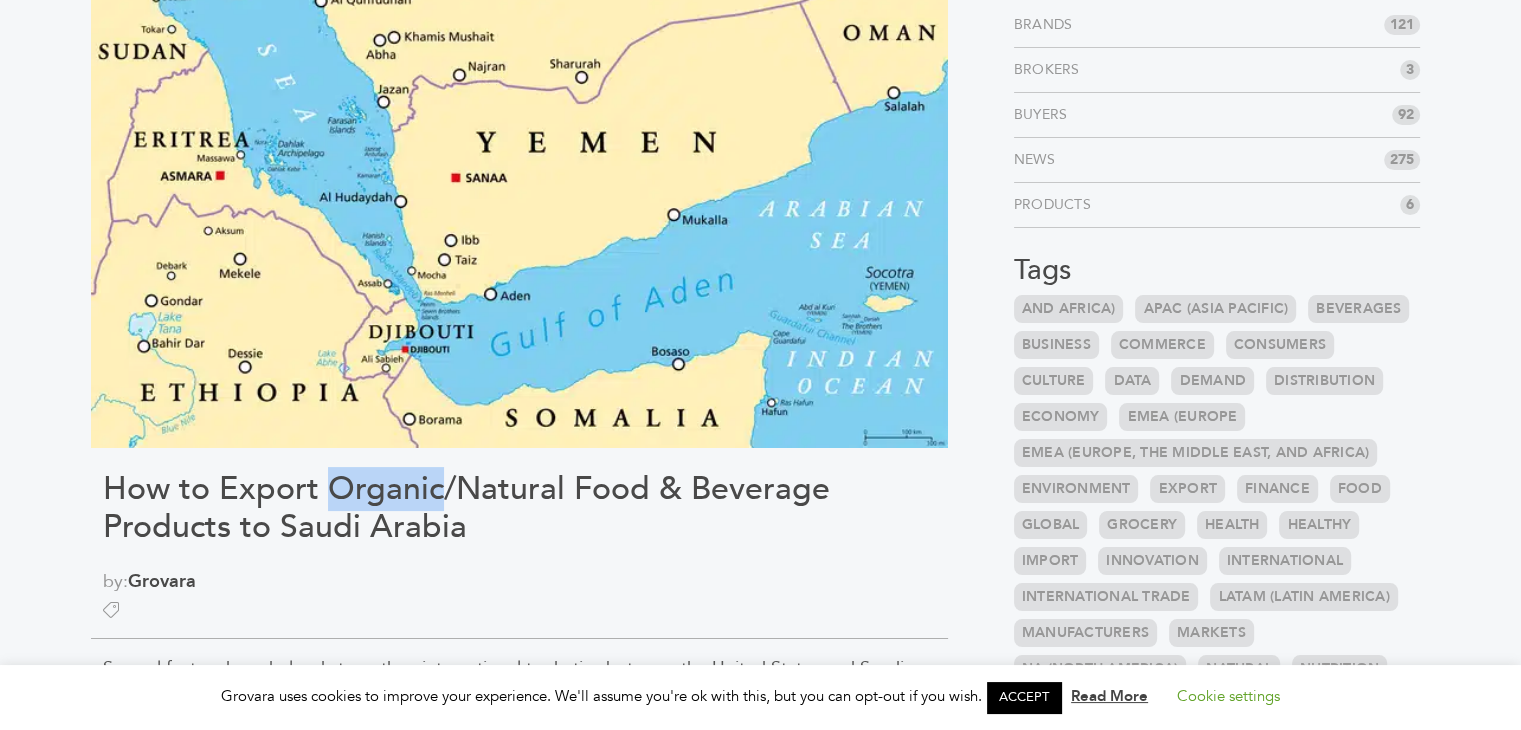 click on "How to Export Organic/Natural Food & Beverage Products to Saudi Arabia" at bounding box center (519, 508) 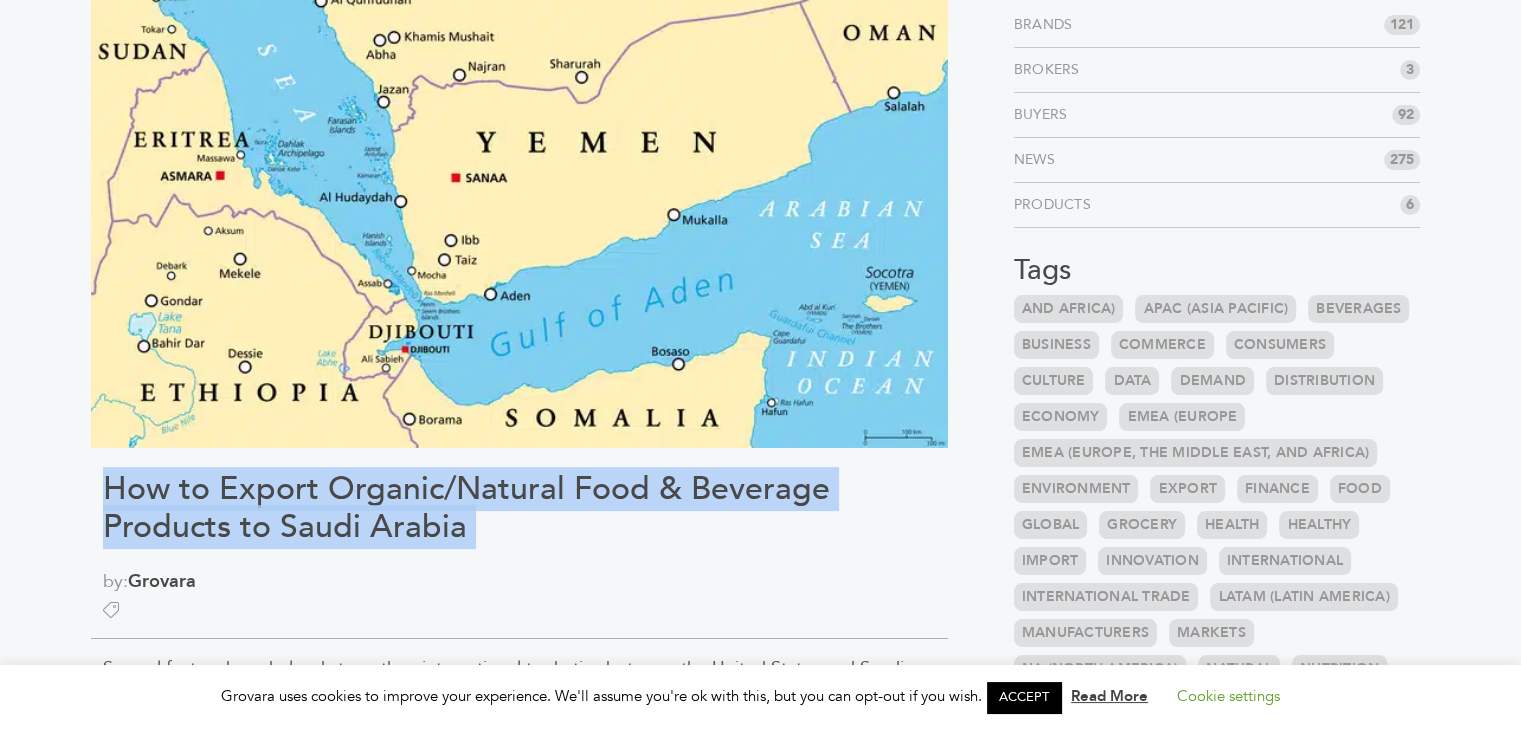 click on "How to Export Organic/Natural Food & Beverage Products to Saudi Arabia" at bounding box center (519, 508) 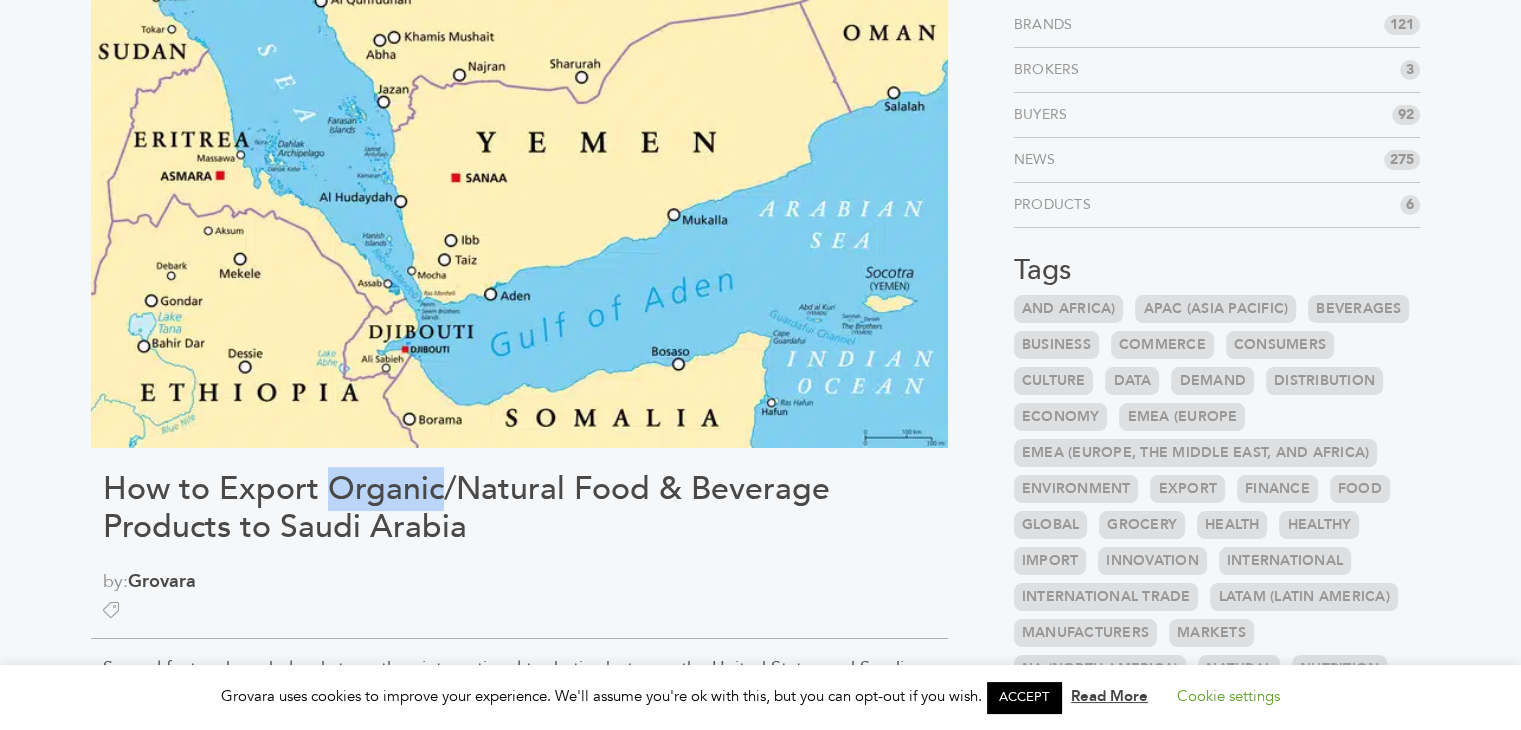 click on "How to Export Organic/Natural Food & Beverage Products to Saudi Arabia" at bounding box center (519, 508) 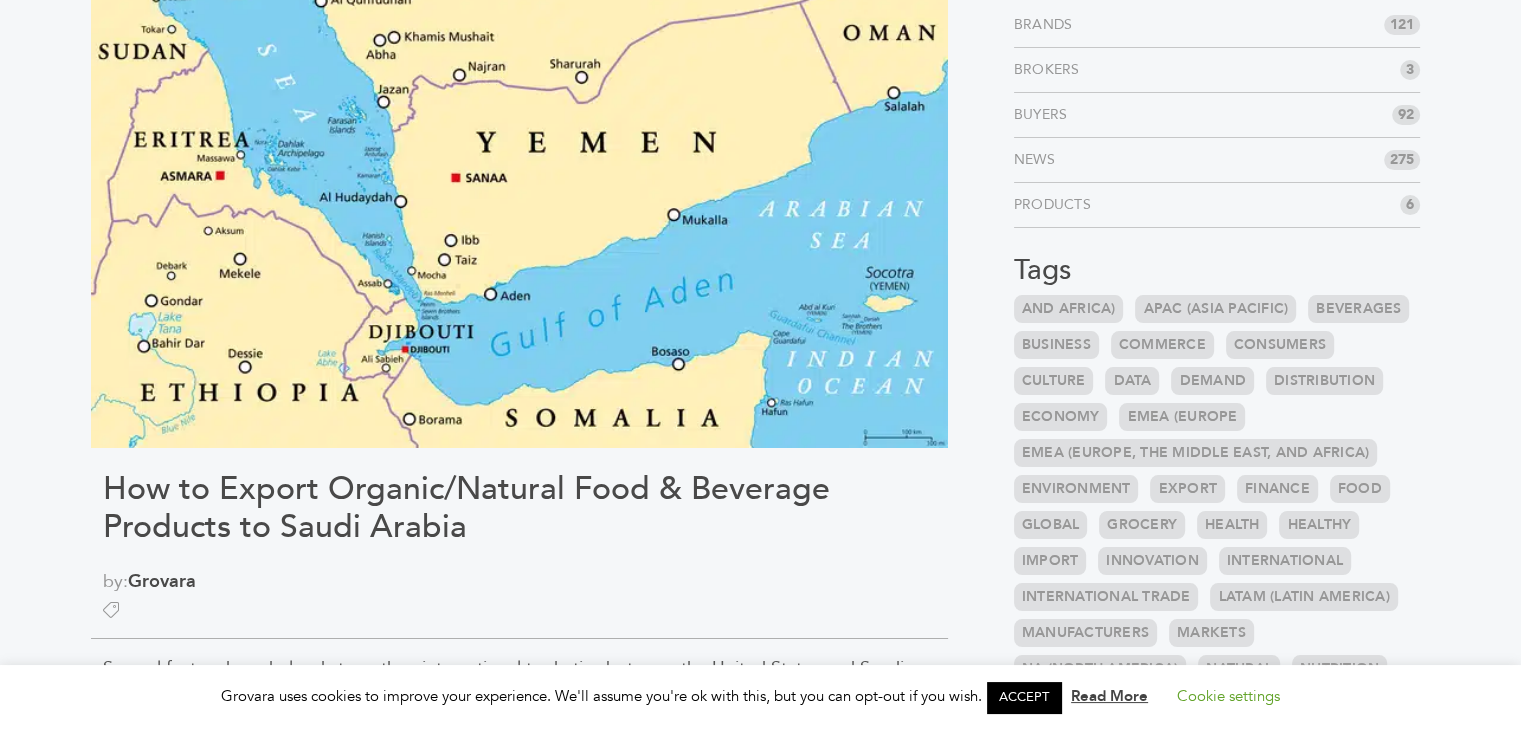 click on "How to Export Organic/Natural Food & Beverage Products to Saudi Arabia" at bounding box center (519, 508) 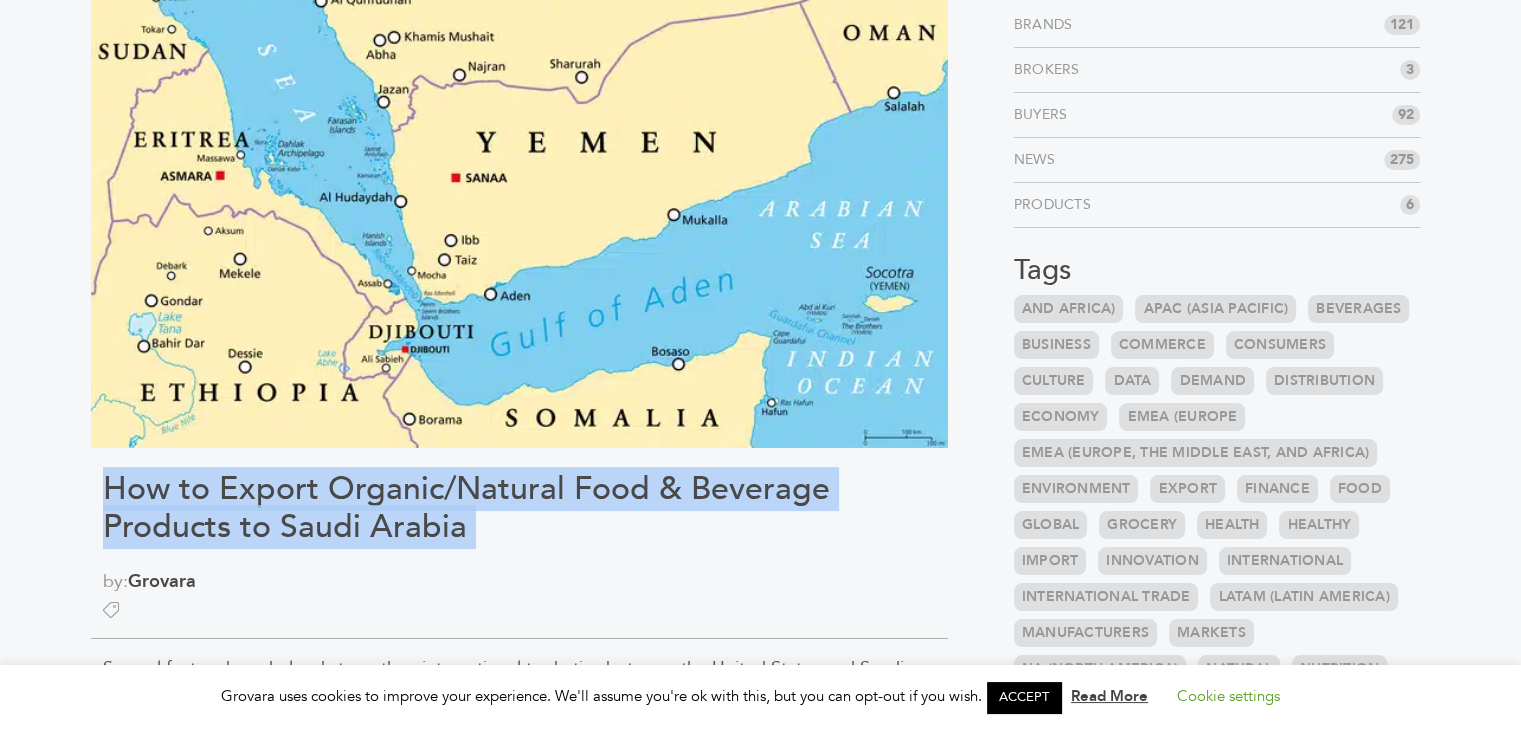 click on "How to Export Organic/Natural Food & Beverage Products to Saudi Arabia" at bounding box center [519, 508] 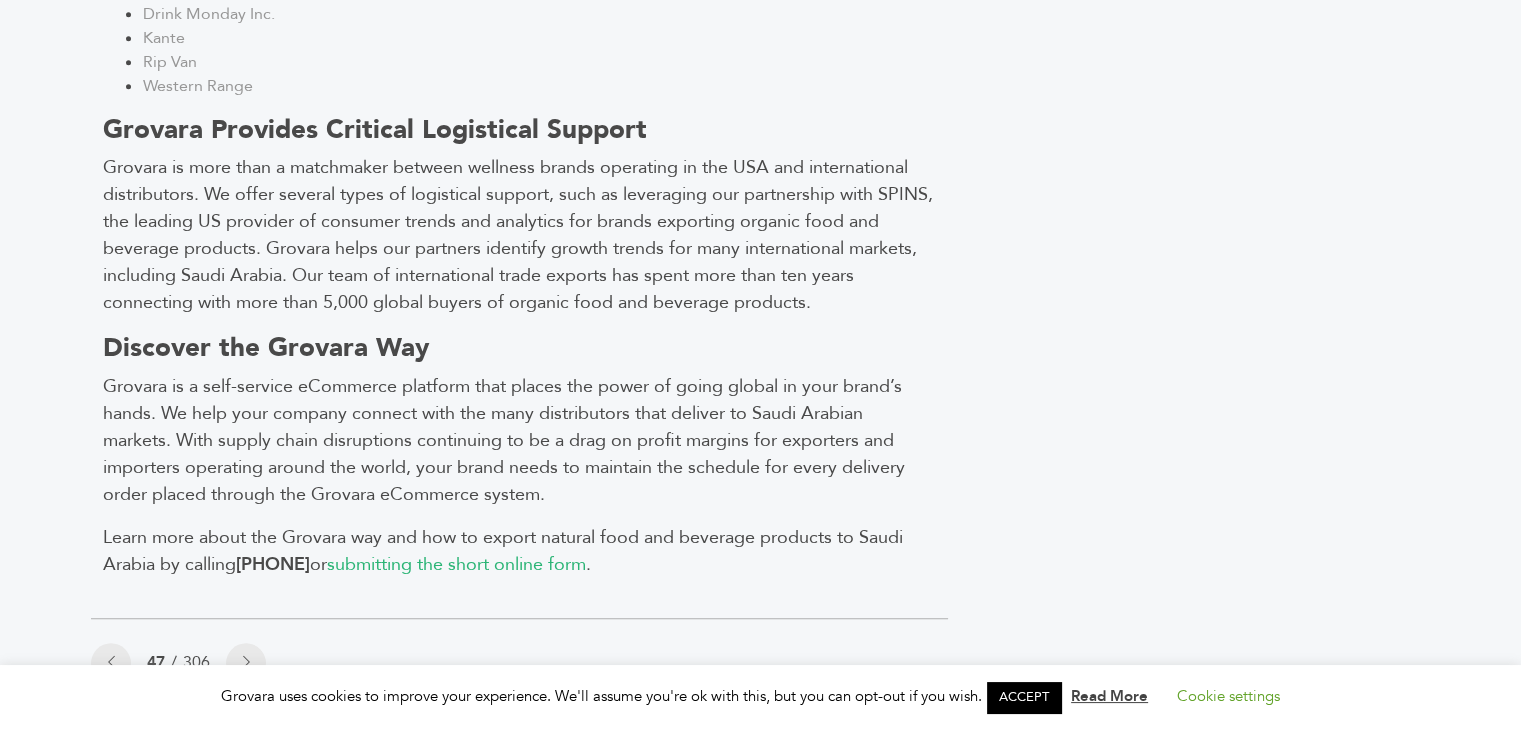 scroll, scrollTop: 1854, scrollLeft: 0, axis: vertical 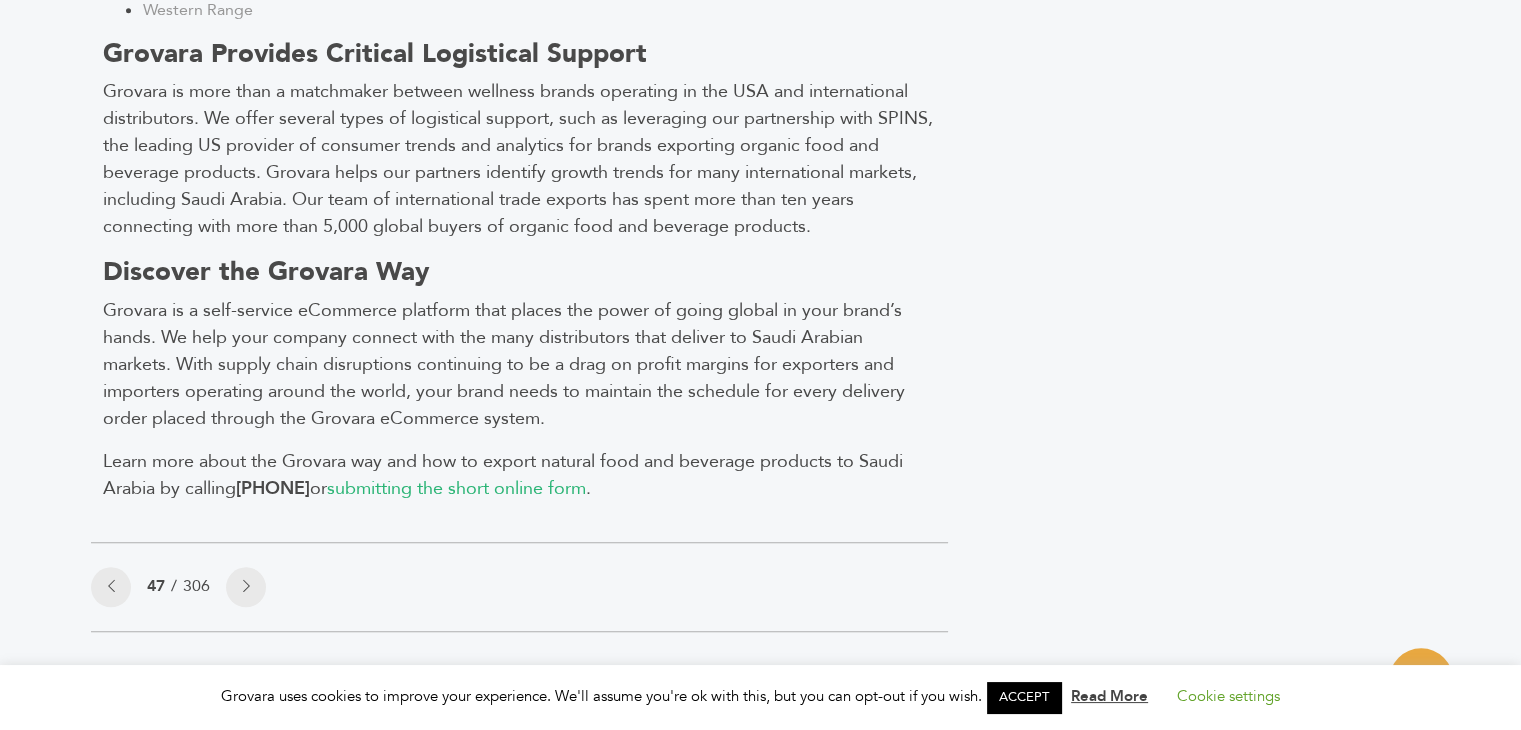 click on "Categories
Brands 121
Brokers 3
Buyers 92
News 275
6" at bounding box center (1217, -523) 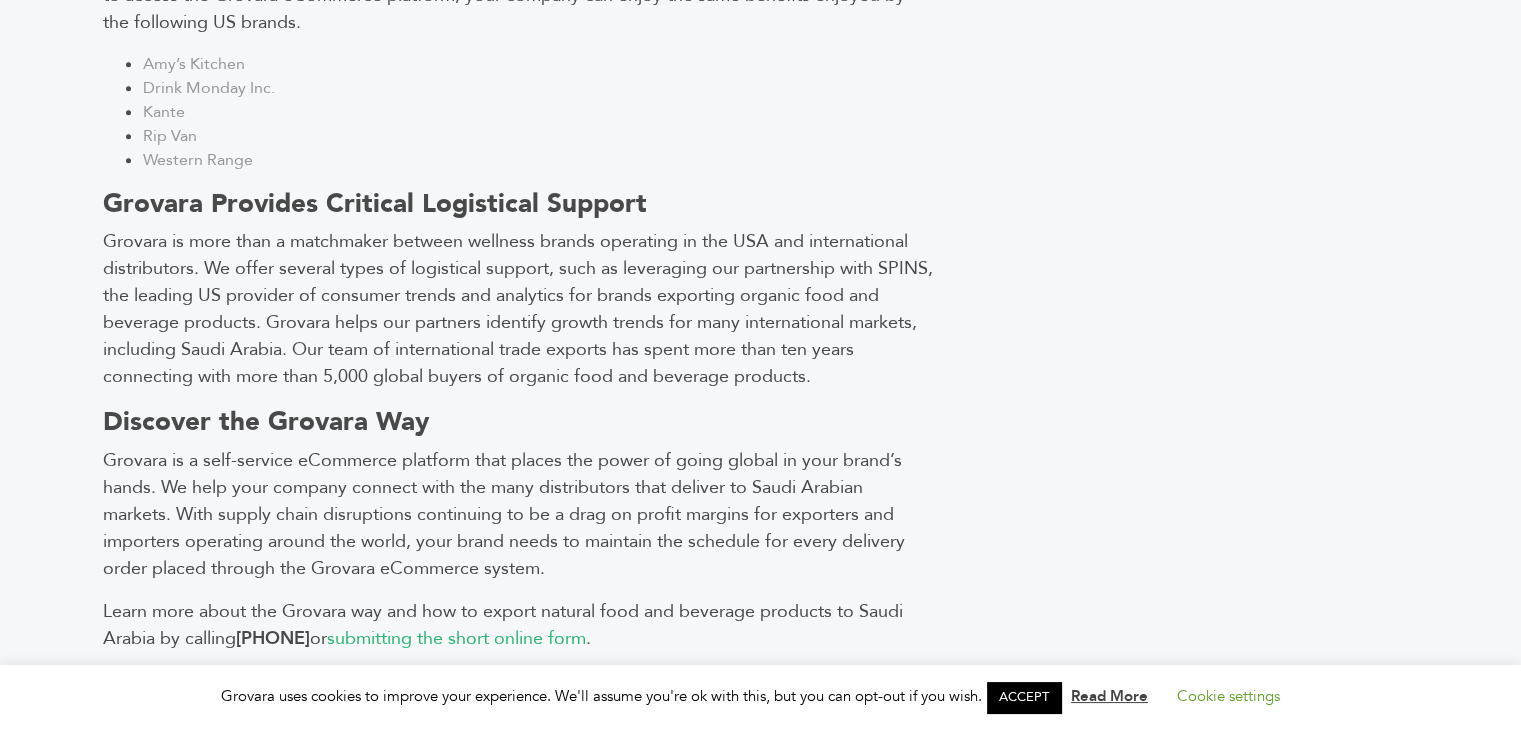 scroll, scrollTop: 1890, scrollLeft: 0, axis: vertical 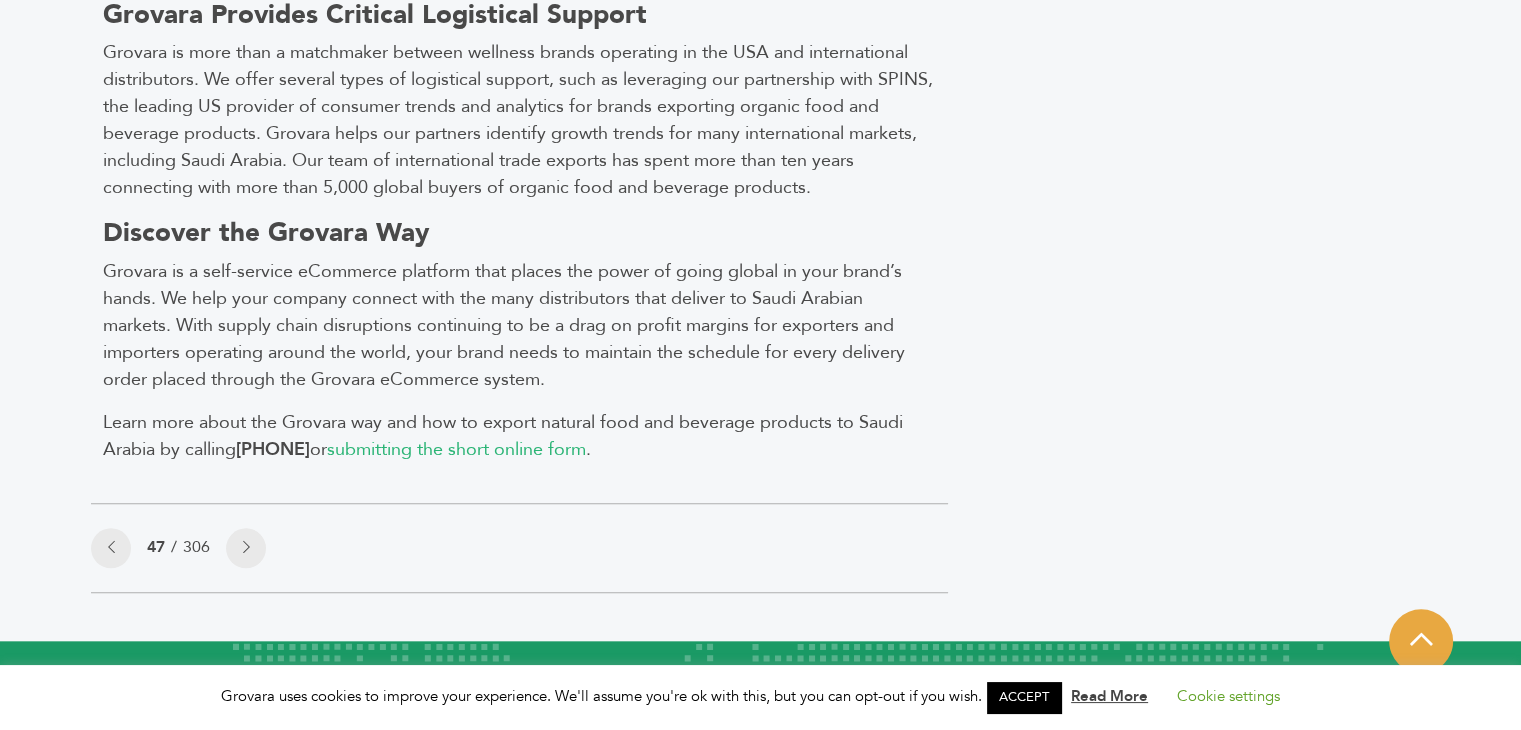 click on "Categories
Brands 121
Brokers 3
Buyers 92
News 275
6" at bounding box center (1217, -562) 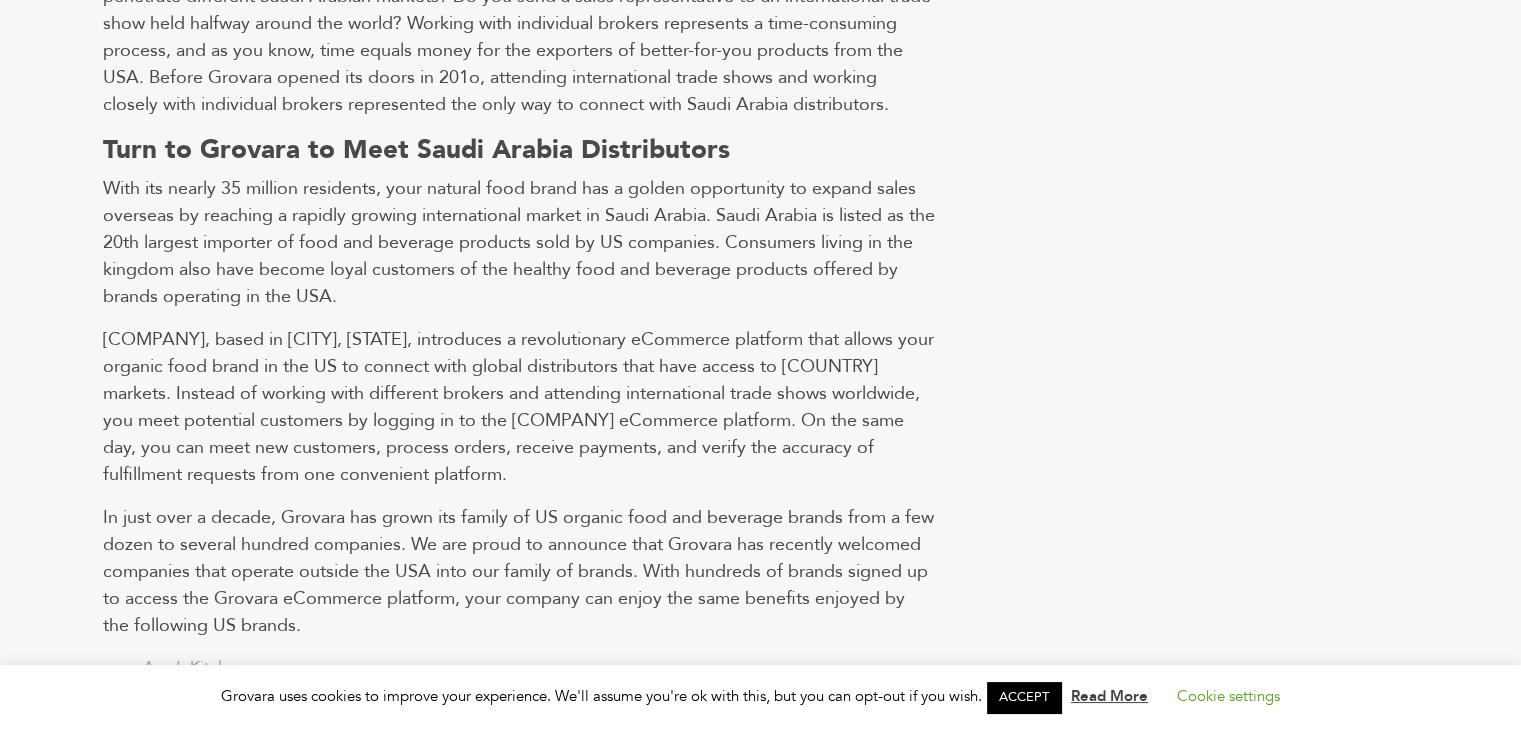 scroll, scrollTop: 1138, scrollLeft: 0, axis: vertical 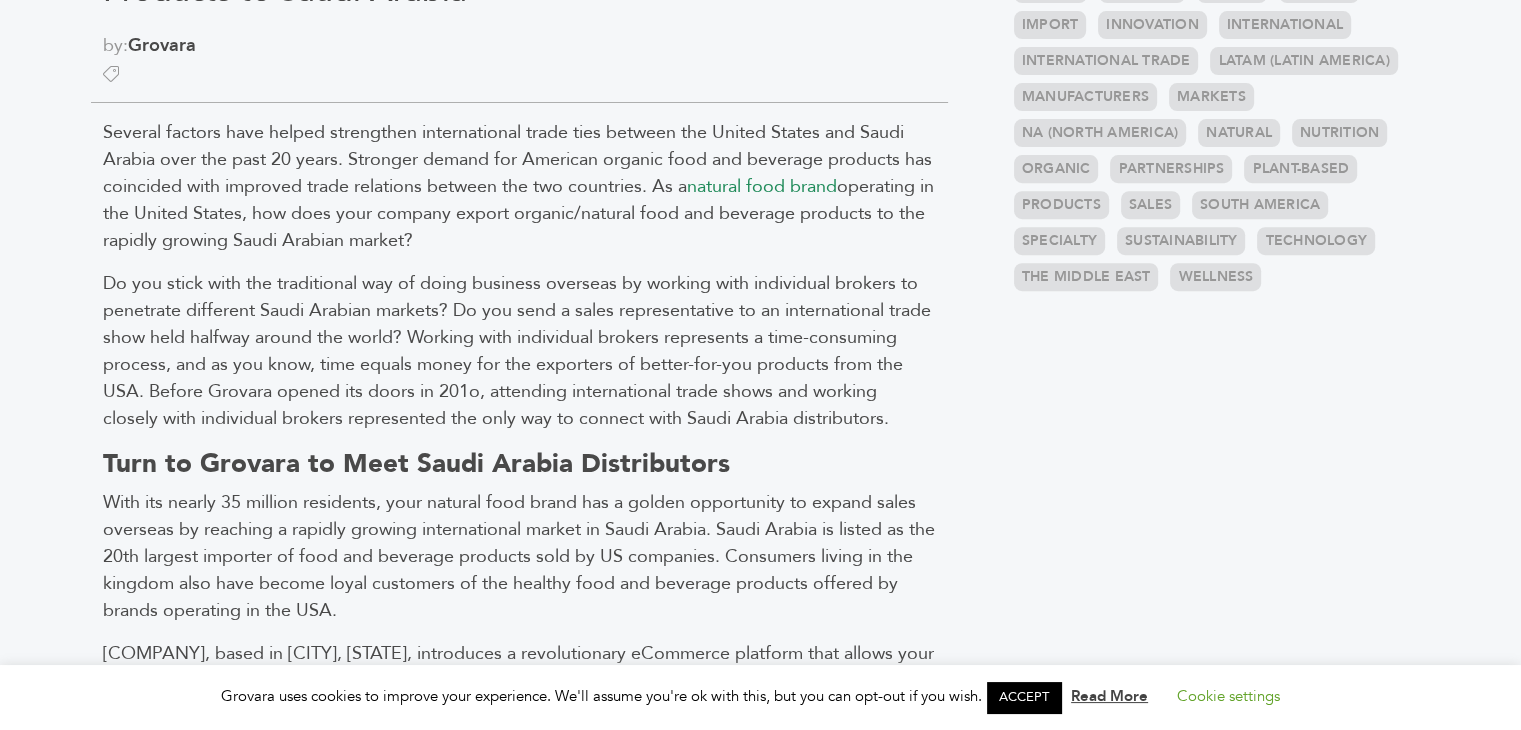 click on "natural food brand" at bounding box center (762, 186) 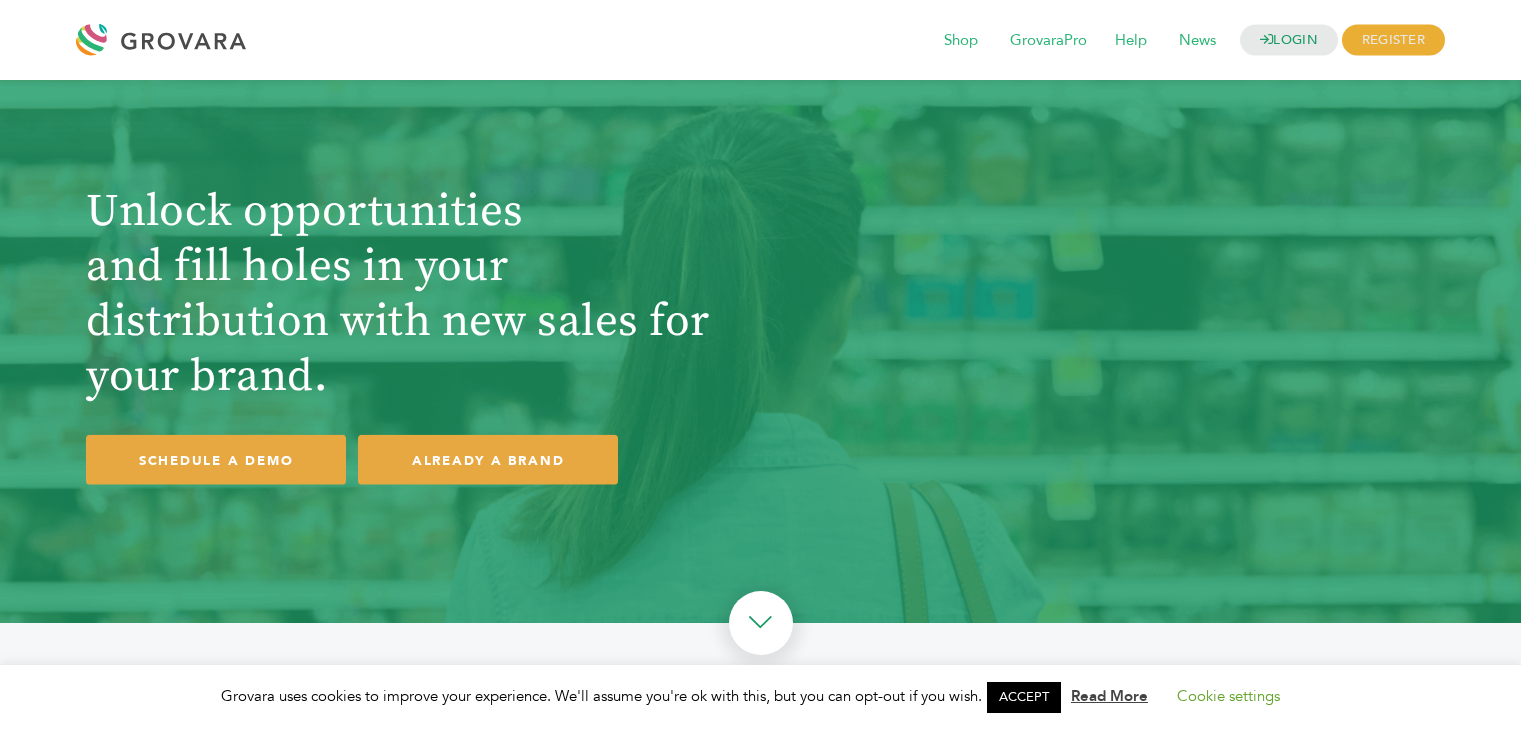 scroll, scrollTop: 0, scrollLeft: 0, axis: both 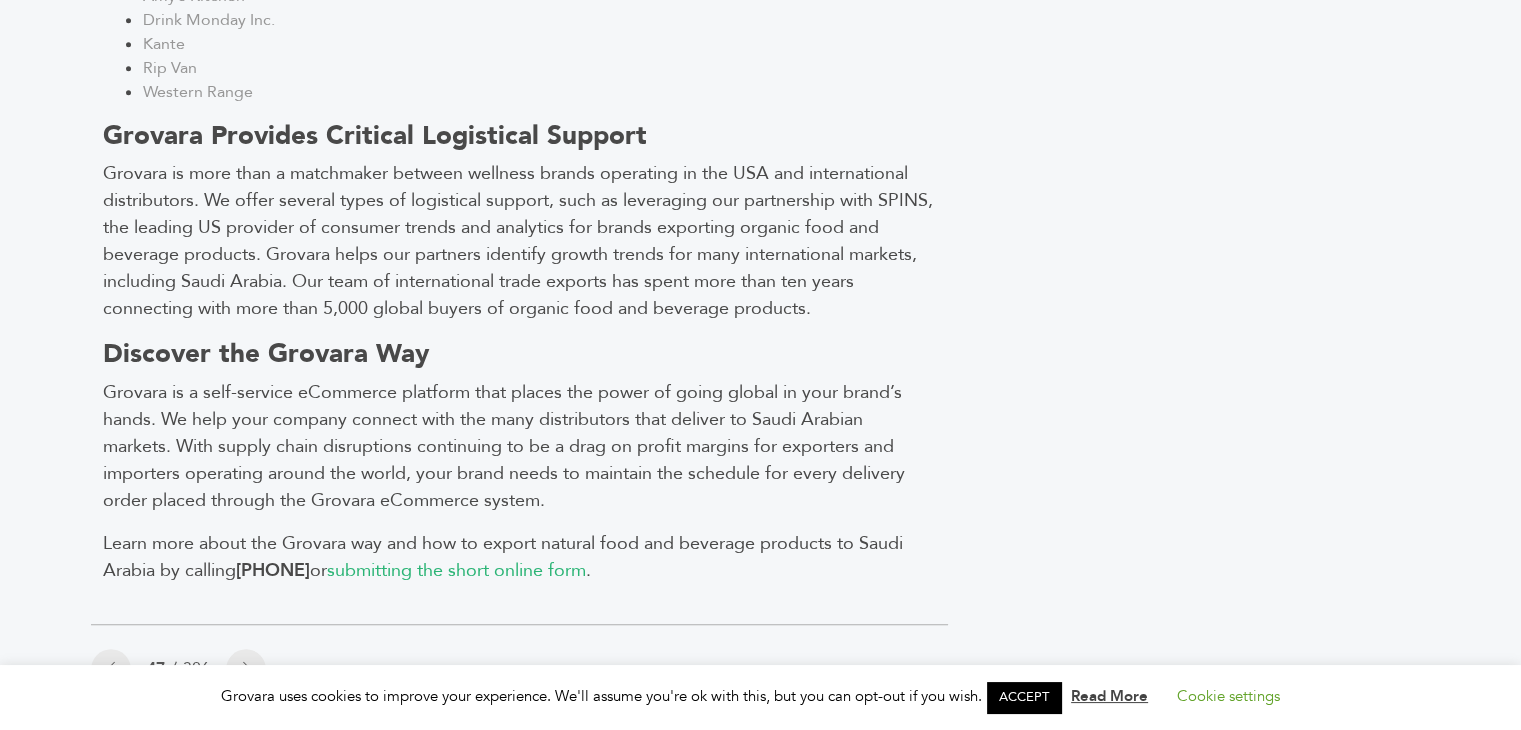 drag, startPoint x: 1514, startPoint y: 476, endPoint x: 1481, endPoint y: 125, distance: 352.54788 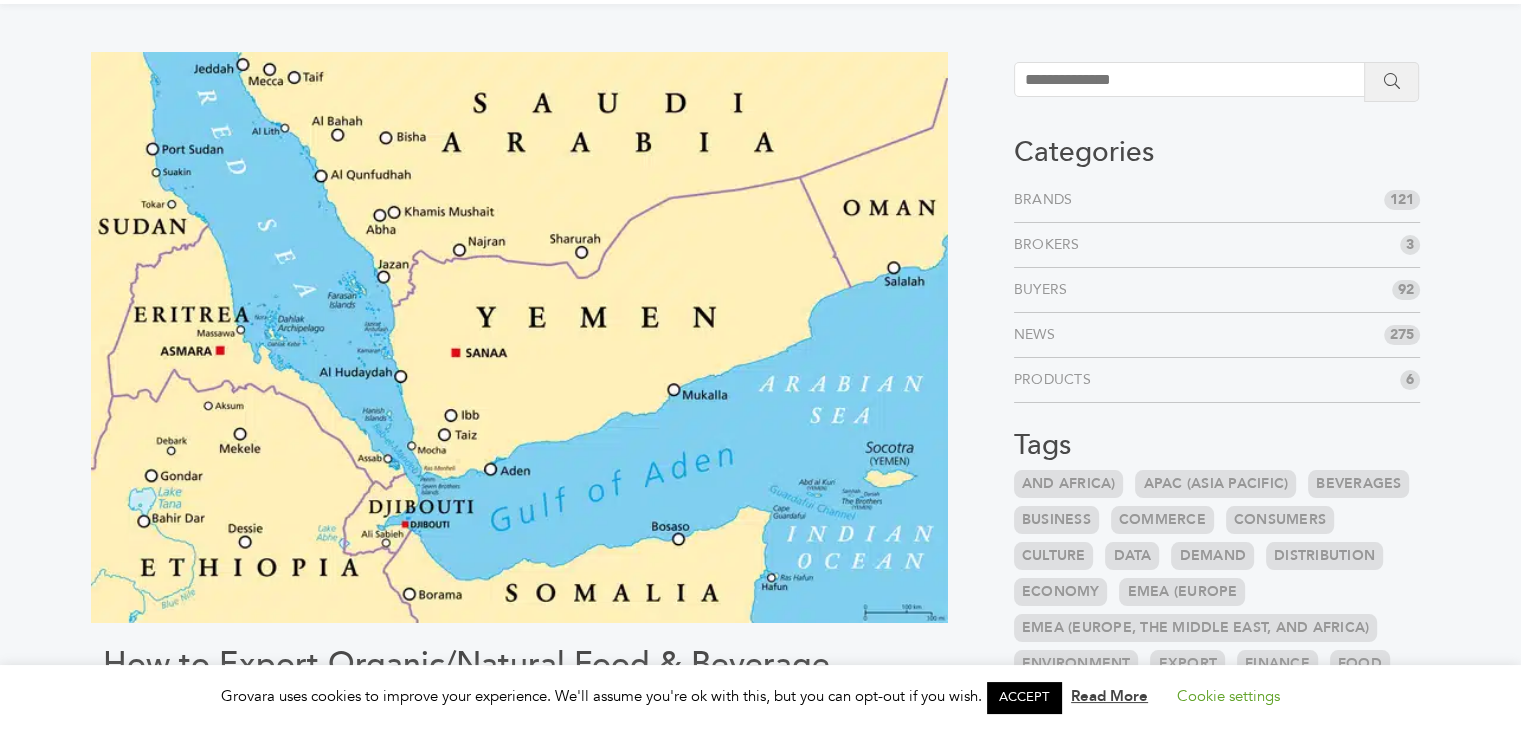 scroll, scrollTop: 73, scrollLeft: 0, axis: vertical 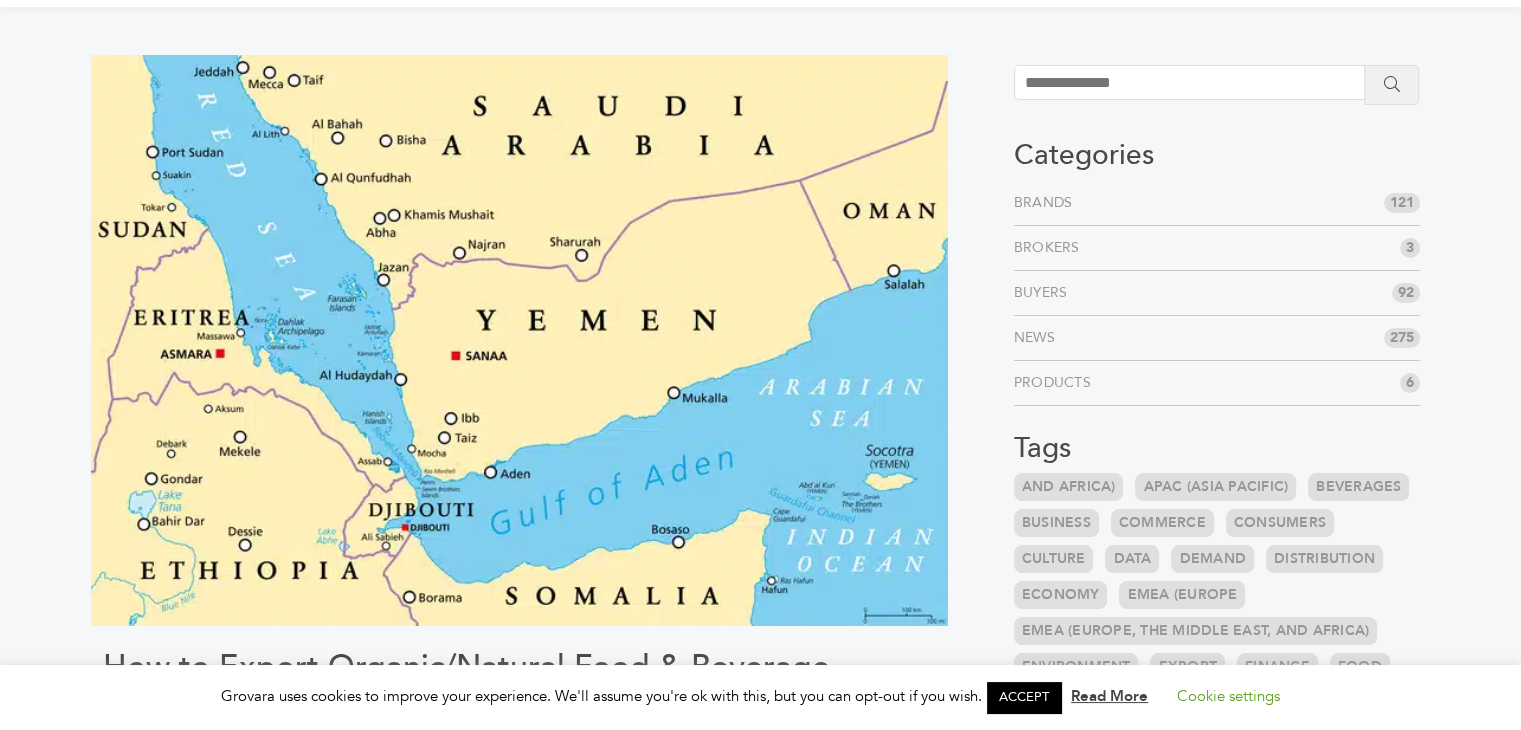 click on "LOGIN
REGISTER
I'm a  Buyer
I'm a  Brand
Shop
GrovaraPro
Help News" at bounding box center (760, 1492) 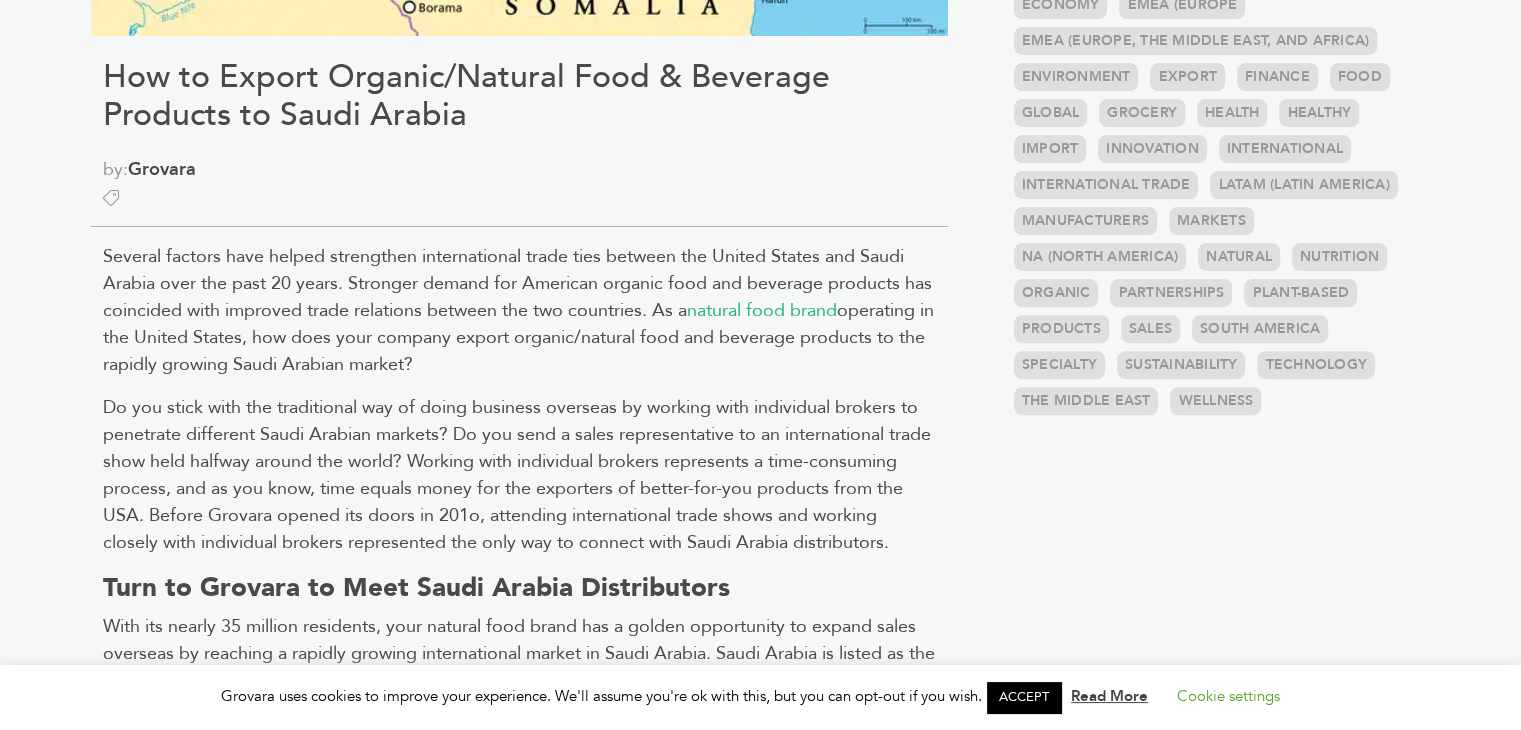 scroll, scrollTop: 677, scrollLeft: 0, axis: vertical 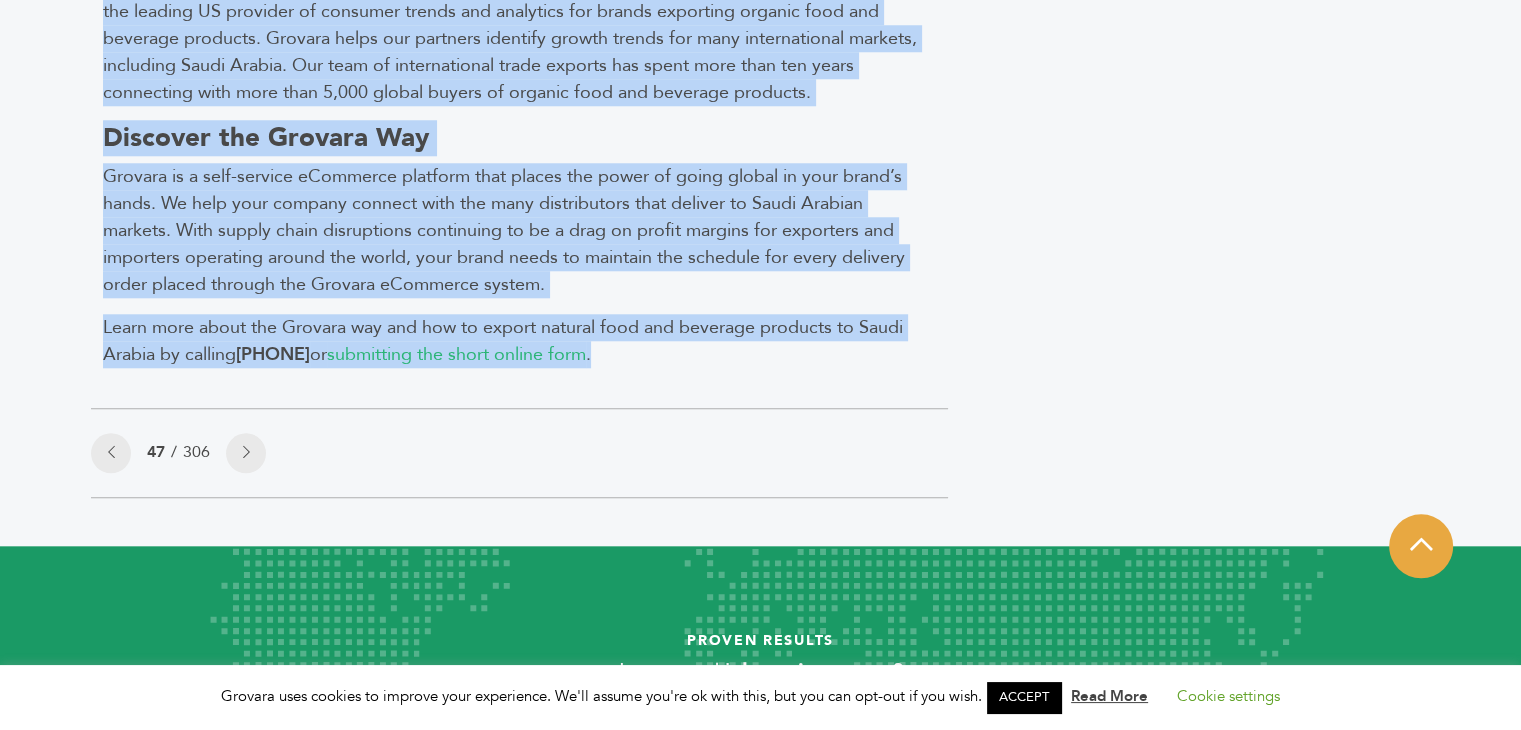 drag, startPoint x: 92, startPoint y: 239, endPoint x: 678, endPoint y: 389, distance: 604.8934 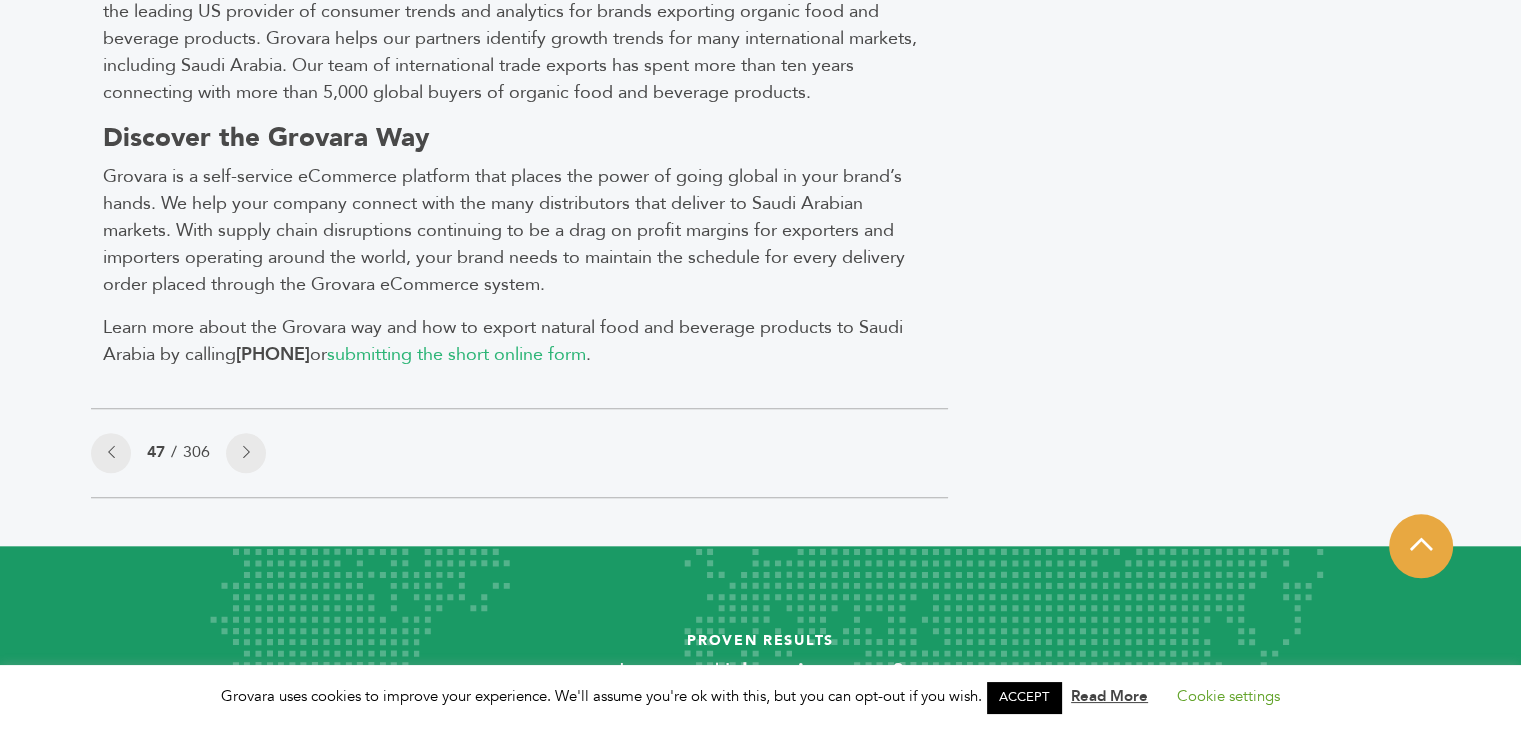 click on "Categories
Brands 121
Brokers 3
Buyers 92
News 275
6" at bounding box center [1217, -657] 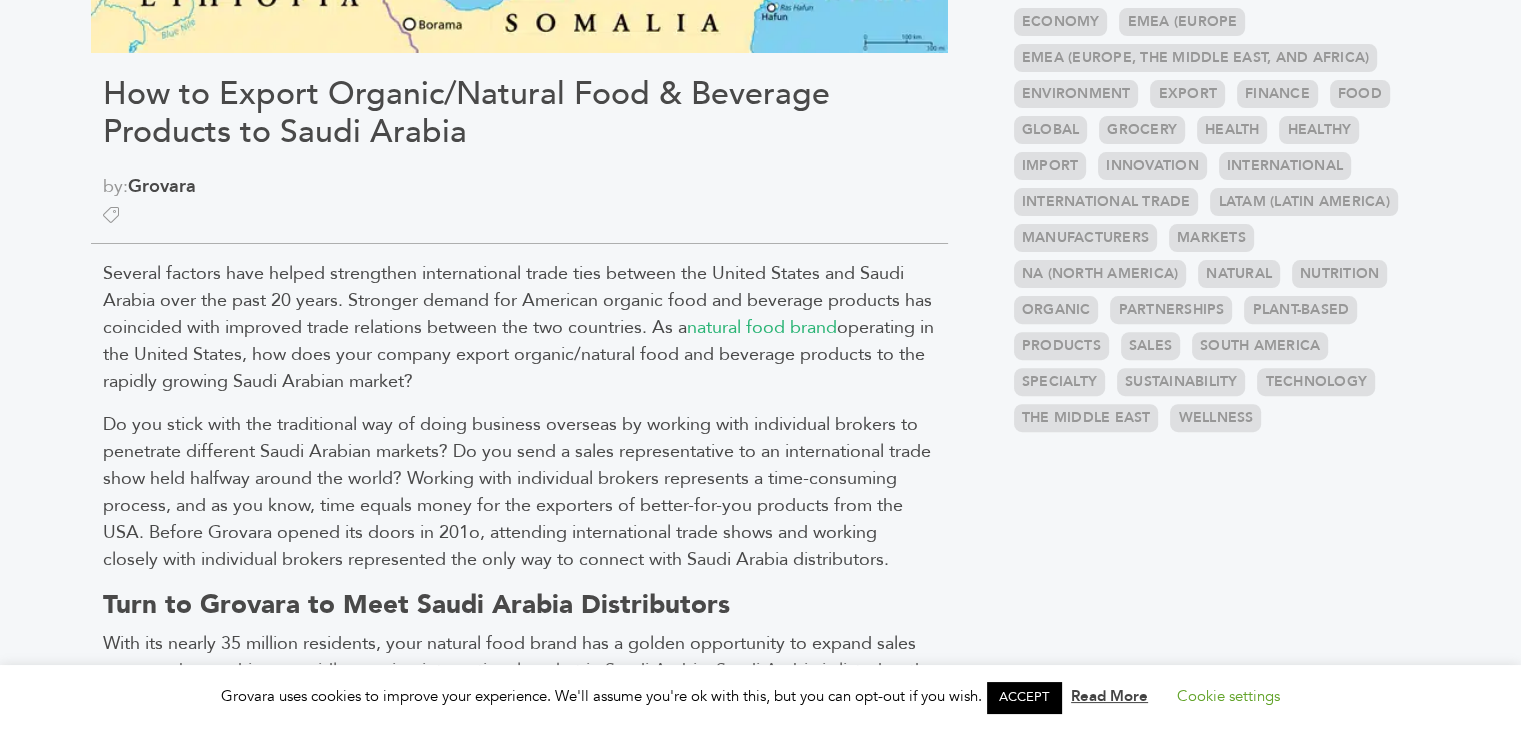 scroll, scrollTop: 679, scrollLeft: 0, axis: vertical 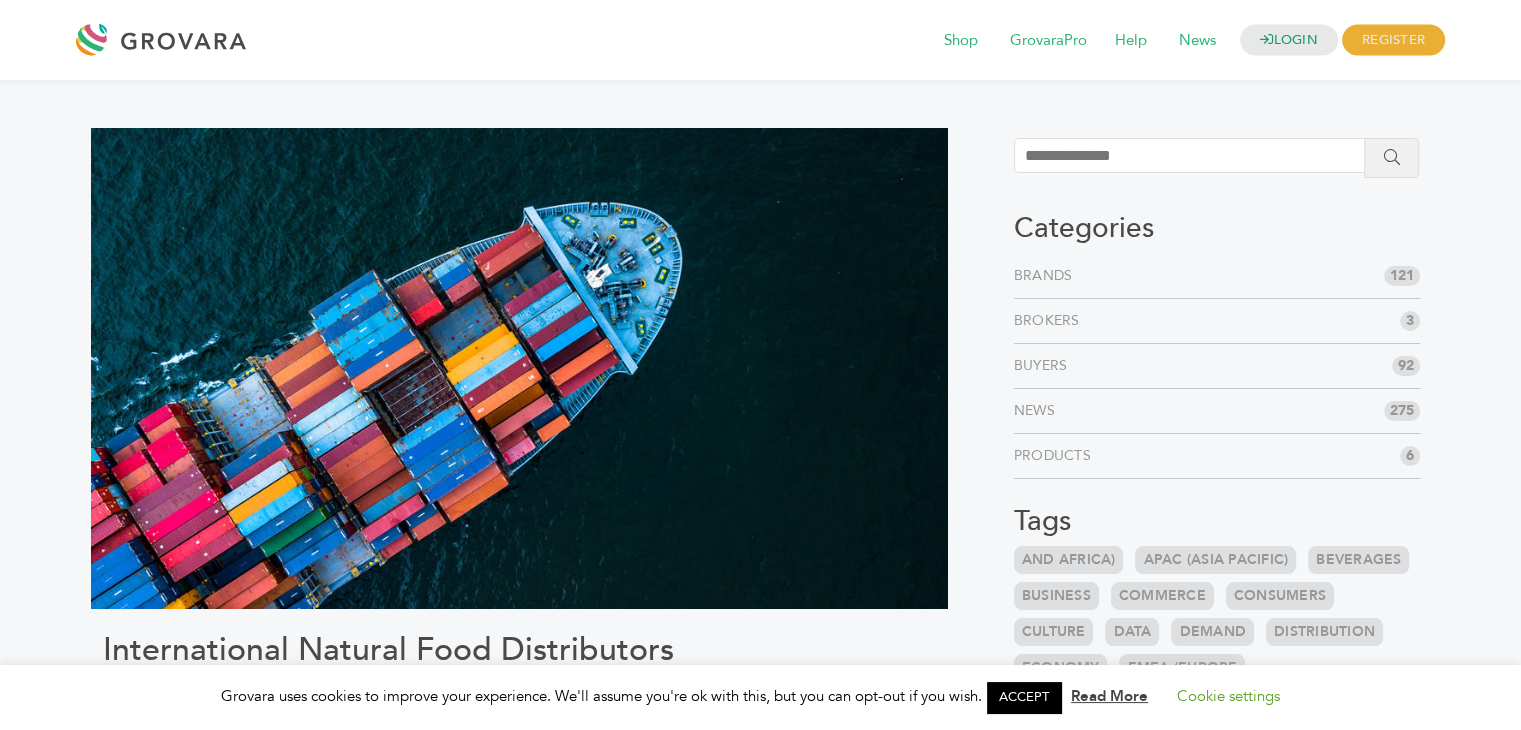 click at bounding box center [519, 368] 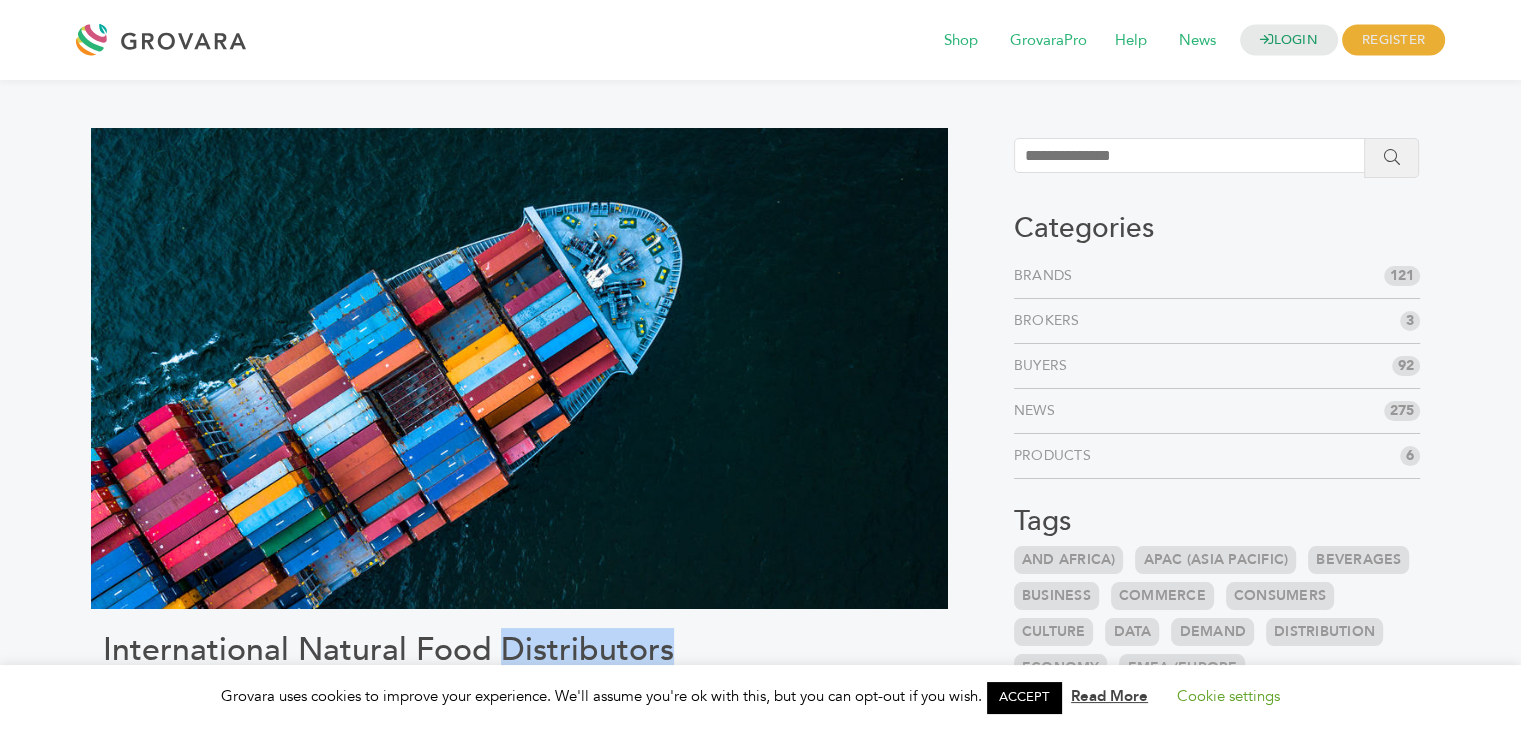 click on "International Natural Food Distributors" at bounding box center (519, 650) 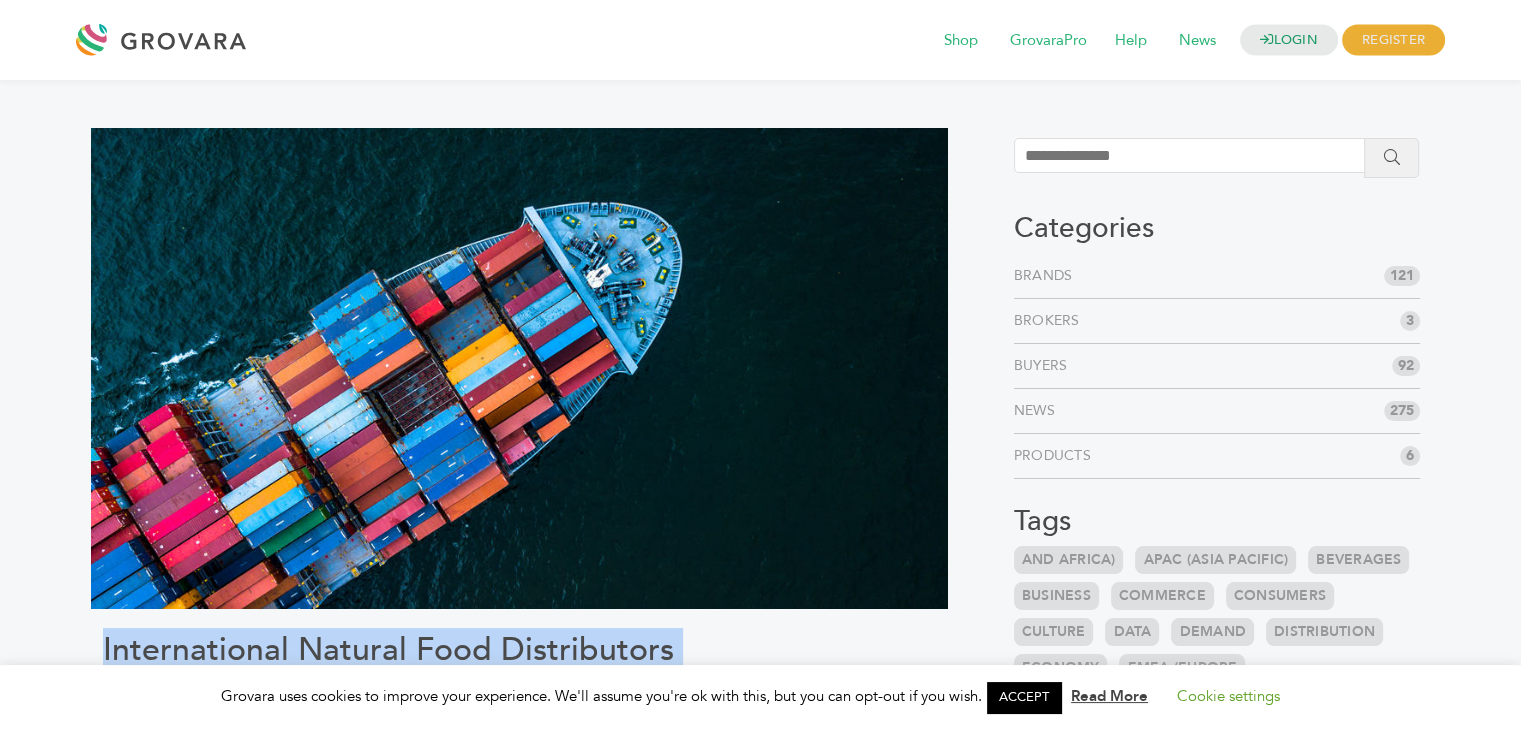 click on "International Natural Food Distributors" at bounding box center [519, 650] 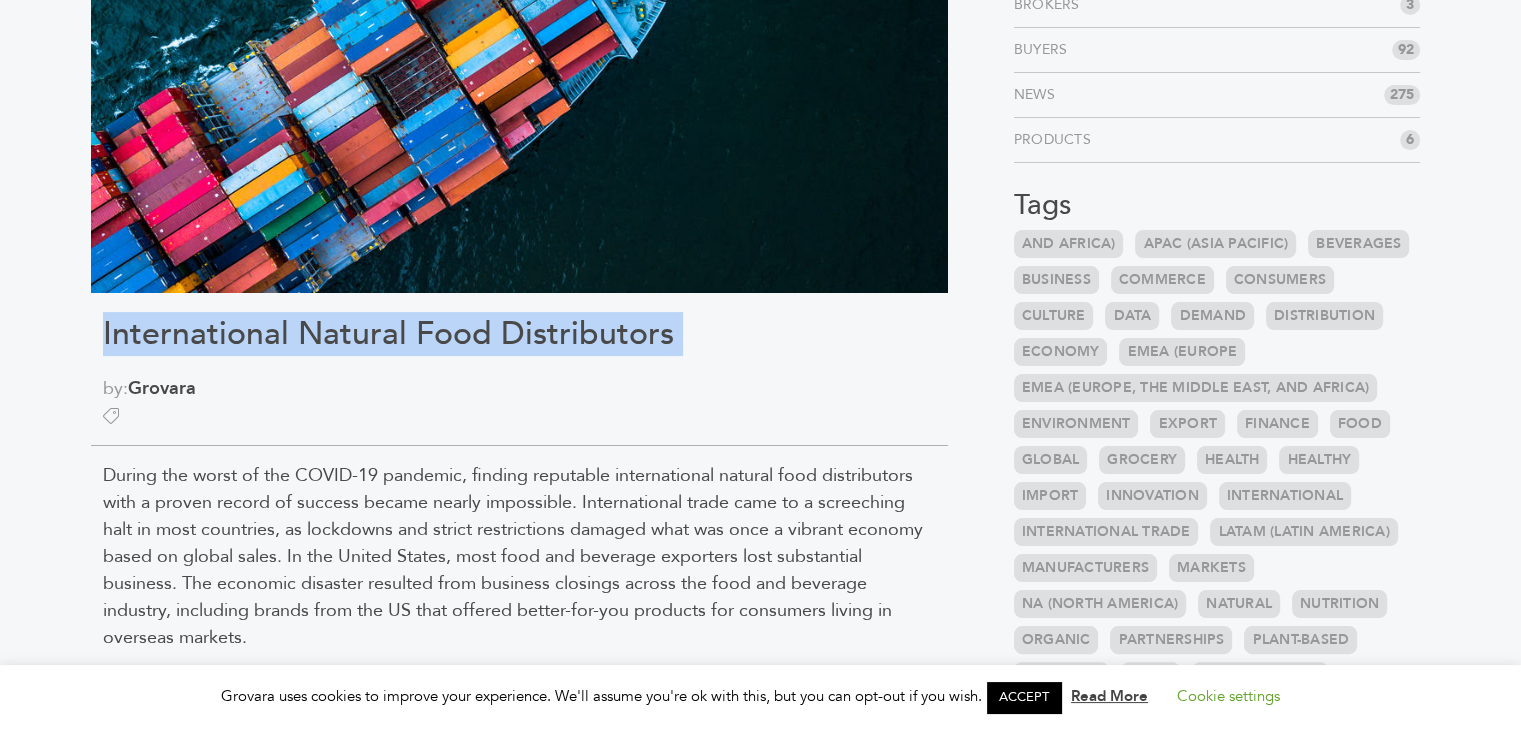 scroll, scrollTop: 323, scrollLeft: 0, axis: vertical 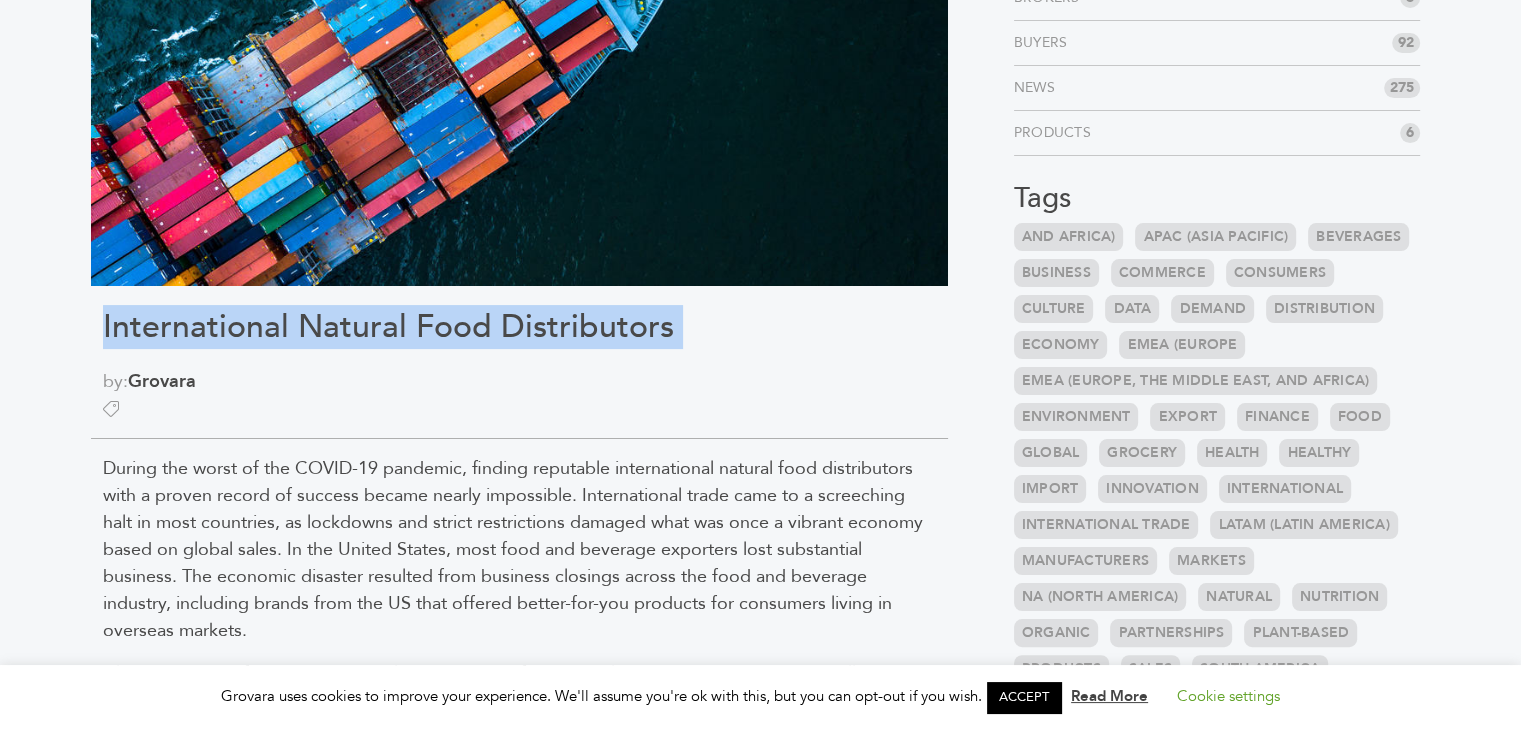 click on "International Natural Food Distributors" at bounding box center (519, 327) 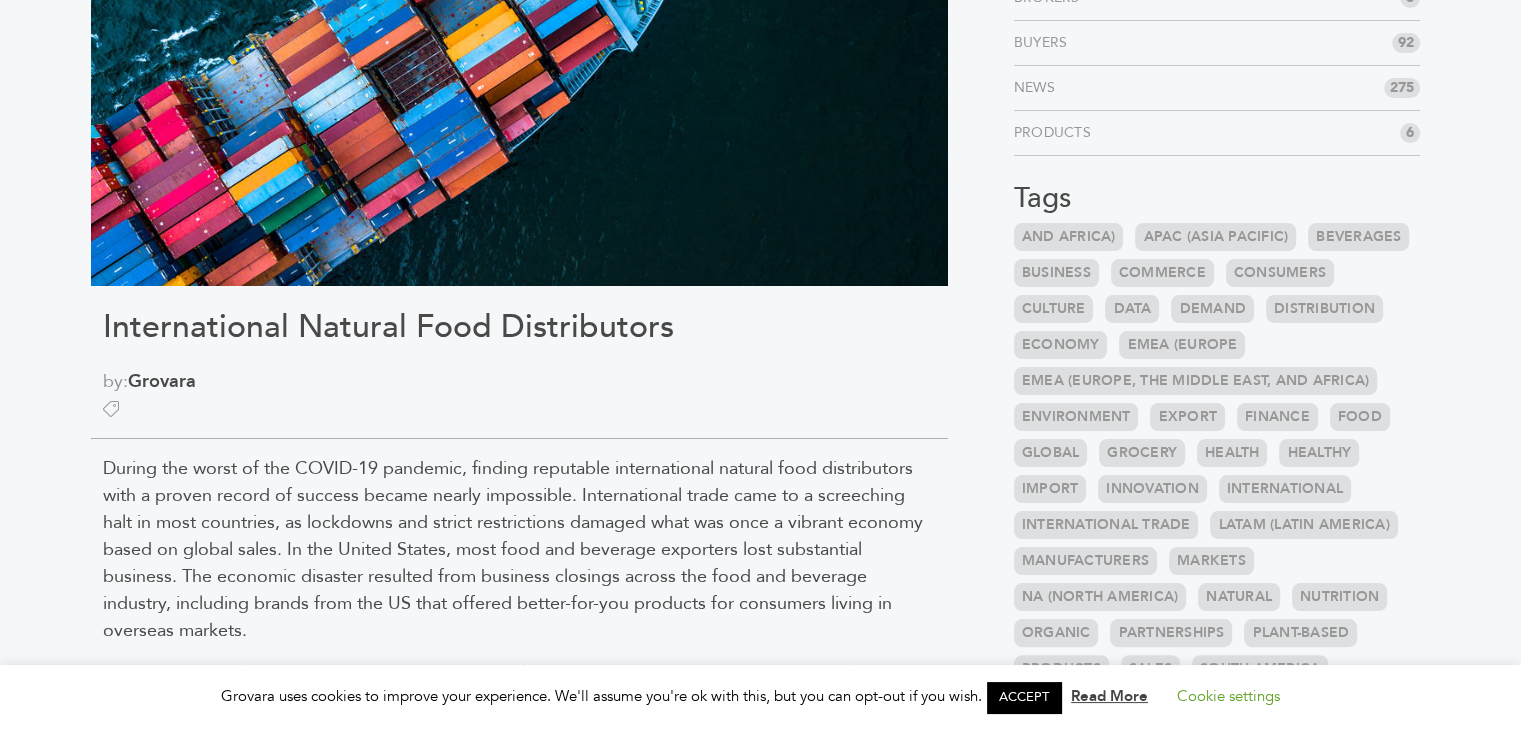 click on "International Natural Food Distributors" at bounding box center [519, 327] 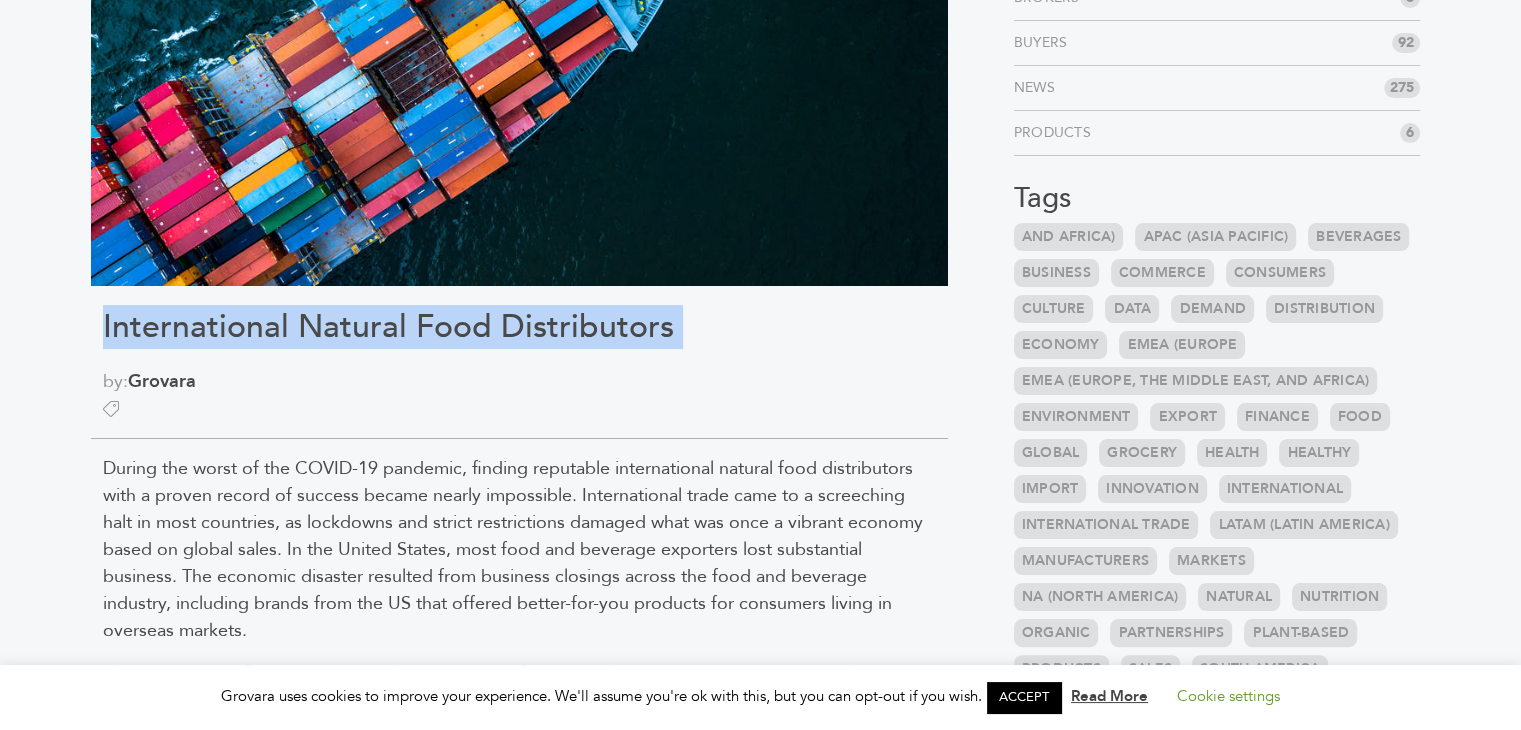click on "International Natural Food Distributors" at bounding box center (519, 327) 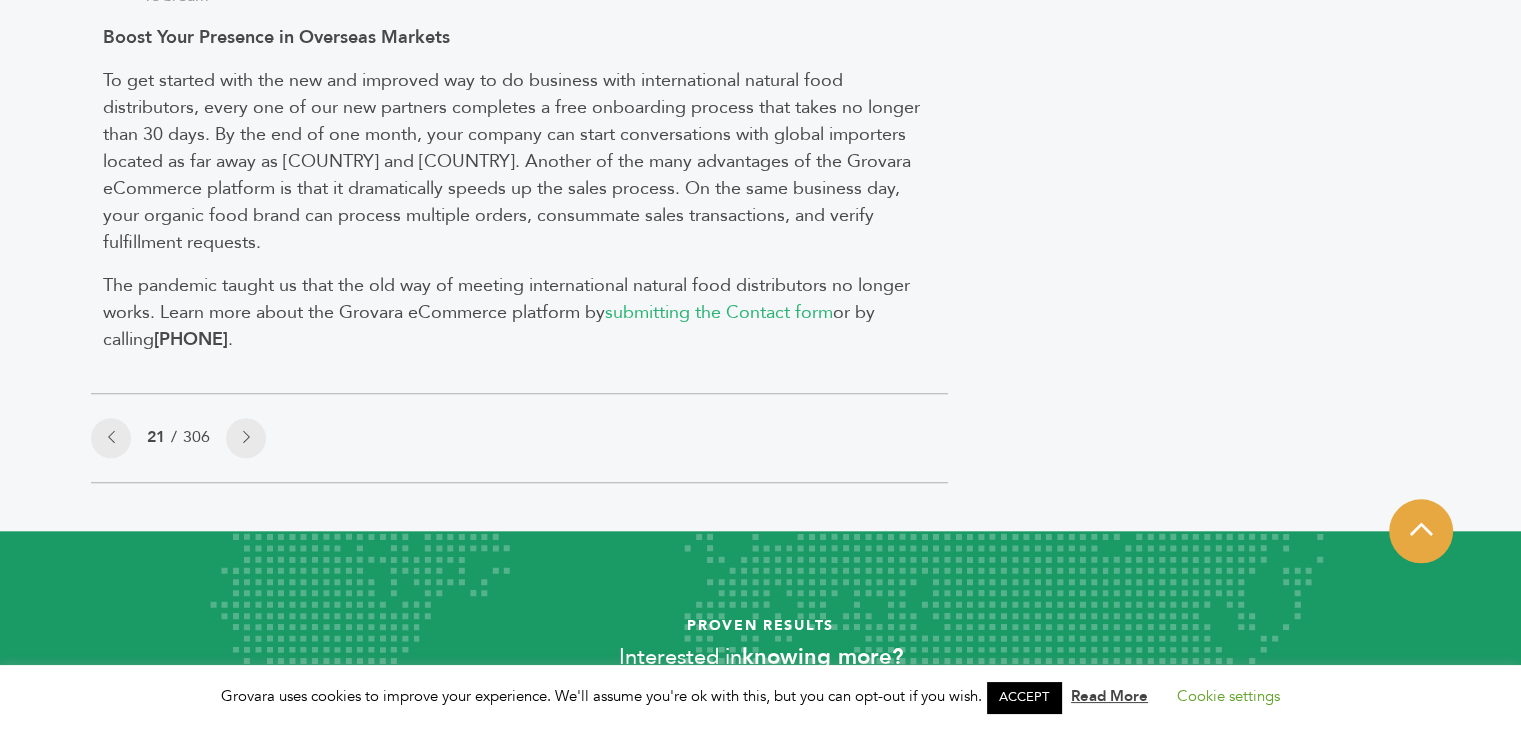 scroll, scrollTop: 284, scrollLeft: 0, axis: vertical 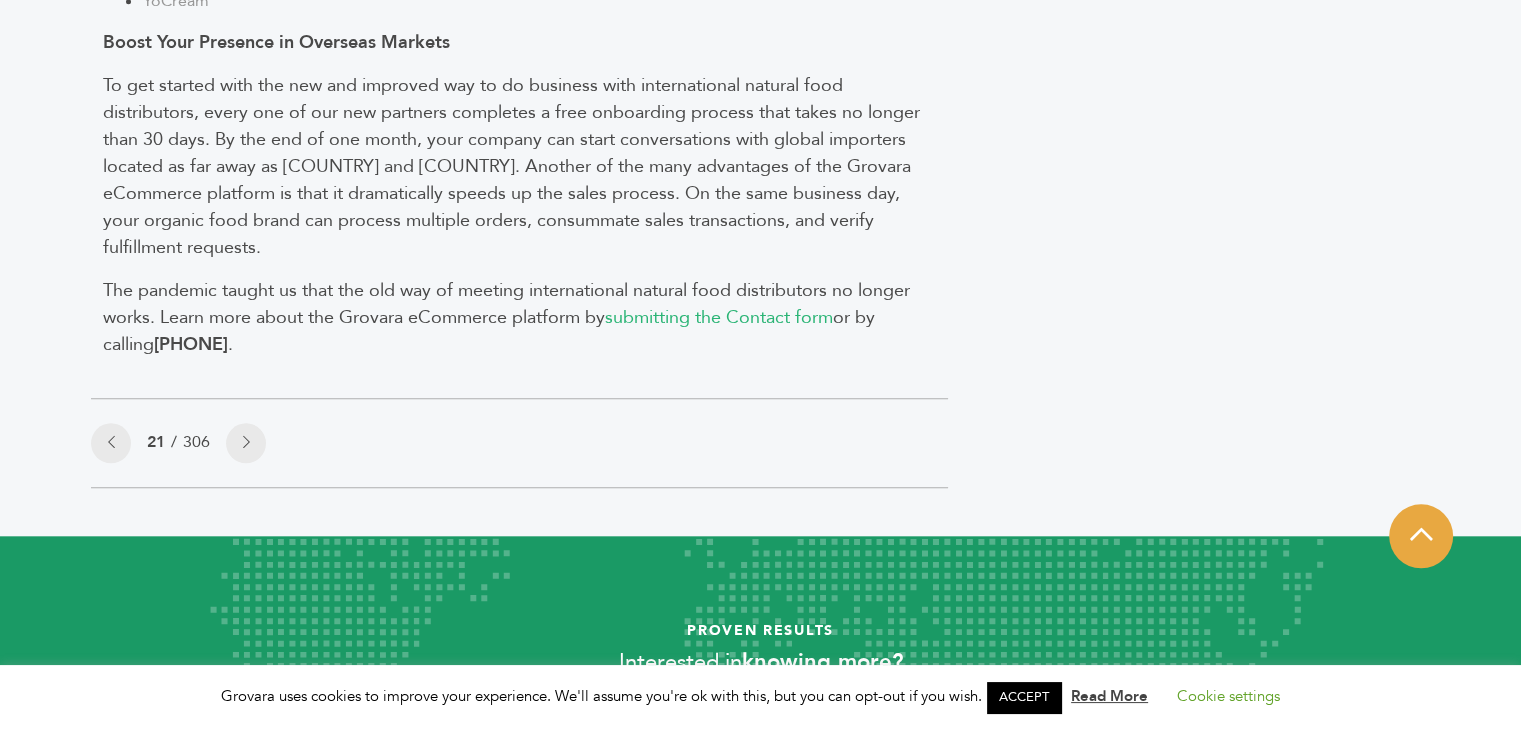 click on "Categories
Brands 121
Brokers 3
Buyers 92
News 275
6" at bounding box center (1217, -620) 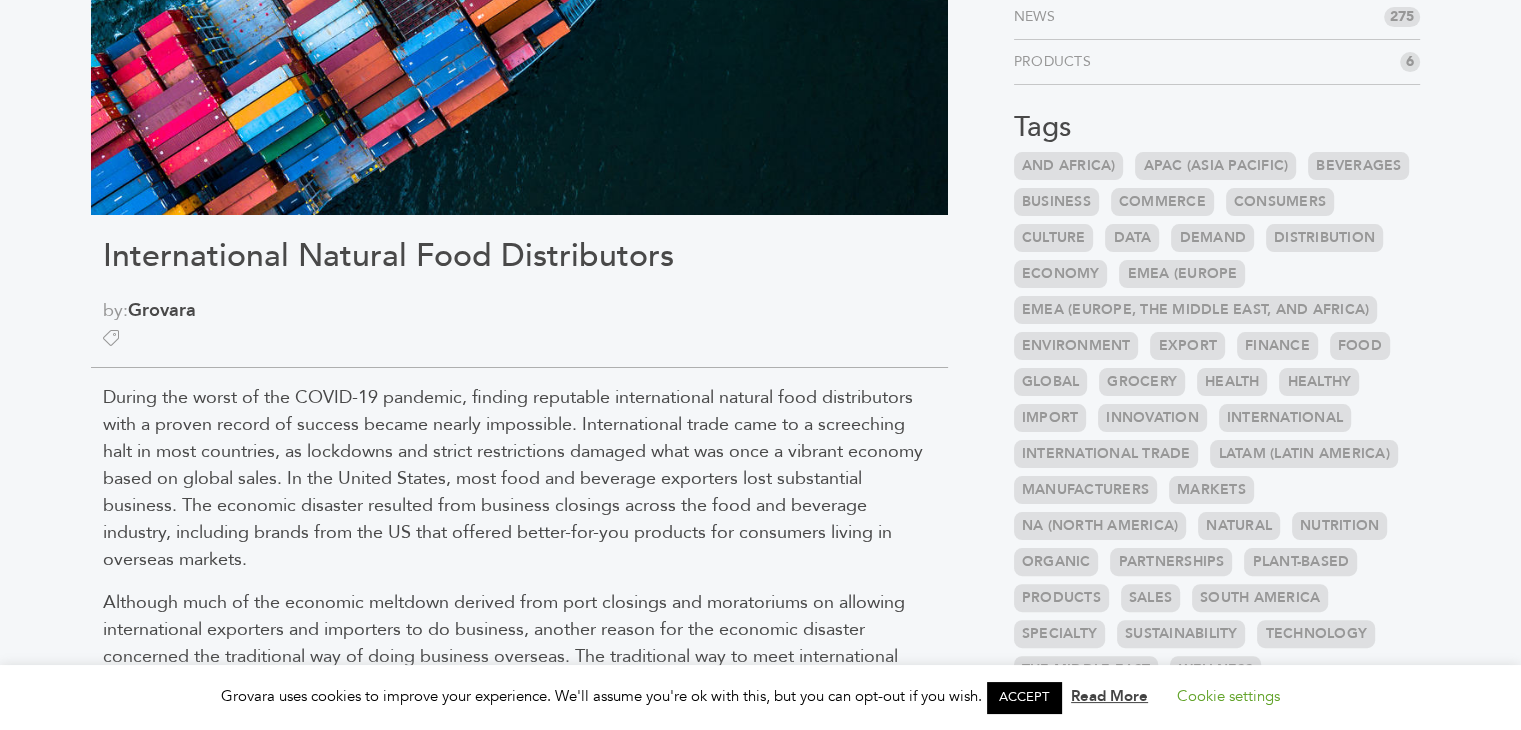 scroll, scrollTop: 0, scrollLeft: 0, axis: both 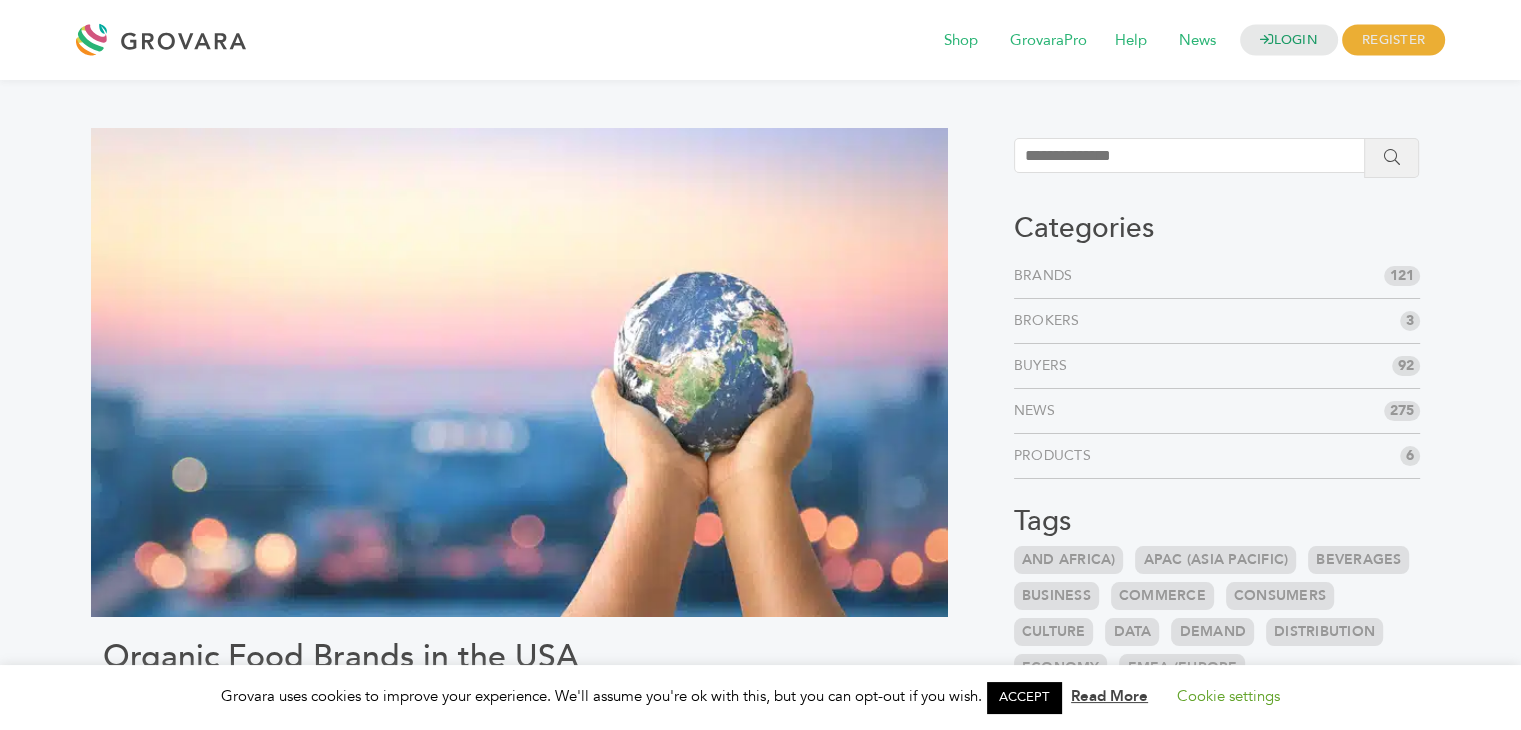 click on "Organic Food Brands in the USA" at bounding box center (519, 657) 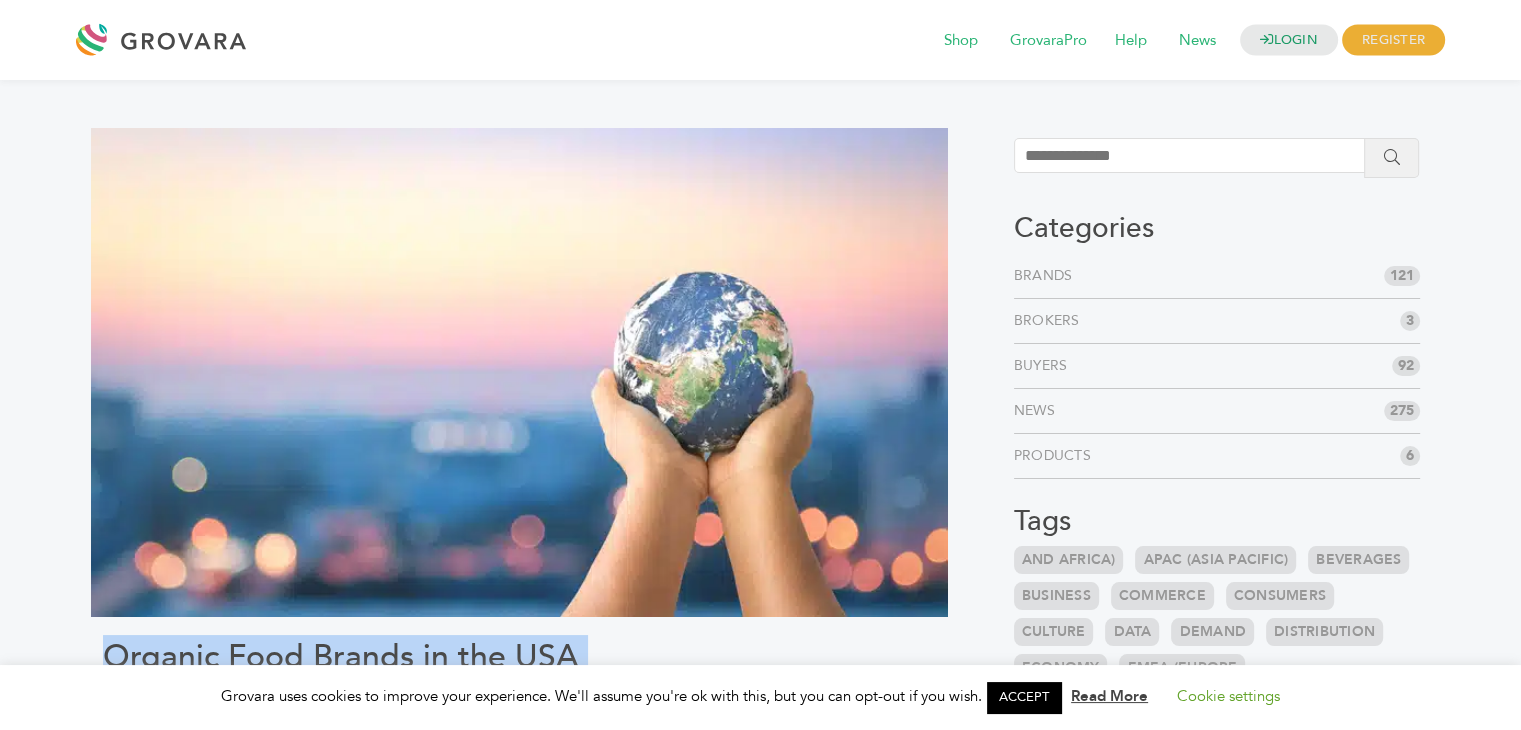 click on "Organic Food Brands in the USA" at bounding box center [519, 657] 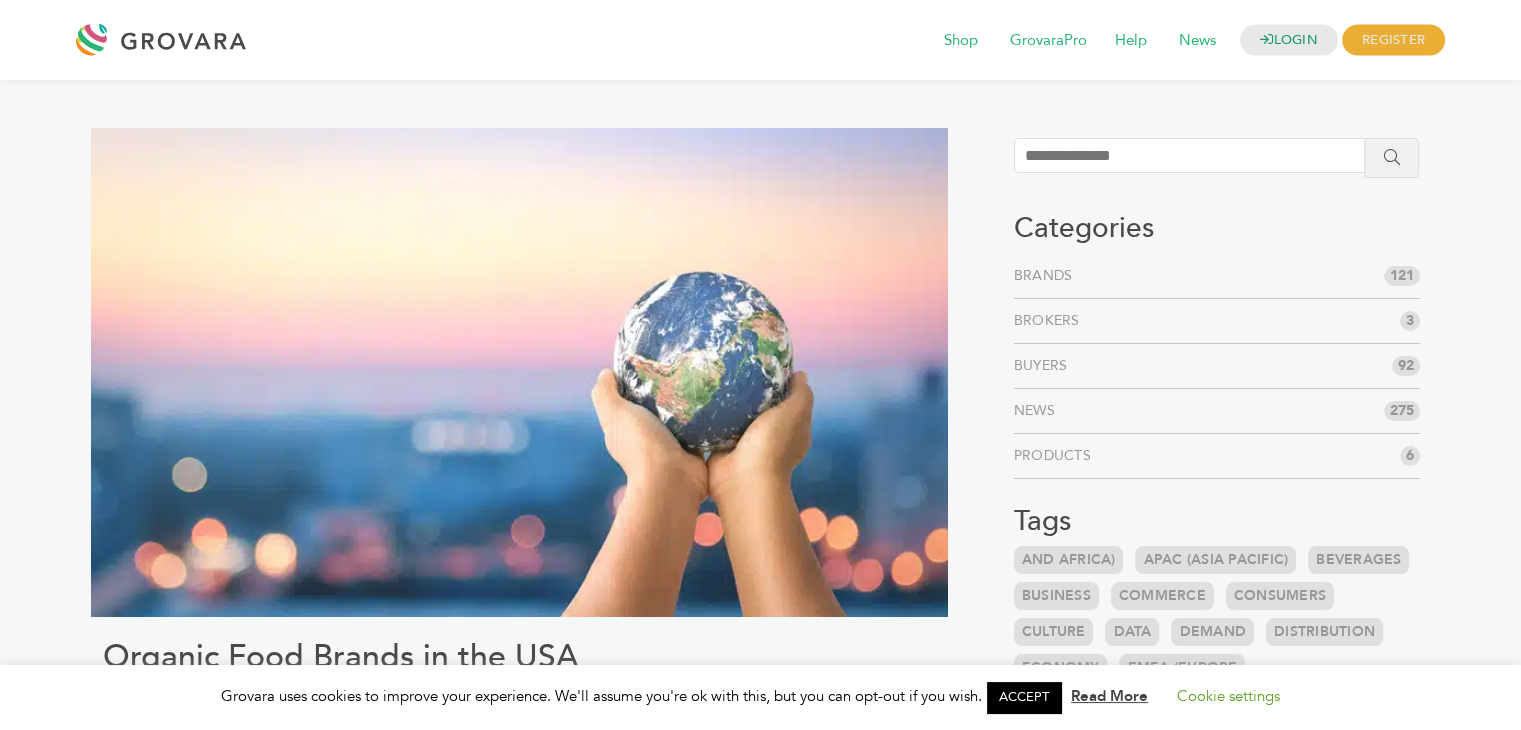 click on "Organic Food Brands in the USA" at bounding box center (519, 657) 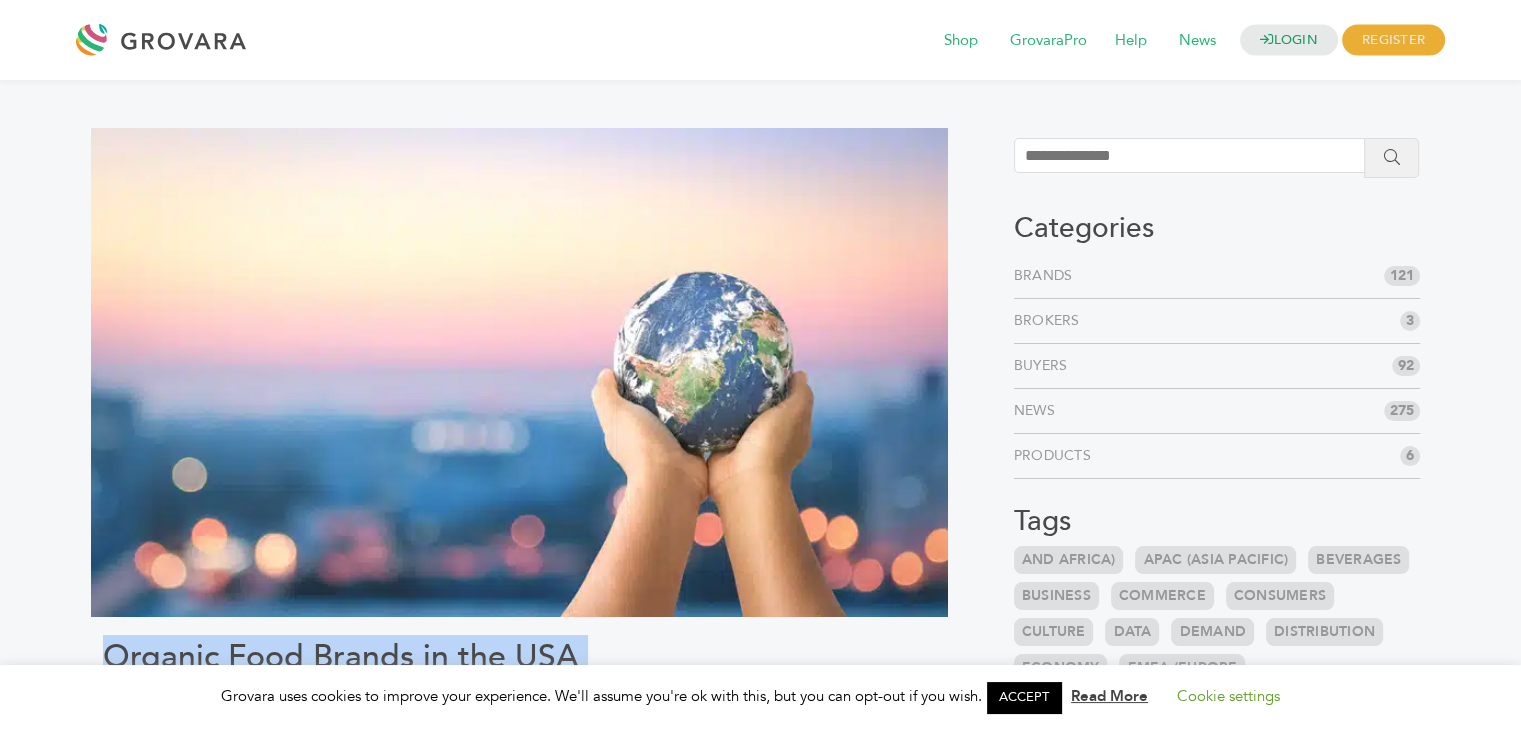 click on "Organic Food Brands in the USA" at bounding box center (519, 657) 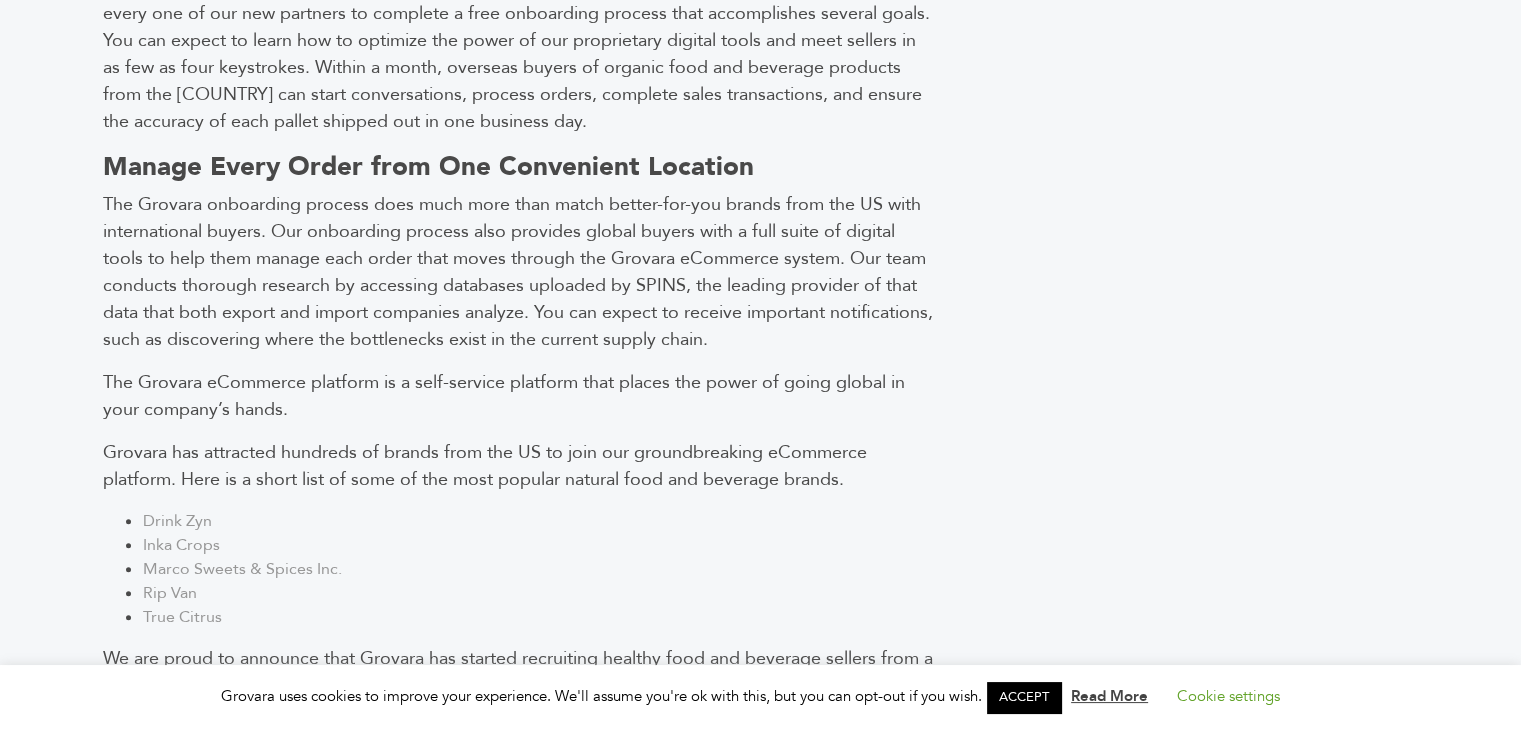 scroll, scrollTop: 1648, scrollLeft: 0, axis: vertical 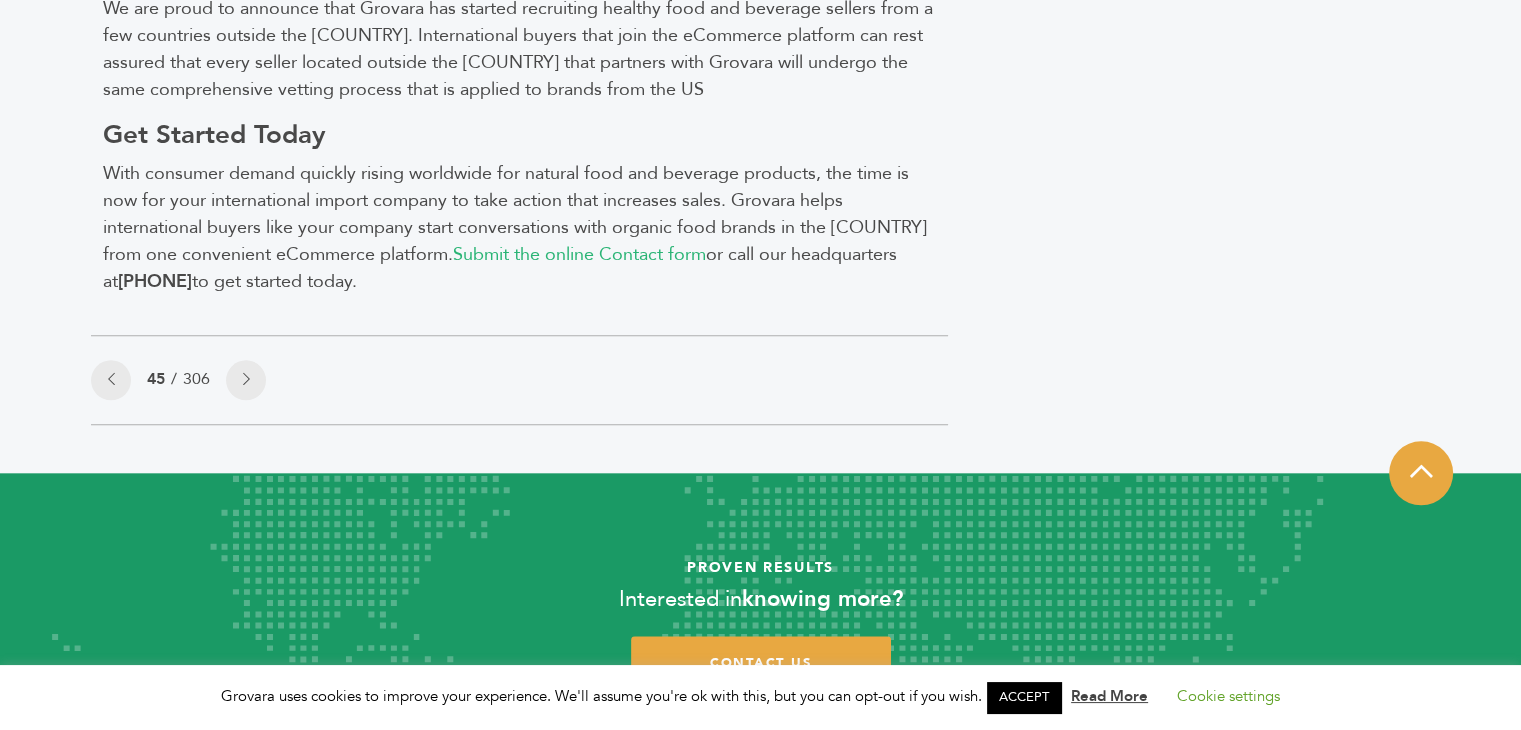 click on "Proven Results
Interested in  knowing more? contact us" at bounding box center (760, 620) 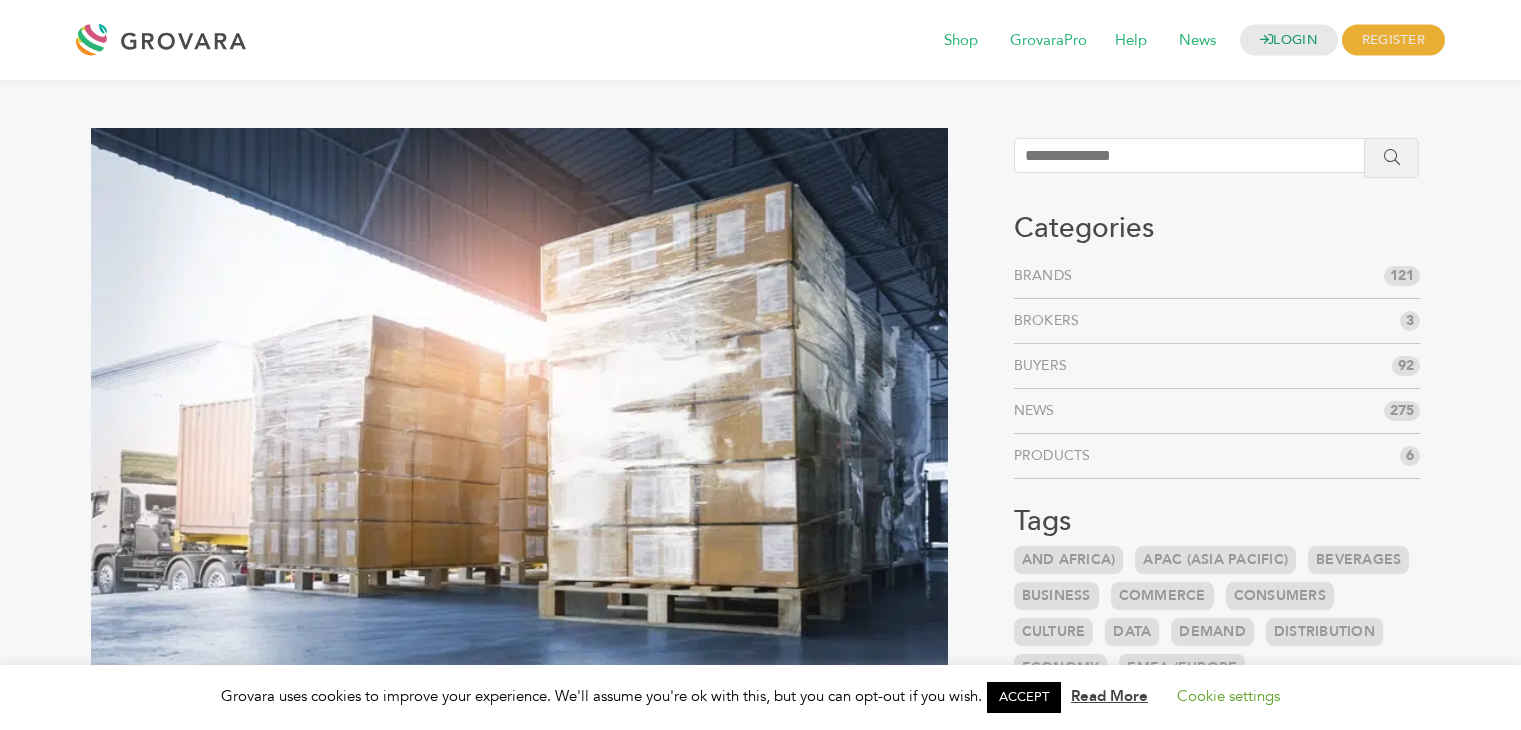 scroll, scrollTop: 0, scrollLeft: 0, axis: both 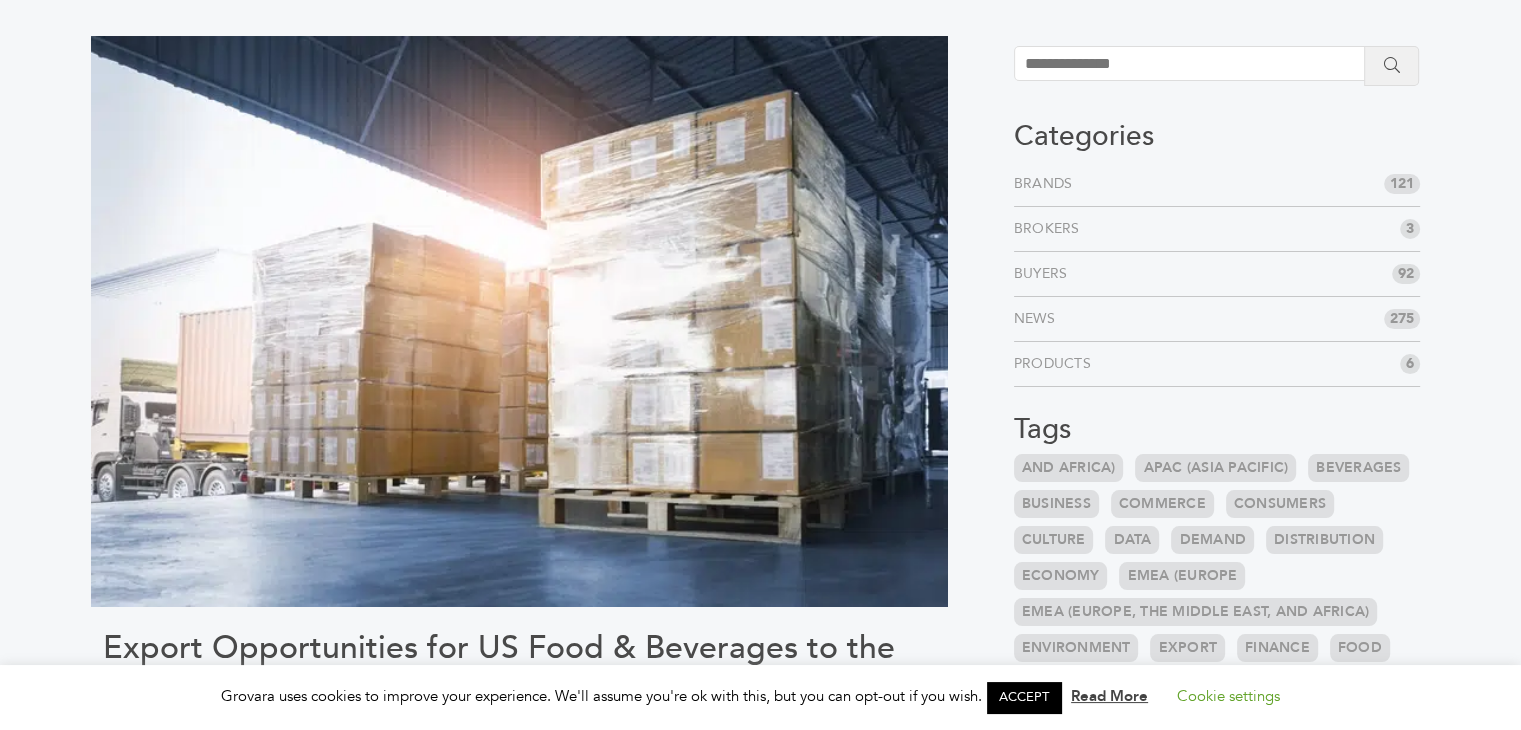 click on "Export Opportunities for US Food & Beverages to the UAE" at bounding box center (519, 667) 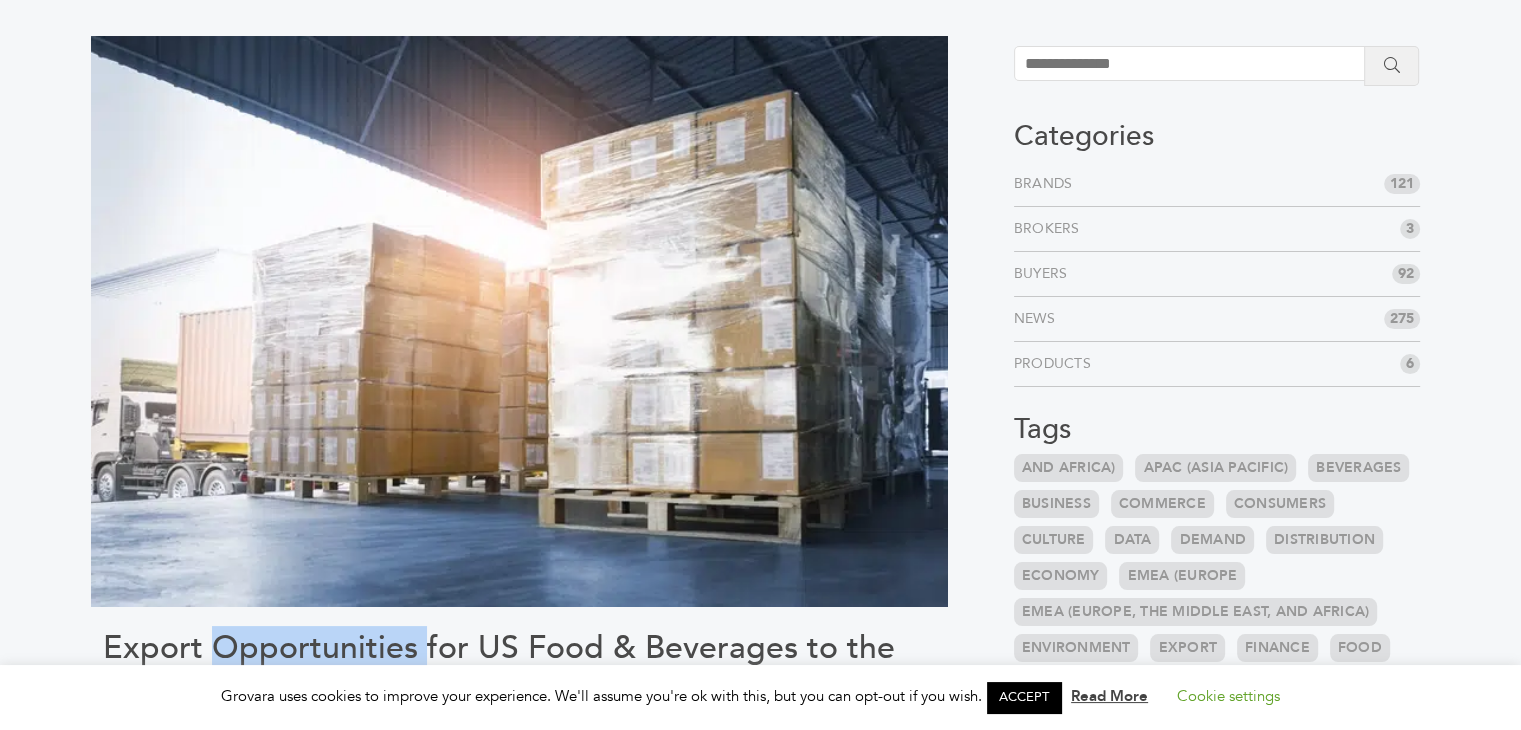 click on "Export Opportunities for US Food & Beverages to the UAE" at bounding box center [519, 667] 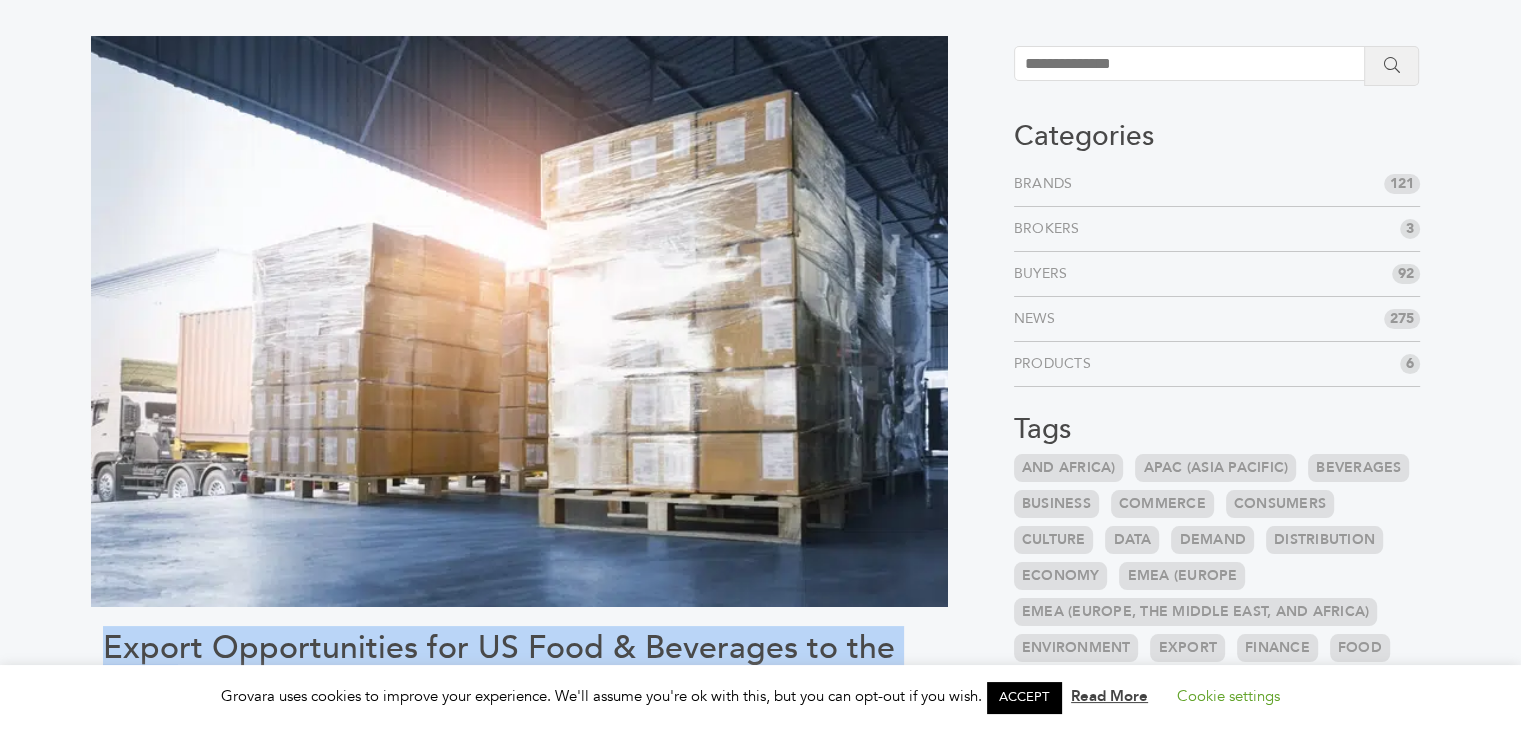click on "Export Opportunities for US Food & Beverages to the UAE" at bounding box center [519, 667] 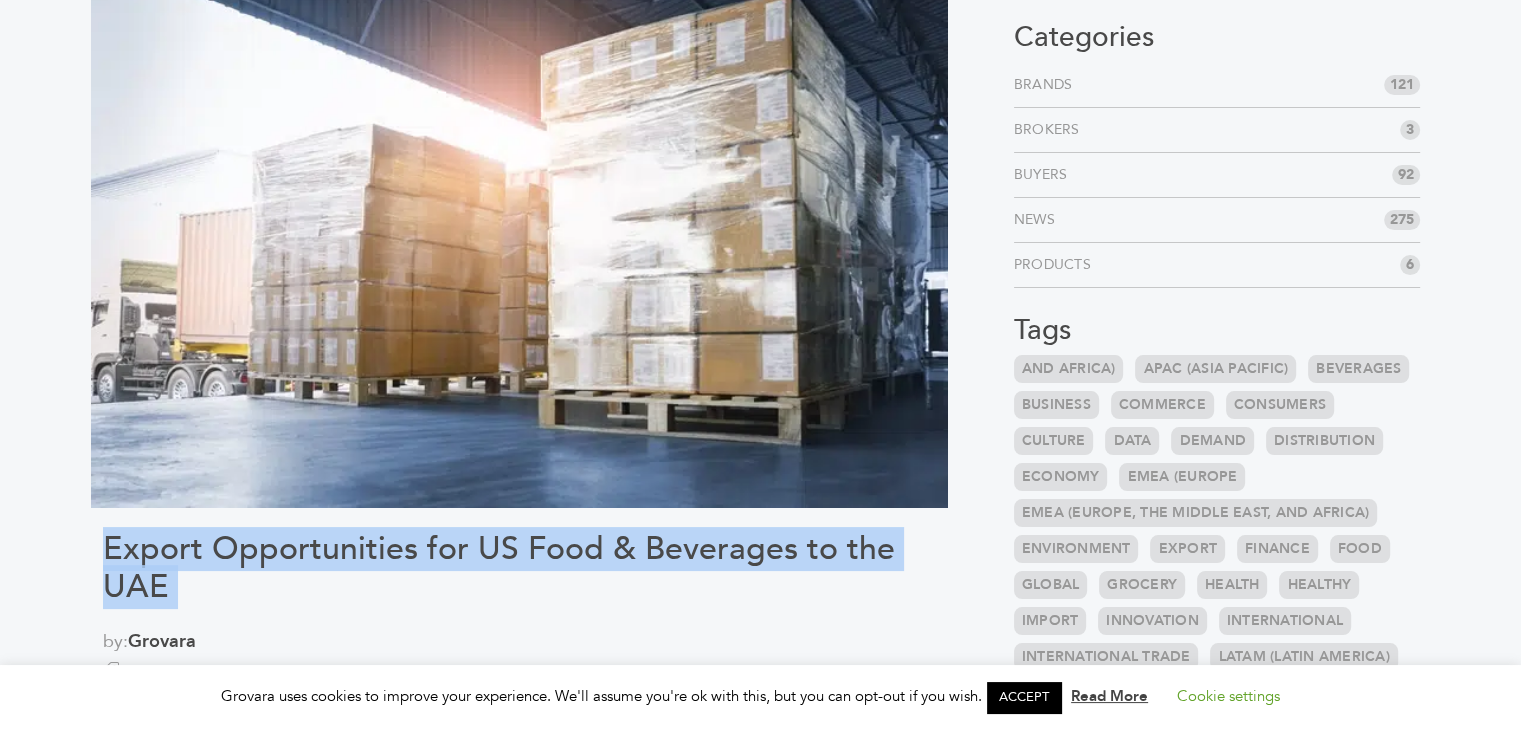 scroll, scrollTop: 194, scrollLeft: 0, axis: vertical 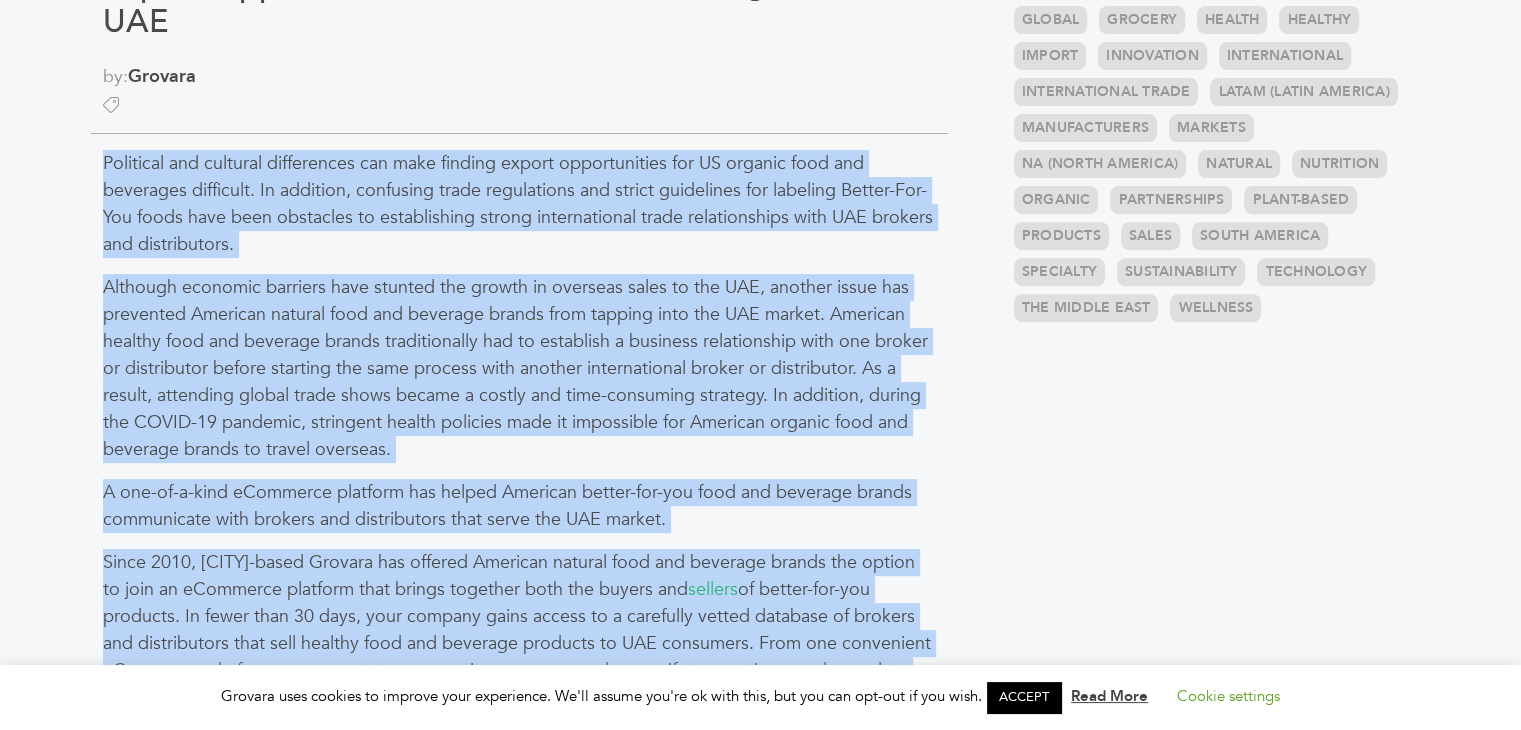 drag, startPoint x: 948, startPoint y: 333, endPoint x: 94, endPoint y: 166, distance: 870.1753 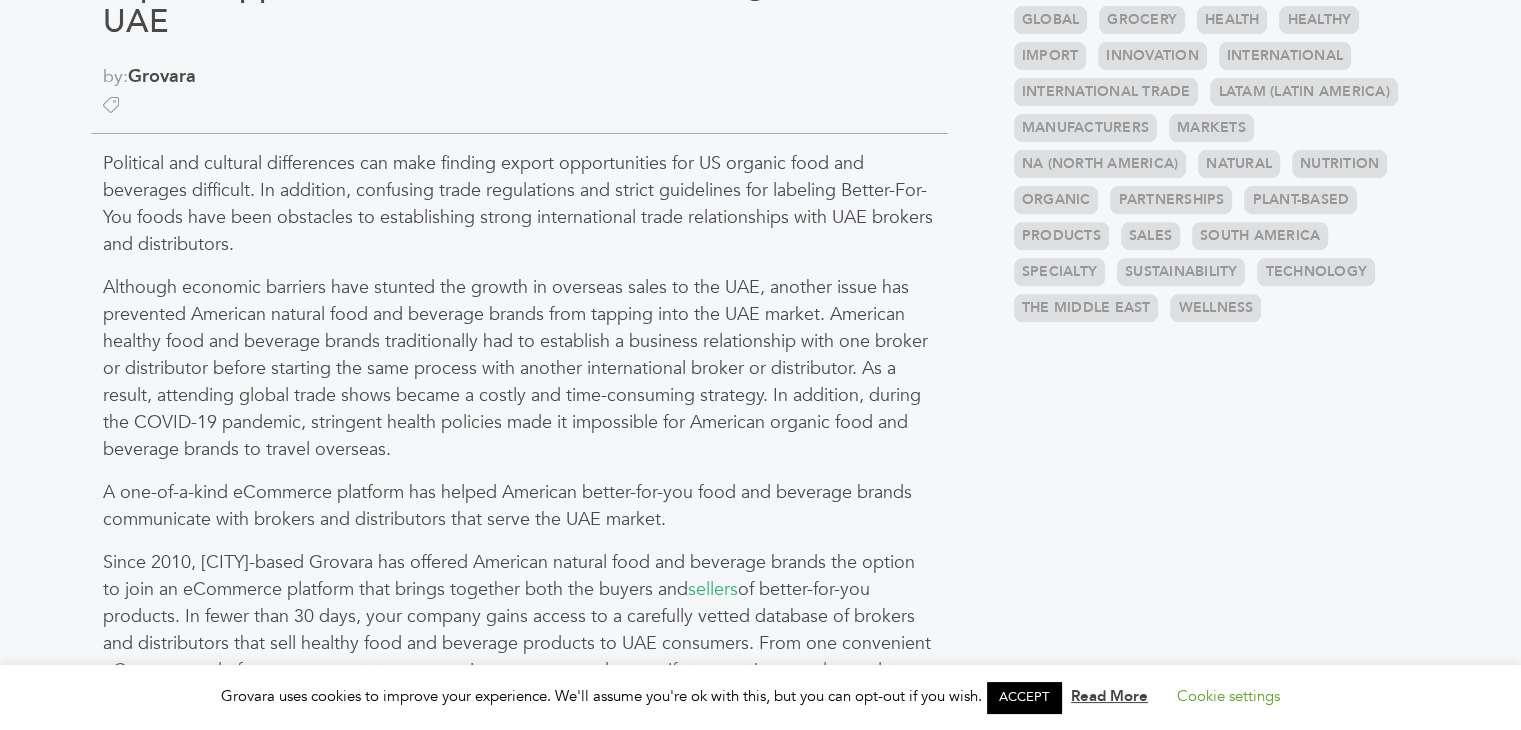 click at bounding box center (519, 103) 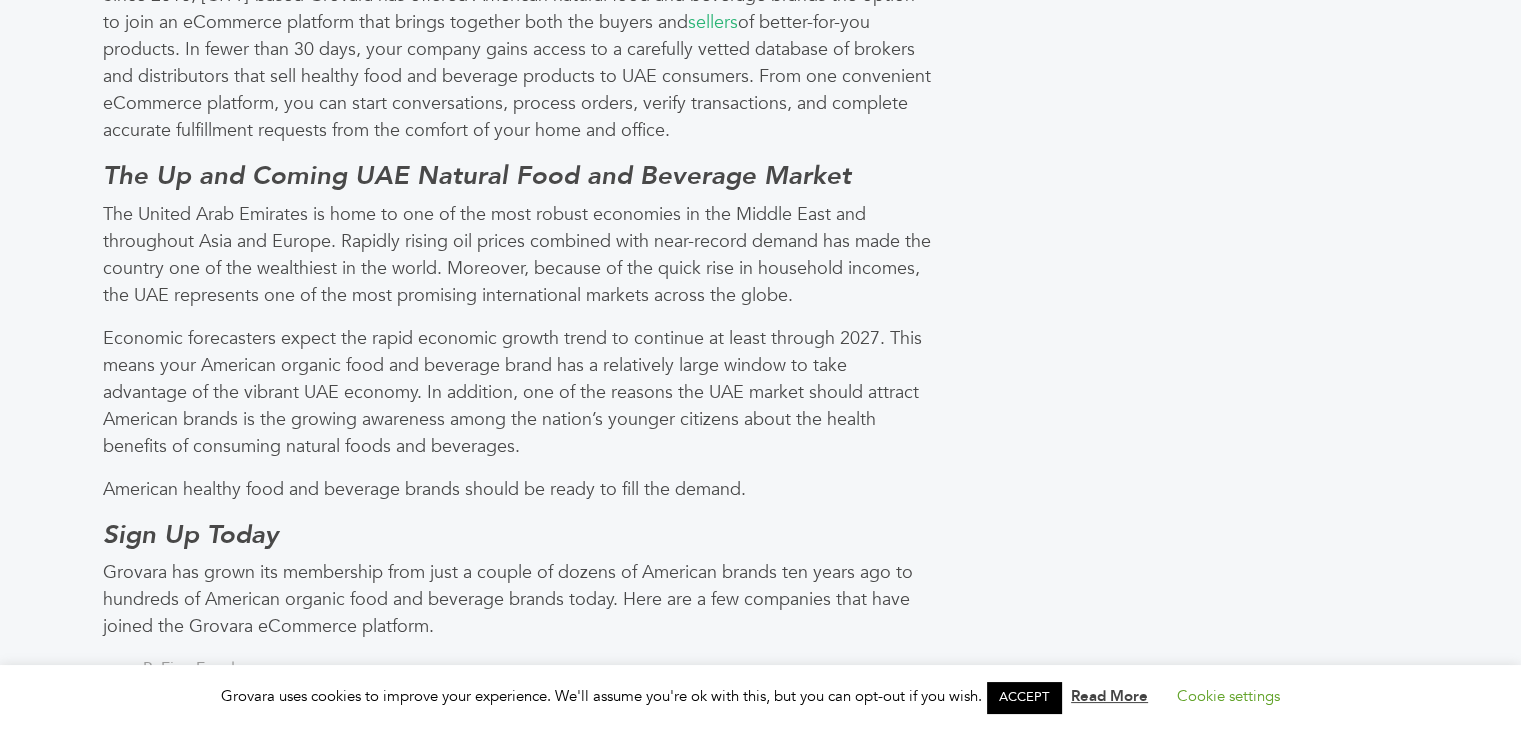 click on "Categories
Brands 121
Brokers 3
Buyers 92
News 275
6" at bounding box center [1217, -12] 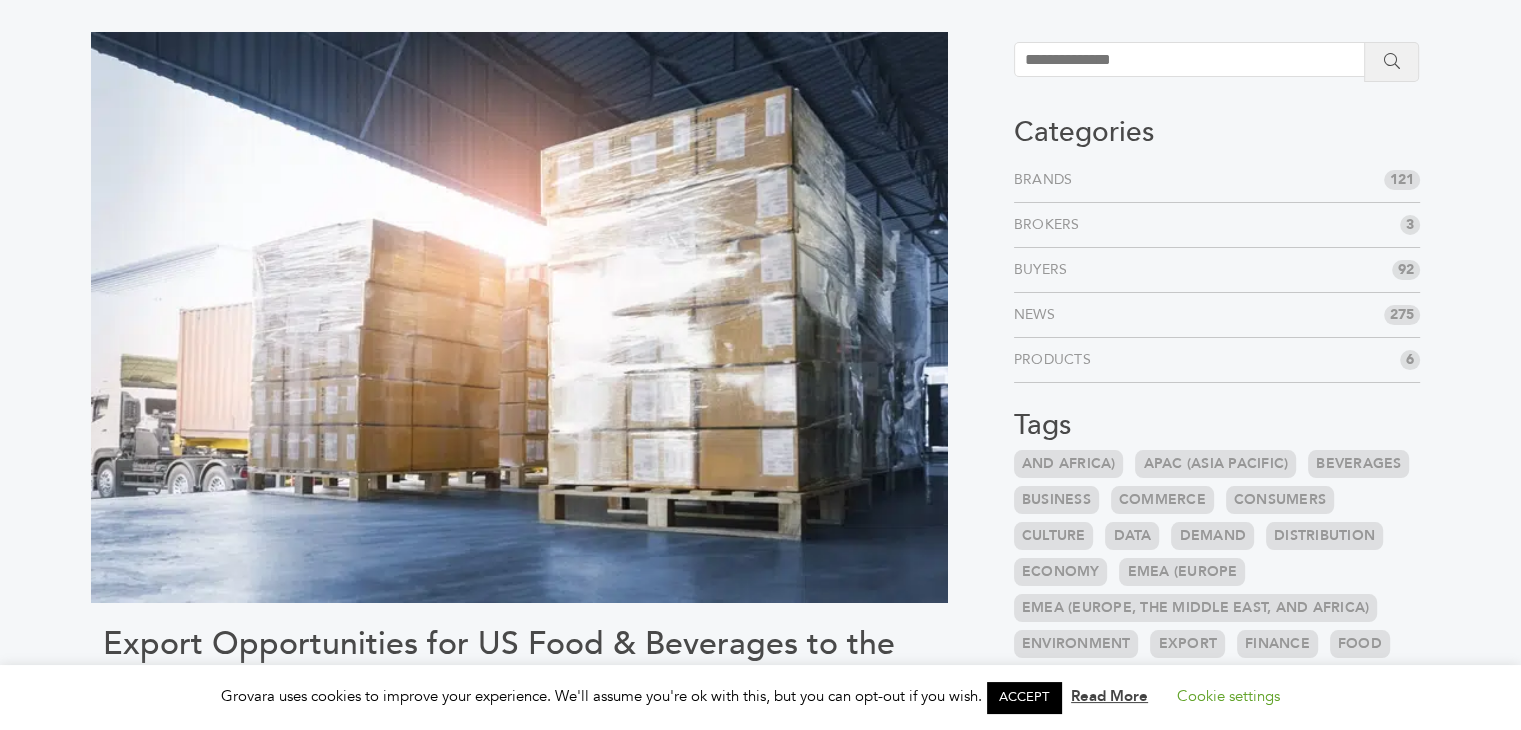 scroll, scrollTop: 0, scrollLeft: 0, axis: both 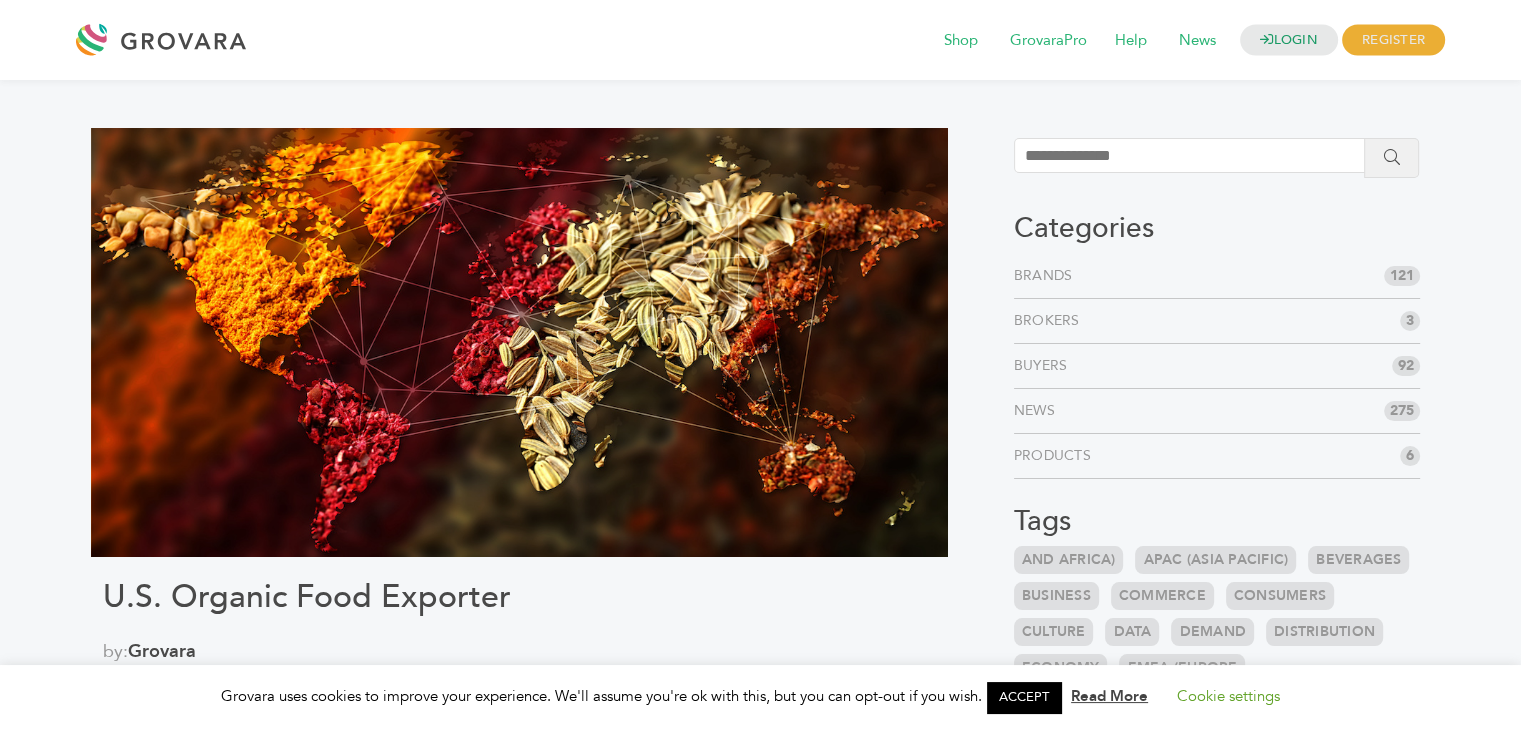 click at bounding box center [519, 342] 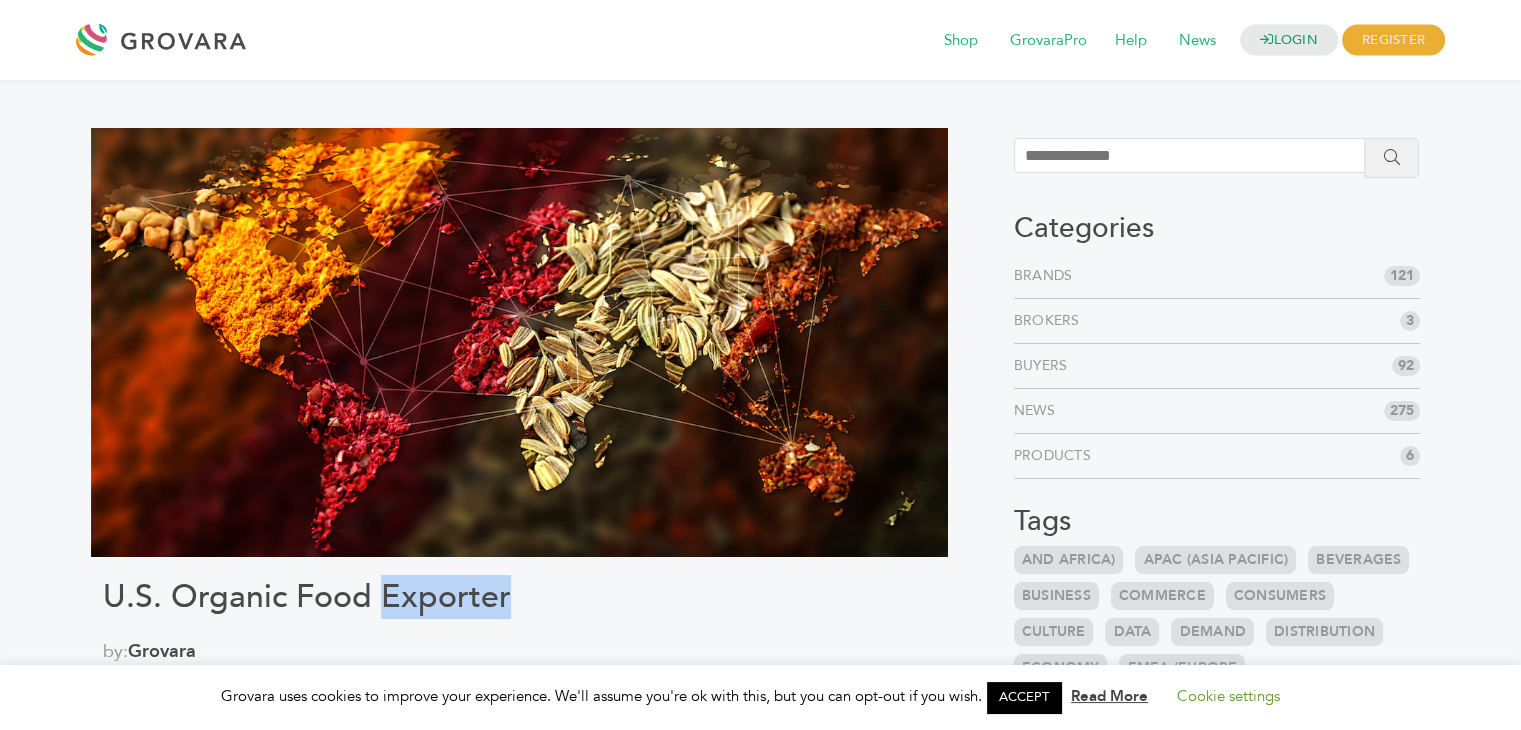 click on "U.S. Organic Food Exporter" at bounding box center [519, 597] 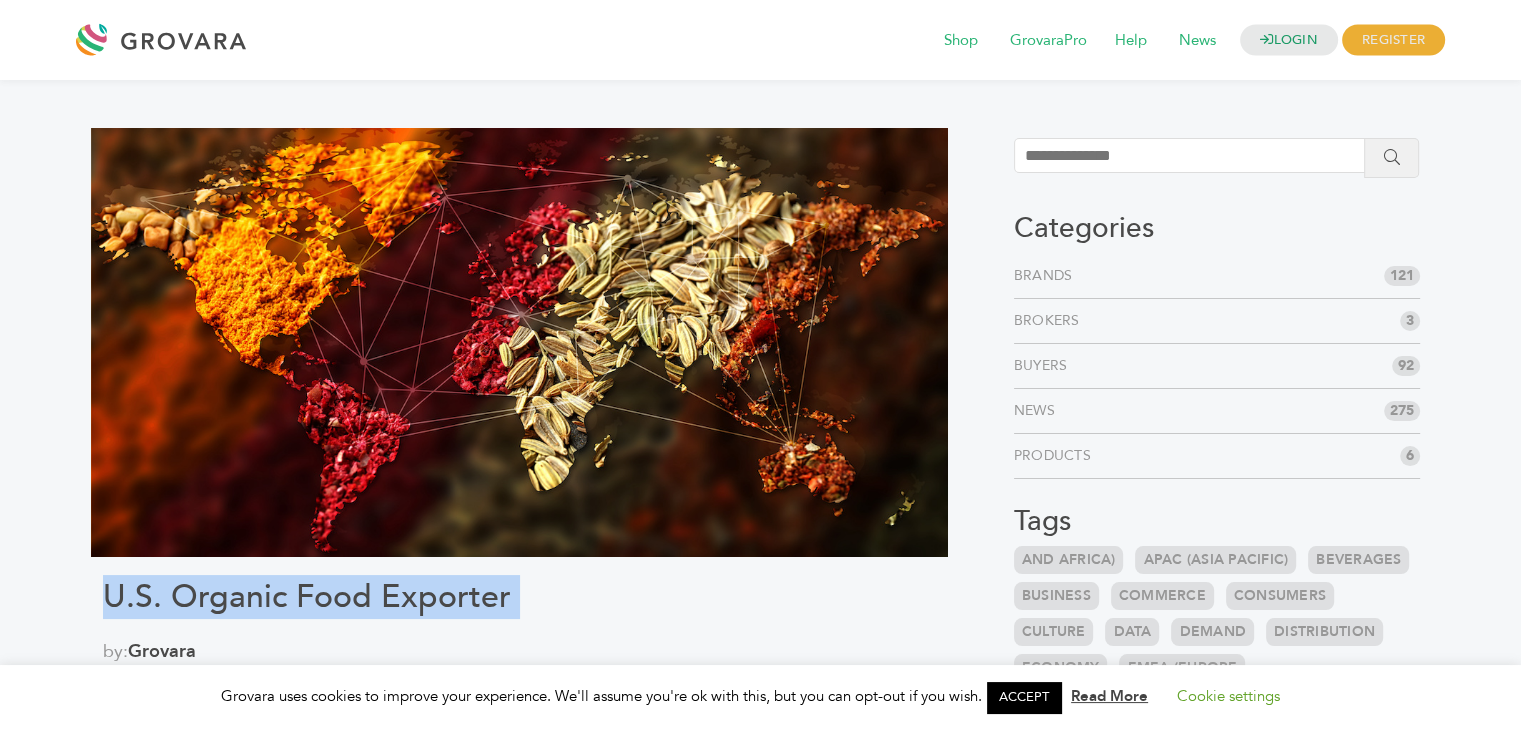 click on "U.S. Organic Food Exporter" at bounding box center (519, 597) 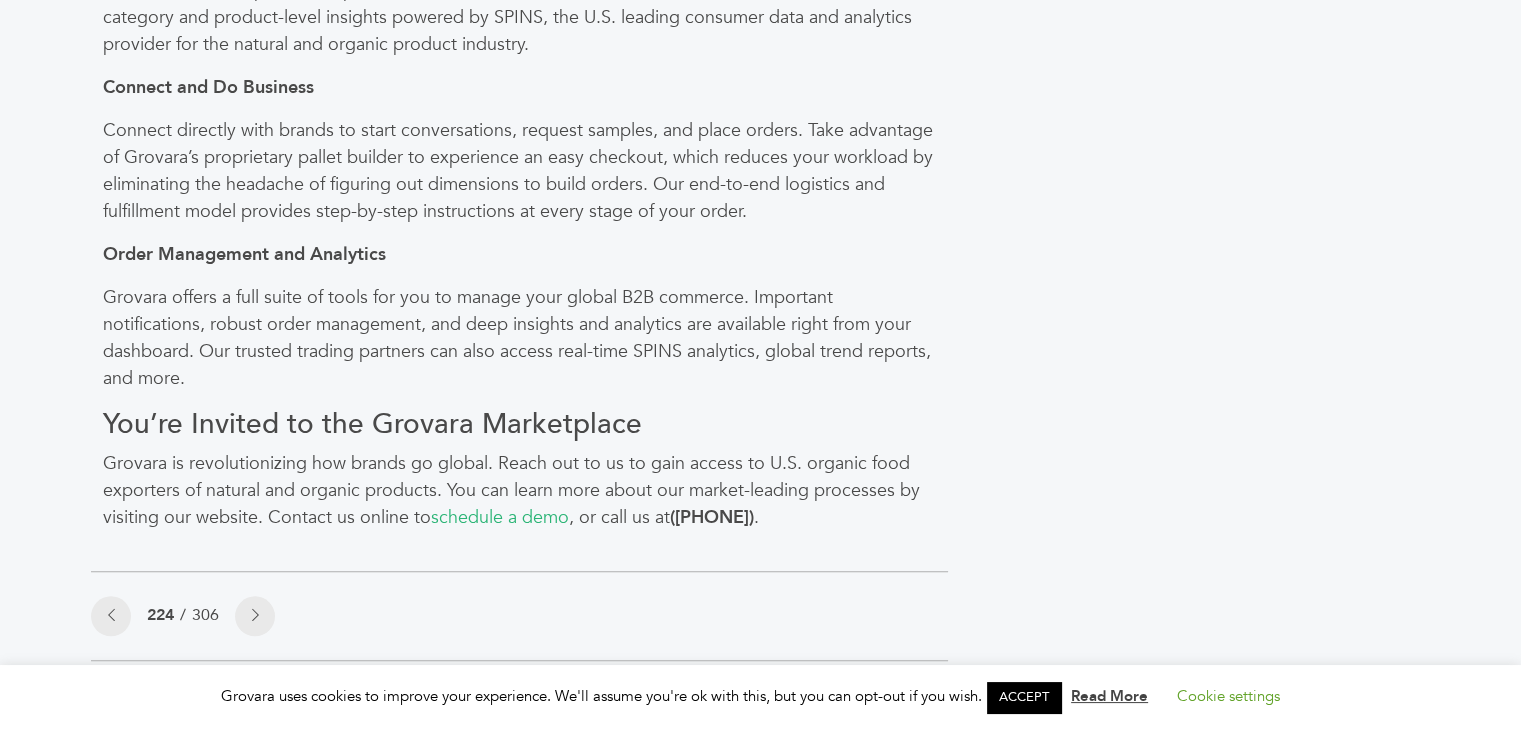 scroll, scrollTop: 1552, scrollLeft: 0, axis: vertical 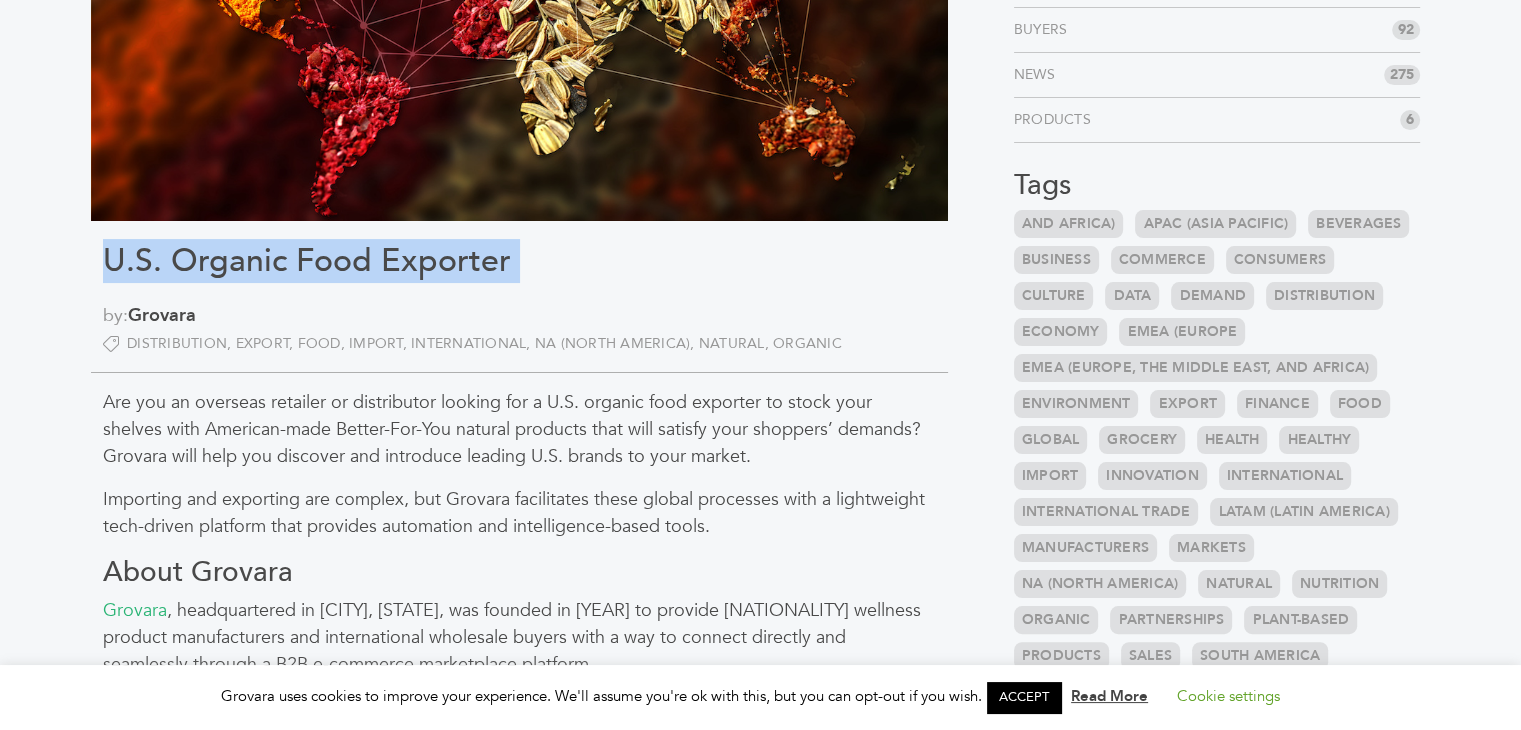 click on "U.S. Organic Food Exporter" at bounding box center (519, 261) 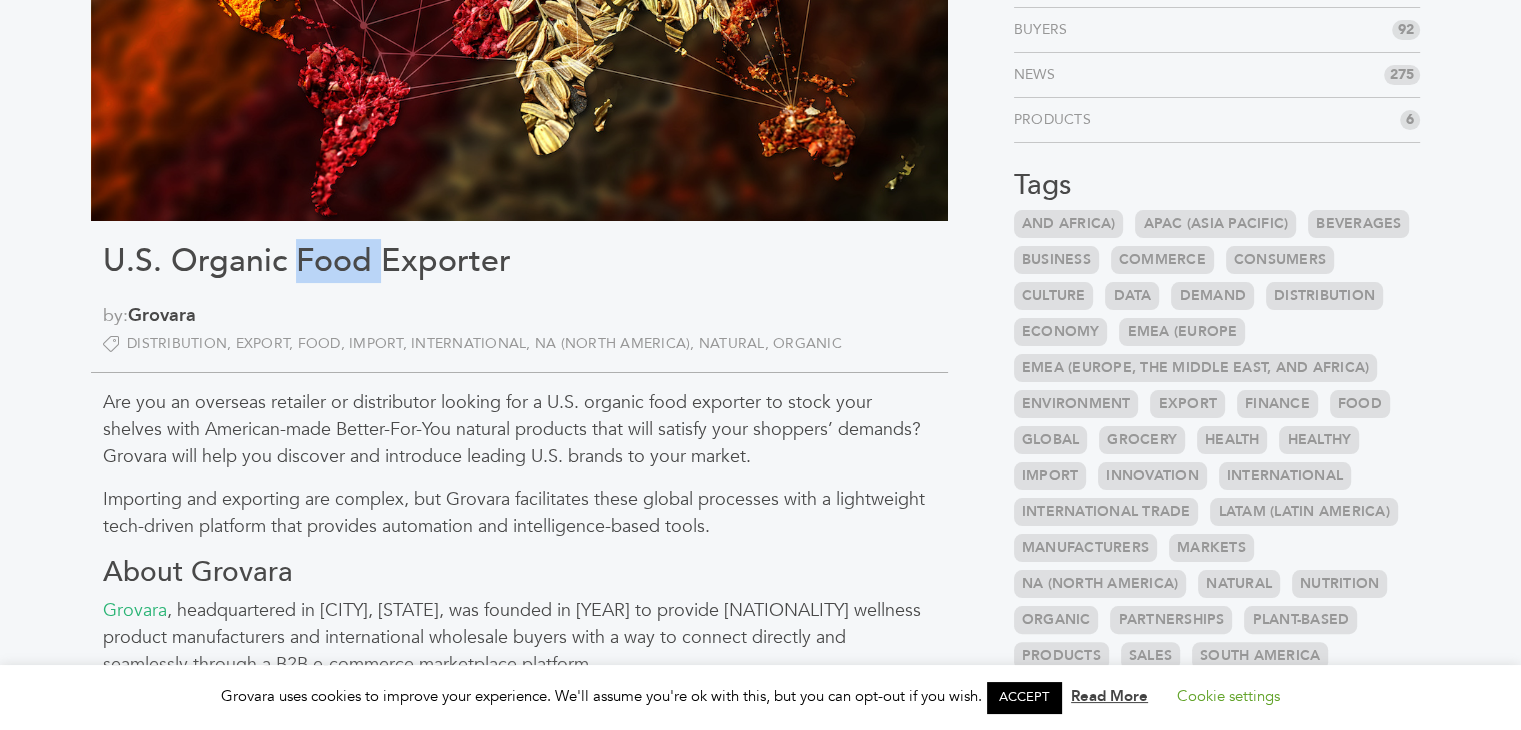 click on "U.S. Organic Food Exporter" at bounding box center (519, 261) 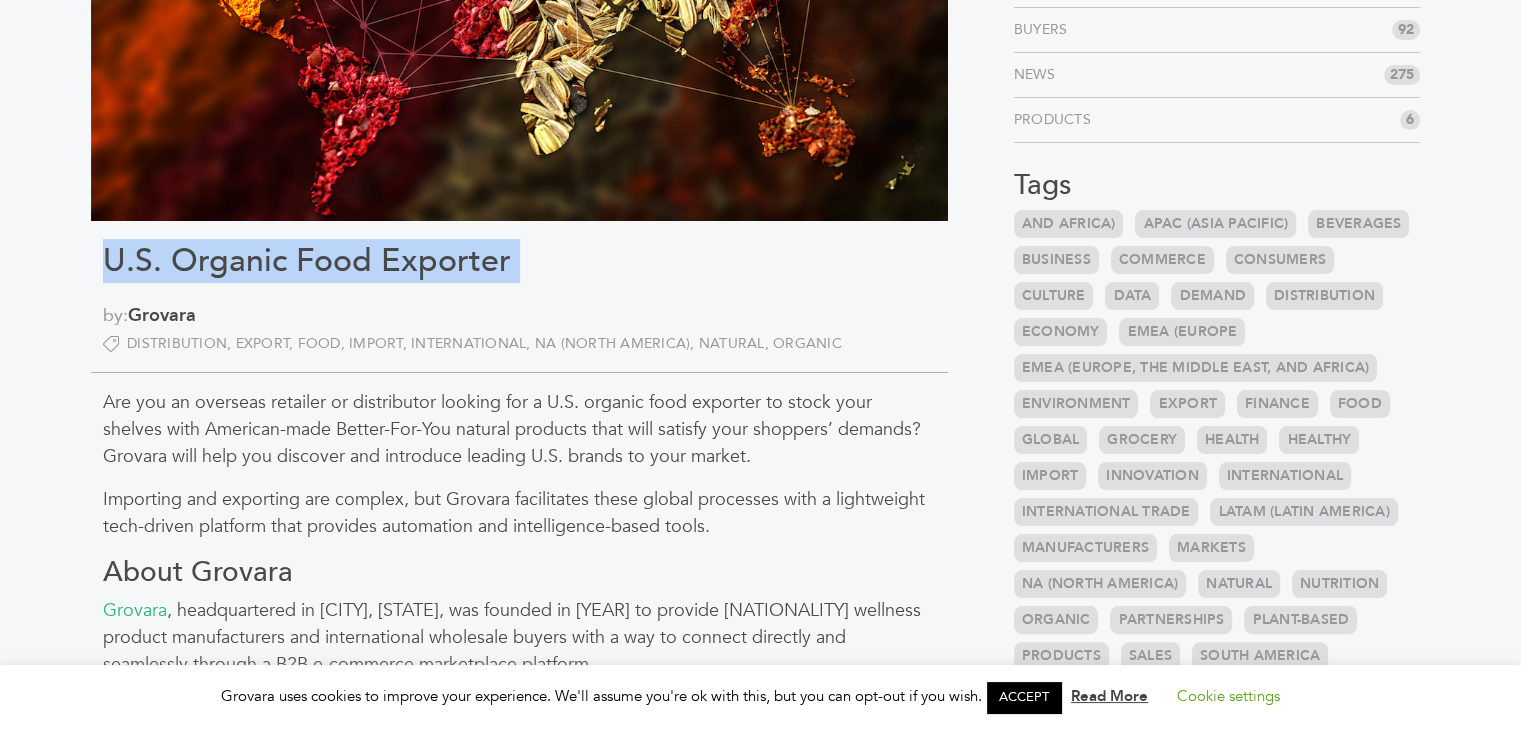 click on "U.S. Organic Food Exporter" at bounding box center [519, 261] 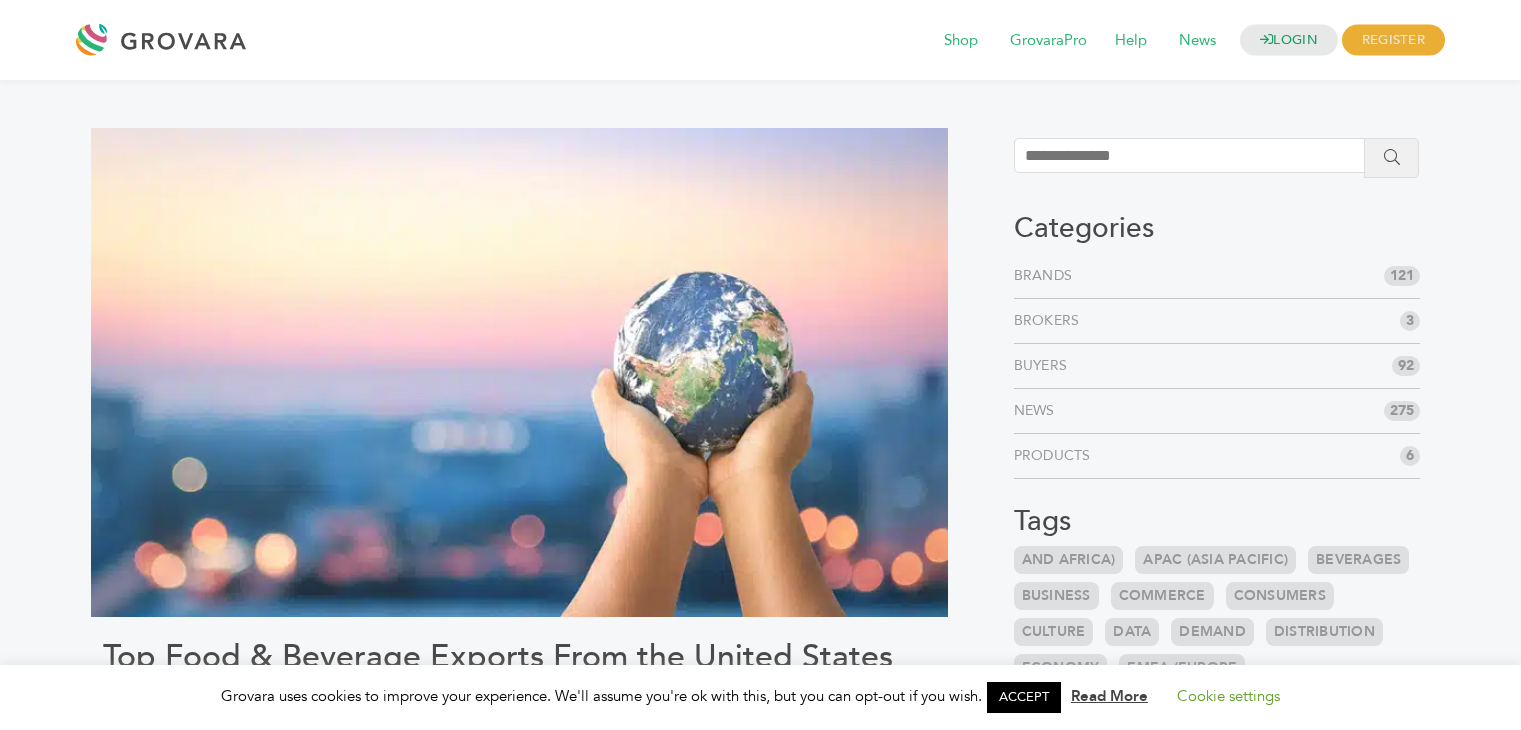 scroll, scrollTop: 0, scrollLeft: 0, axis: both 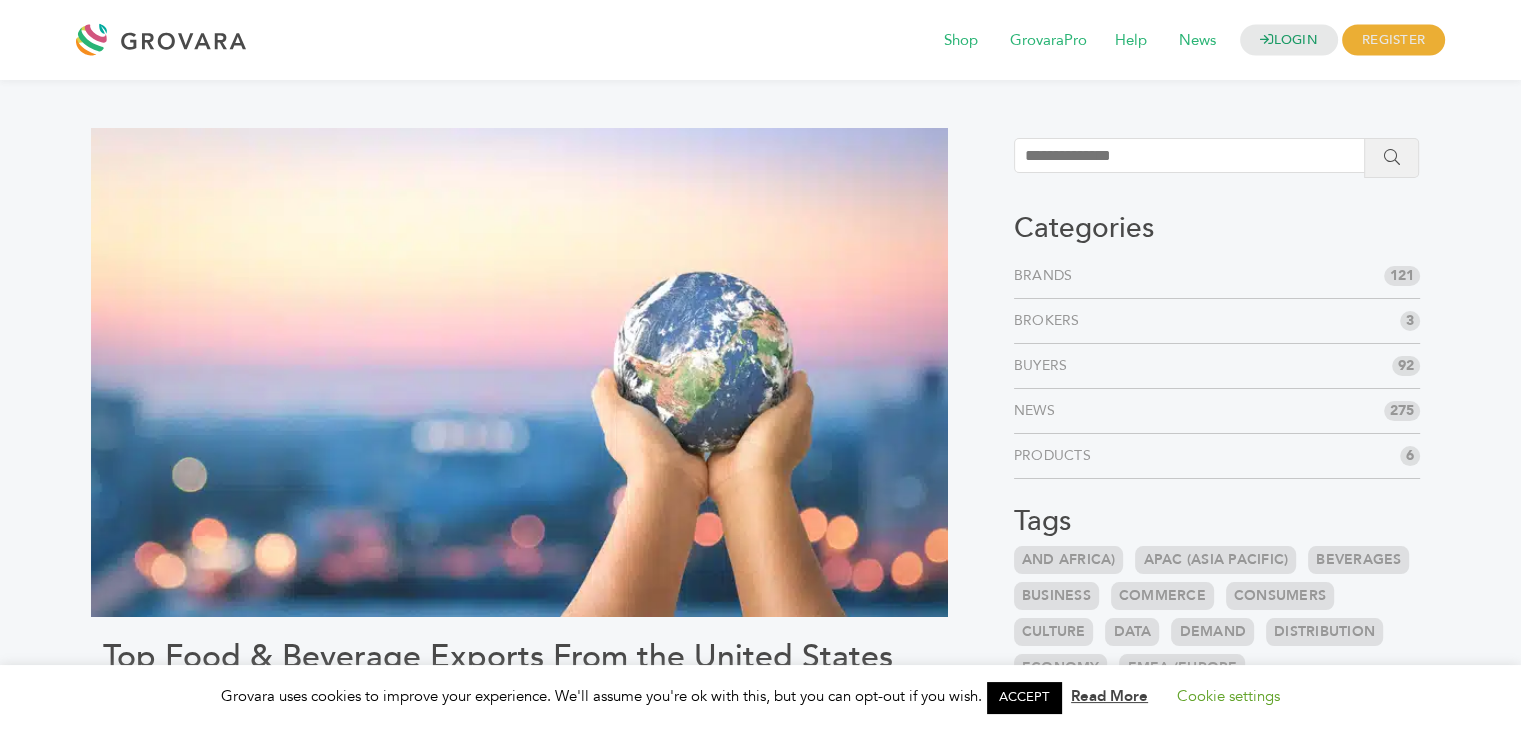 click on "Top Food & Beverage Exports From the United States" at bounding box center [519, 657] 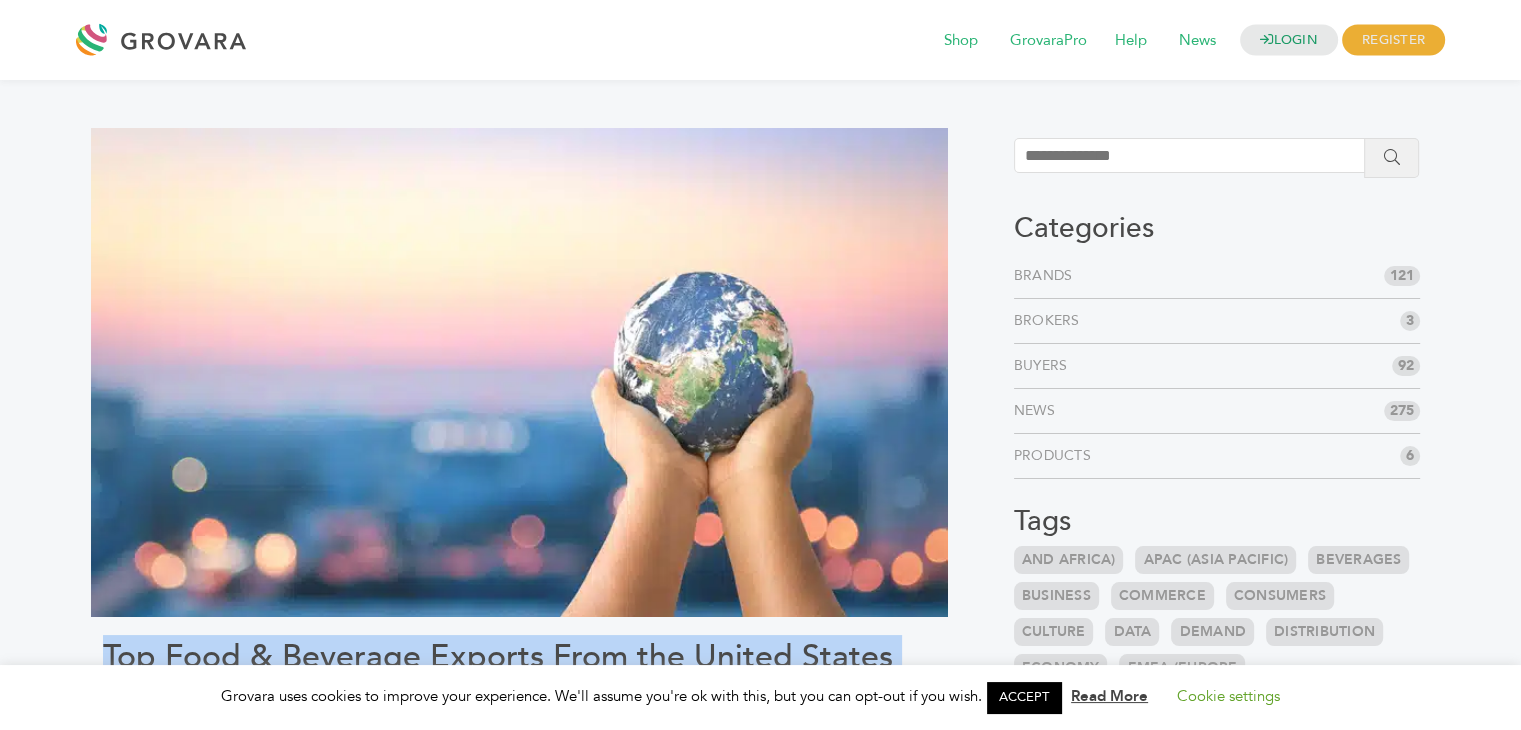 click on "Top Food & Beverage Exports From the United States" at bounding box center (519, 657) 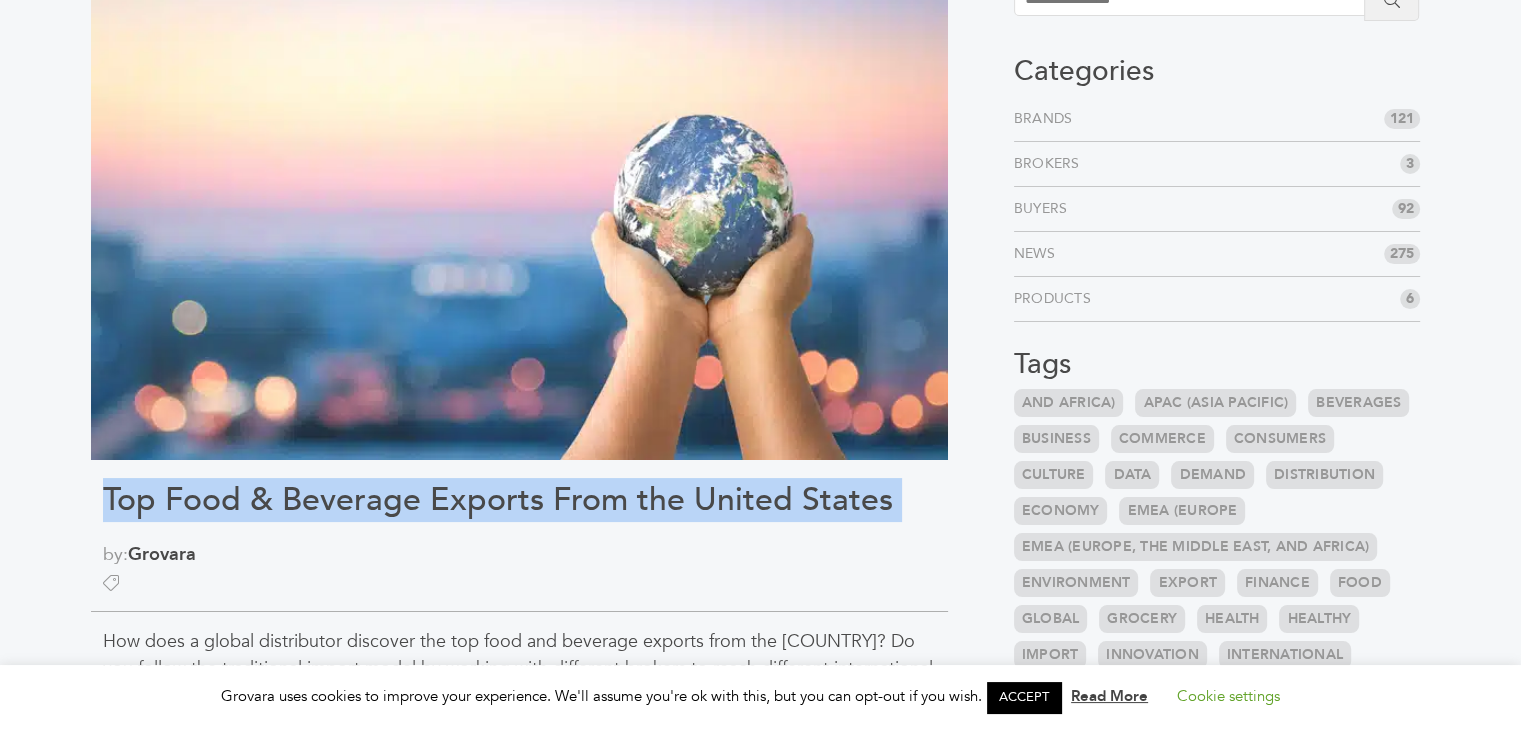 scroll, scrollTop: 175, scrollLeft: 0, axis: vertical 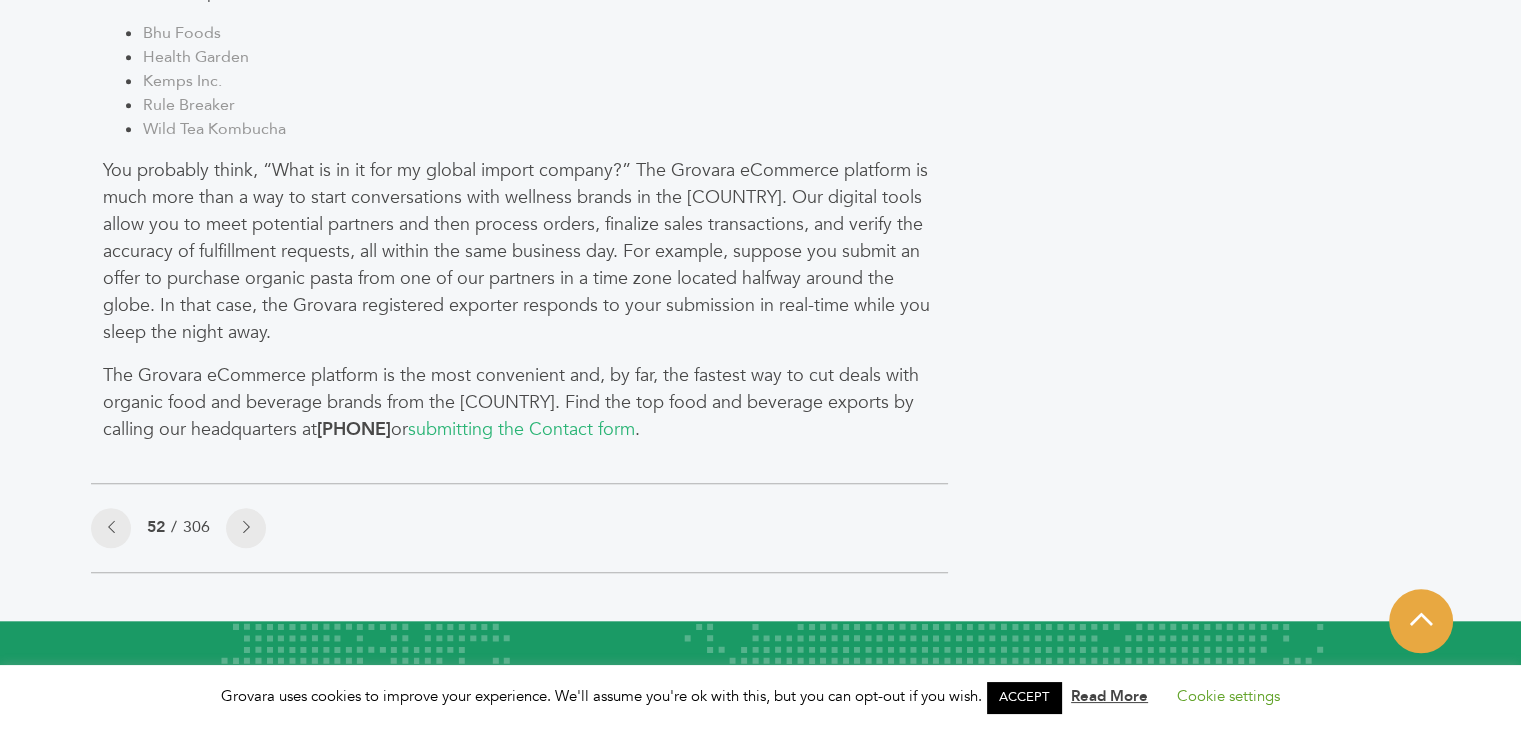 click on "Categories
Brands 121
Brokers 3
Buyers 92
News 275
6" at bounding box center (1217, -511) 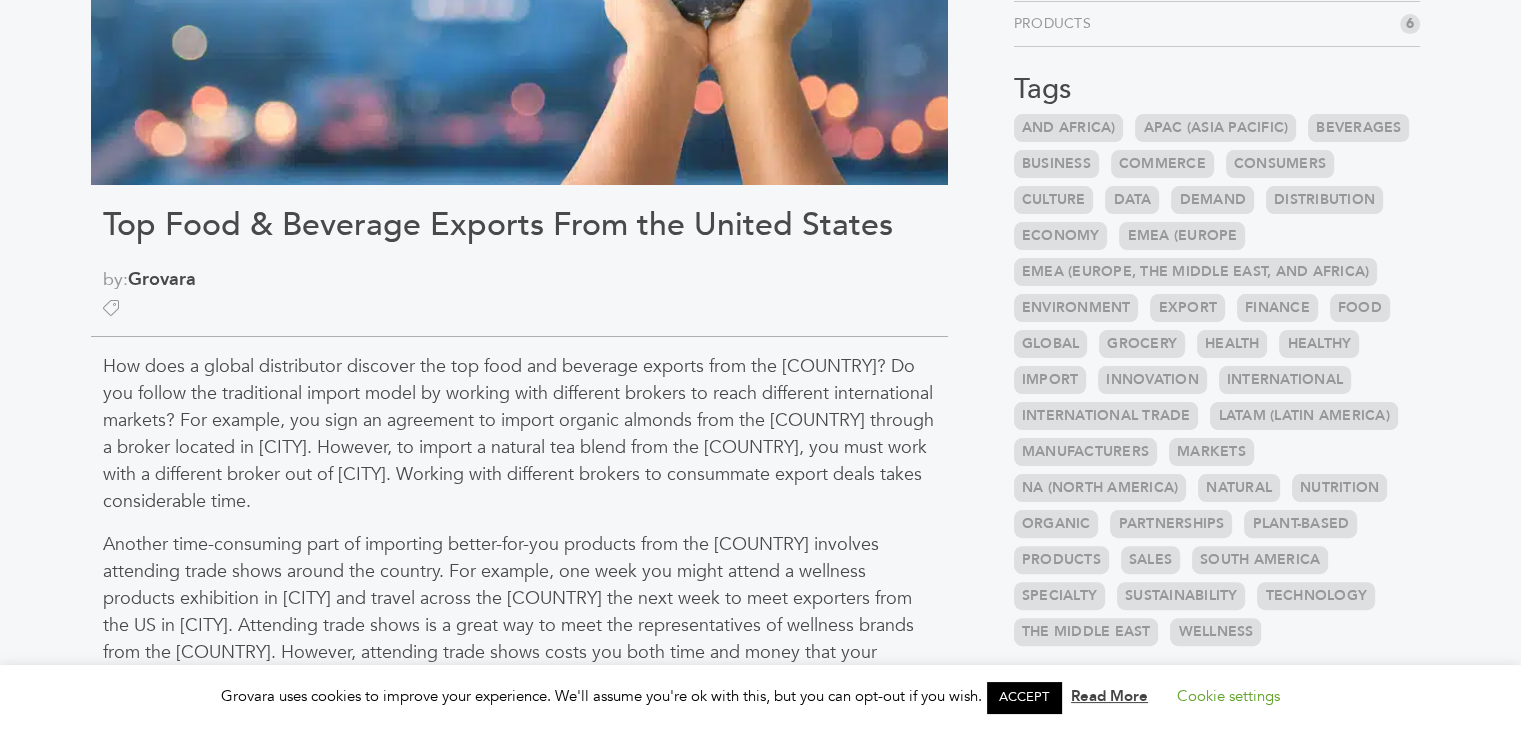 scroll, scrollTop: 1808, scrollLeft: 0, axis: vertical 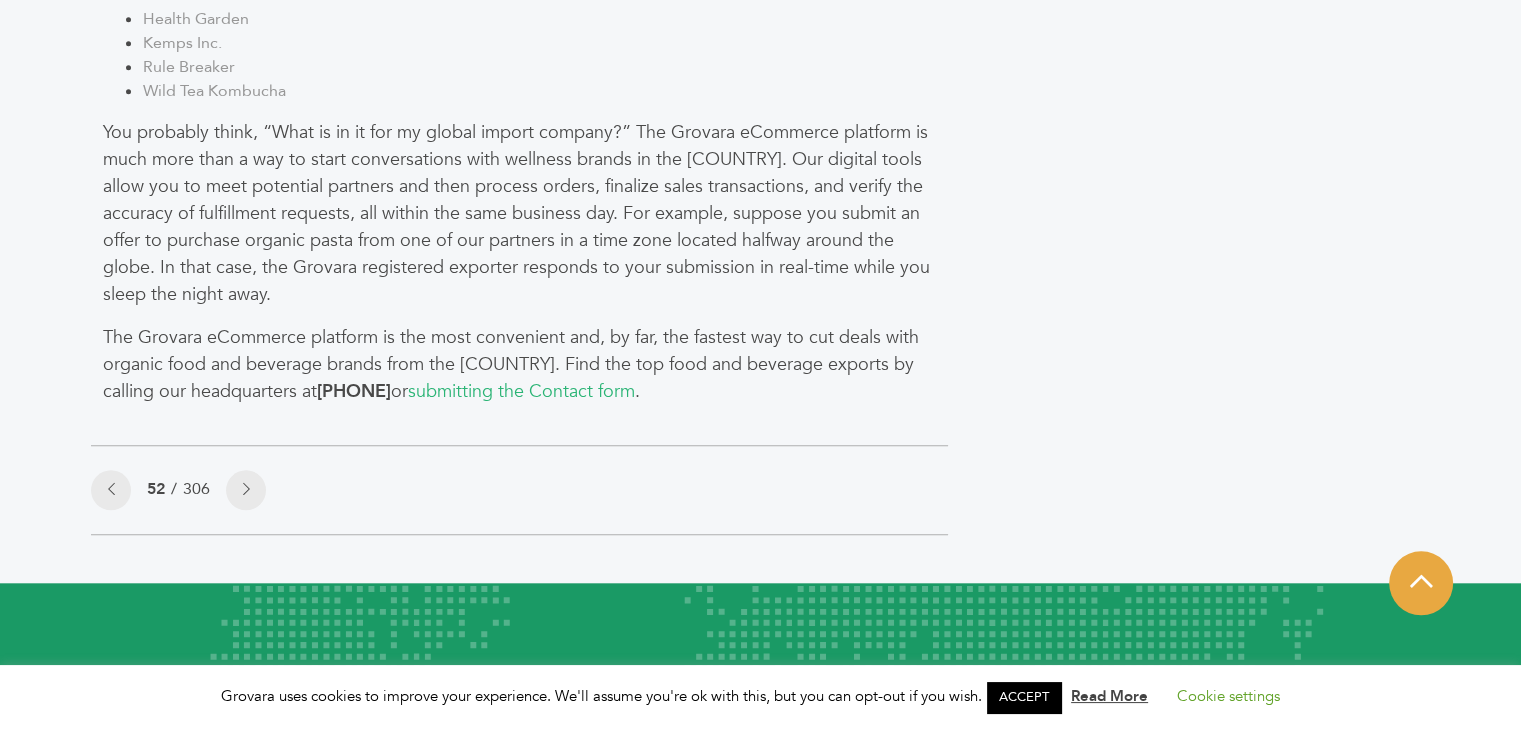 click on "Categories
Brands 121
Brokers 3
Buyers 92
News 275
6" at bounding box center (1217, -549) 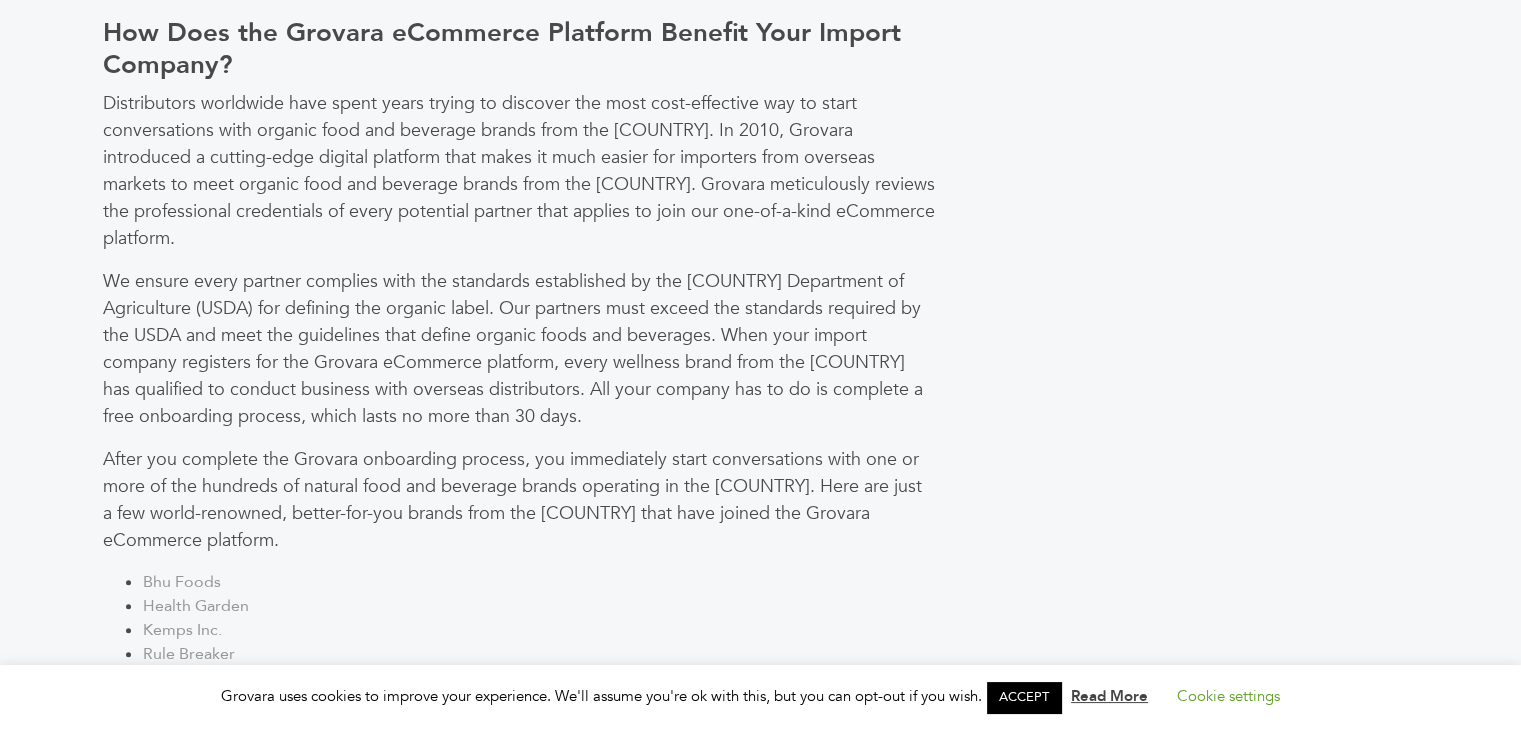 scroll, scrollTop: 1225, scrollLeft: 0, axis: vertical 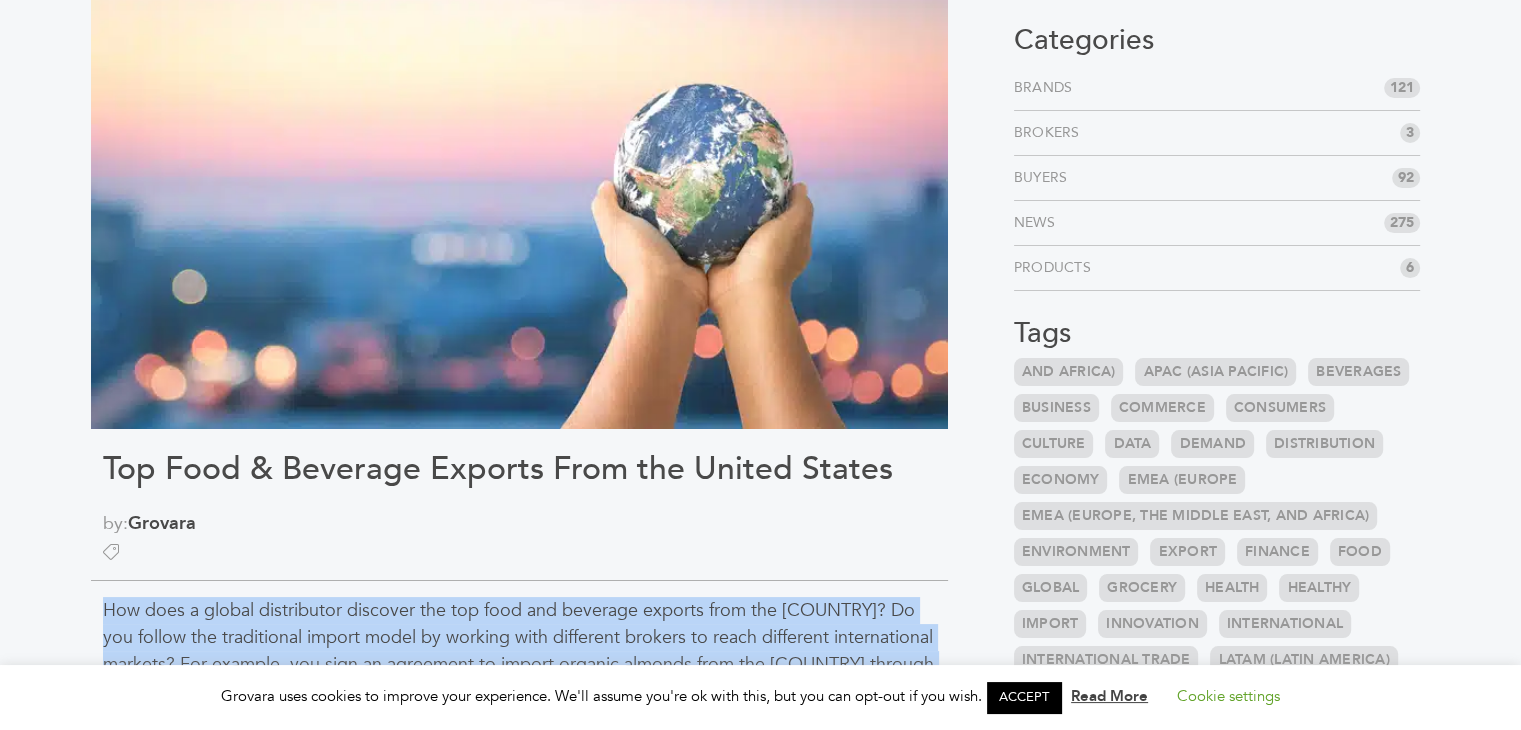 drag, startPoint x: 768, startPoint y: 337, endPoint x: 81, endPoint y: 610, distance: 739.255 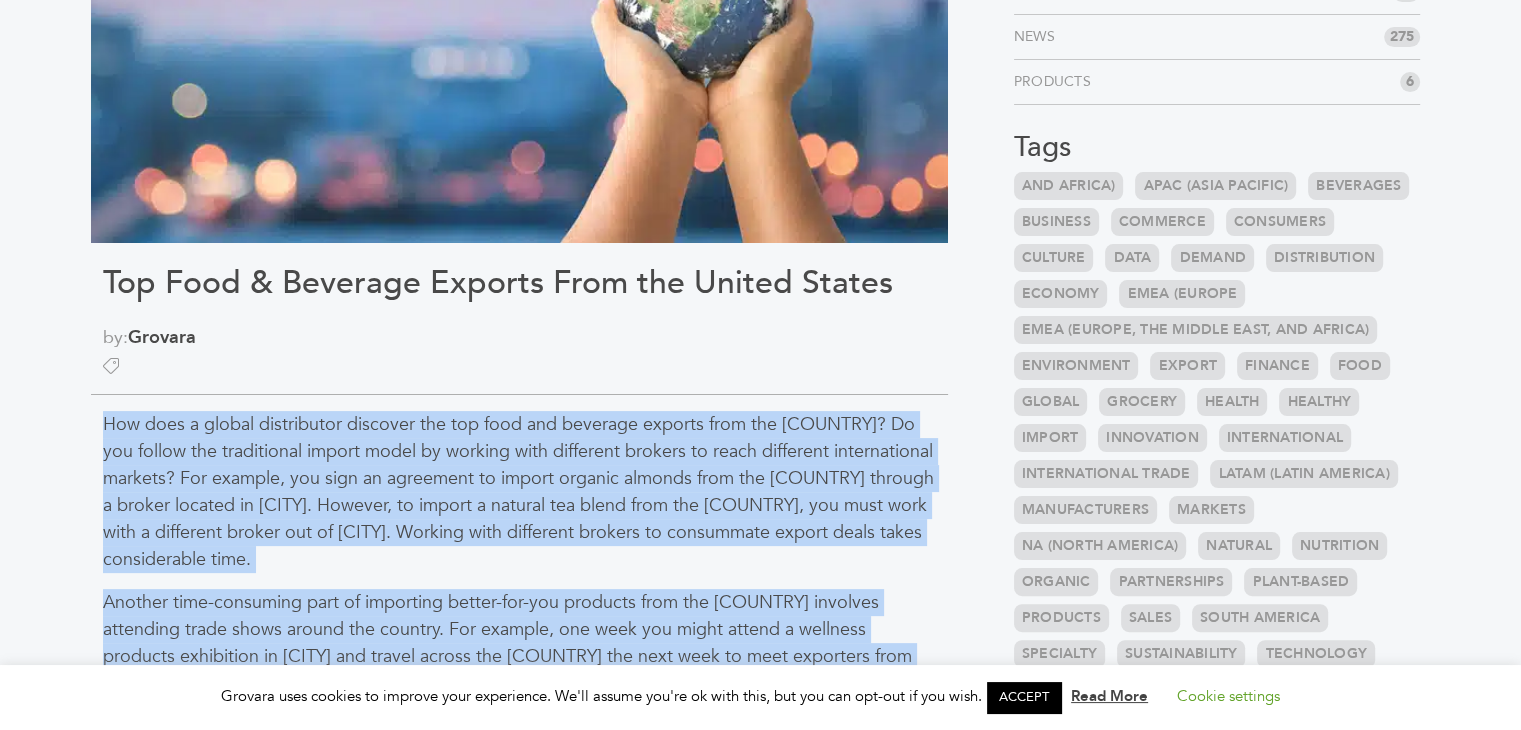 scroll, scrollTop: 391, scrollLeft: 0, axis: vertical 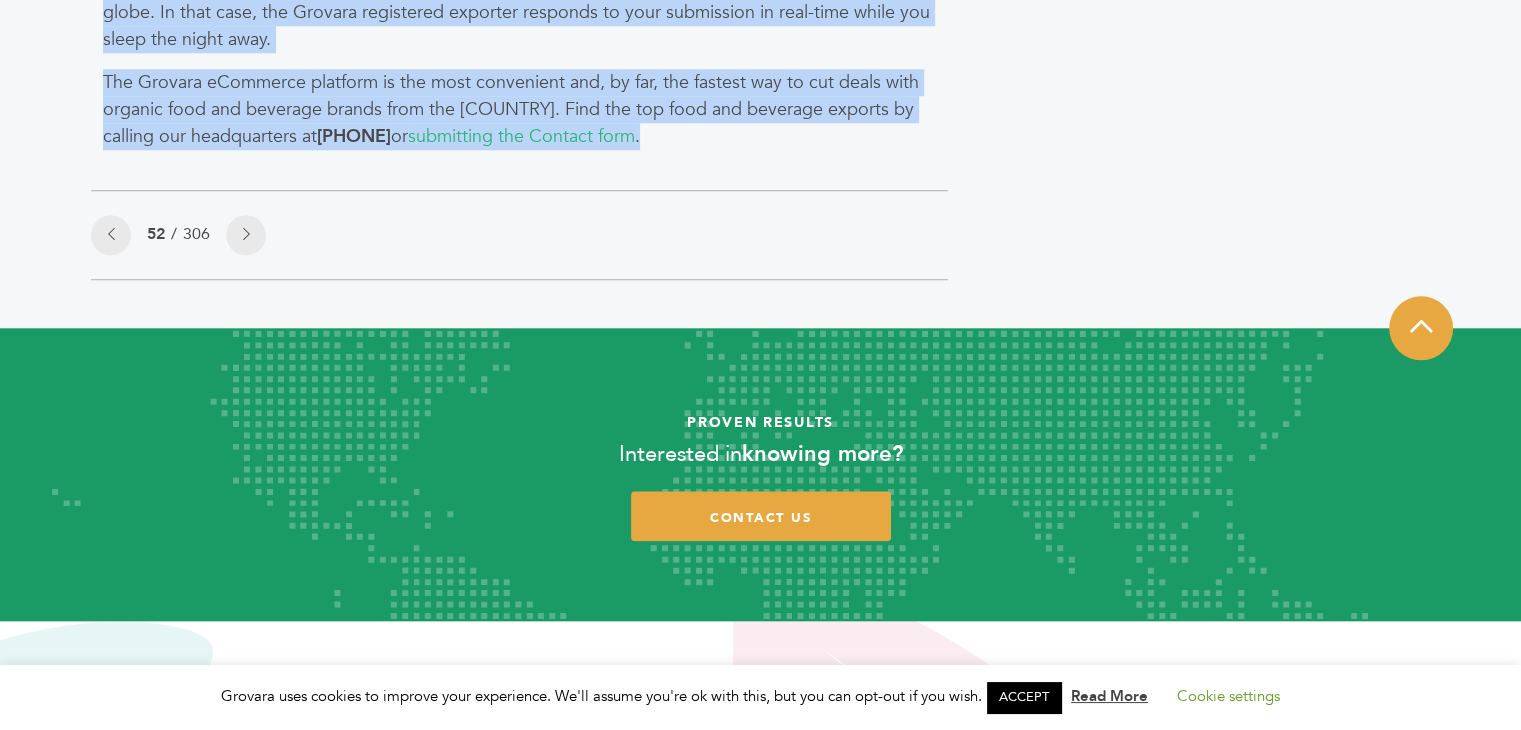 drag, startPoint x: 96, startPoint y: 410, endPoint x: 729, endPoint y: 133, distance: 690.9544 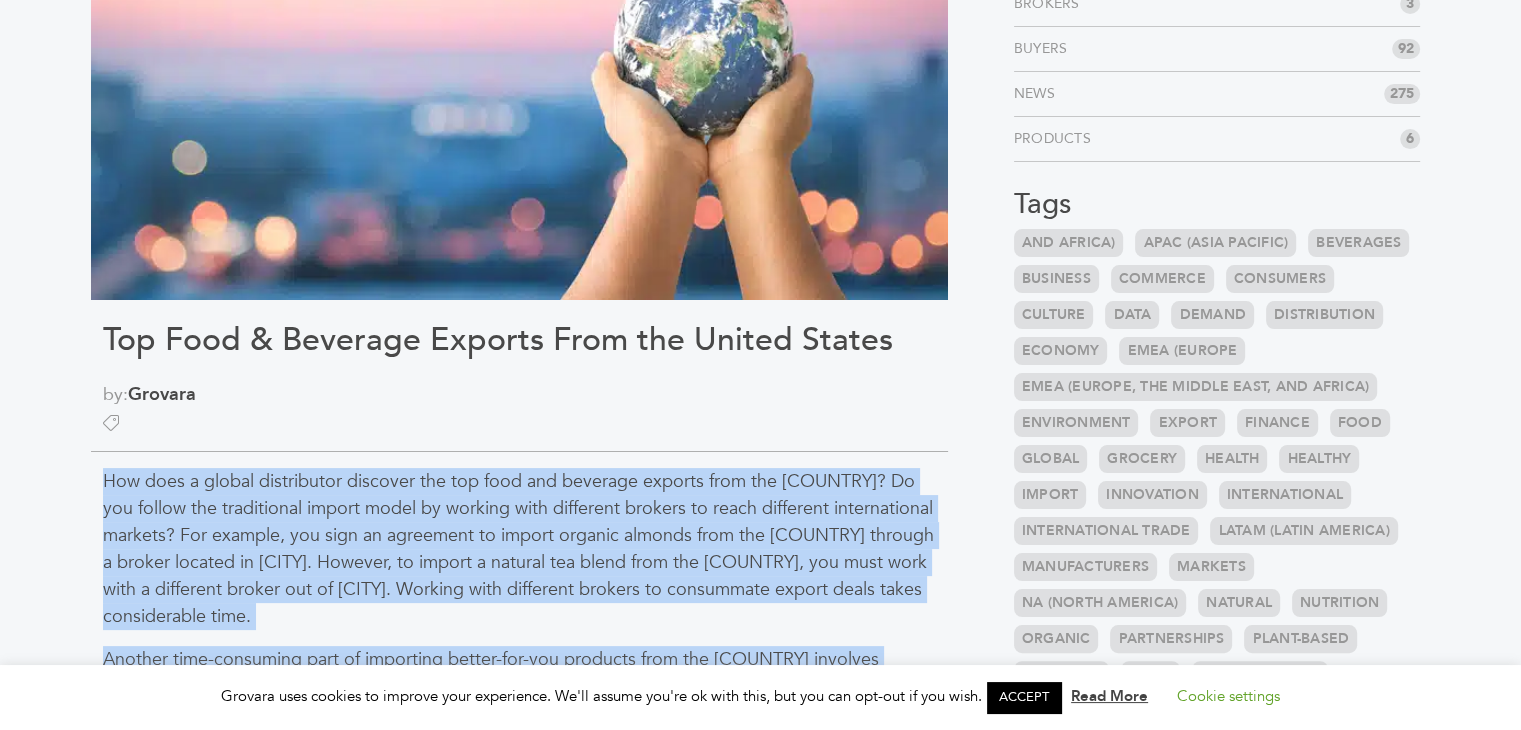 scroll, scrollTop: 562, scrollLeft: 0, axis: vertical 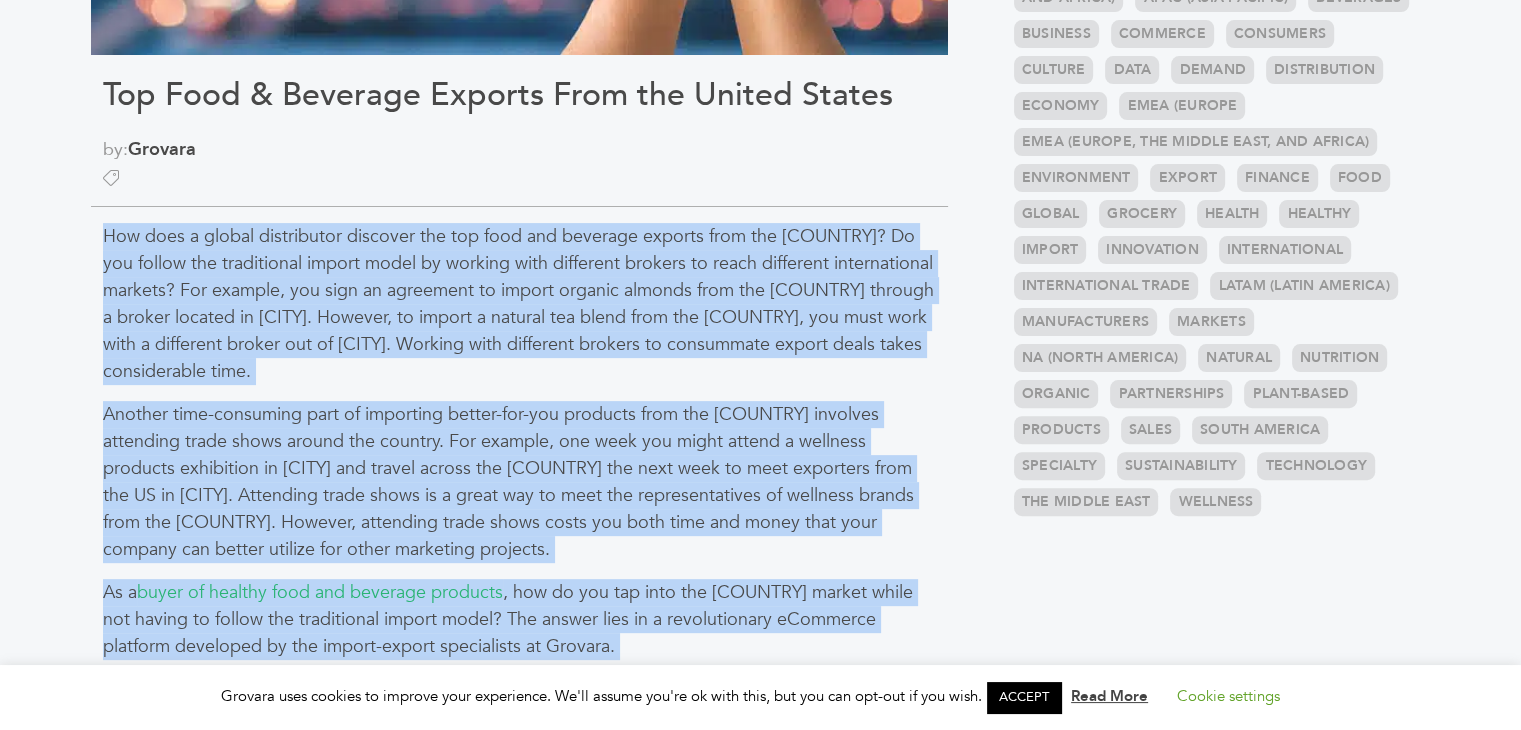click on "How does a global distributor discover the top food and beverage exports from the United States? Do you follow the traditional import model by working with different brokers to reach different international markets? For example, you sign an agreement to import organic almonds from the United States through a broker located in San Francisco. However, to import a natural tea blend from the United States, you must work with a different broker out of New Orleans. Working with different brokers to consummate export deals takes considerable time." at bounding box center [519, 304] 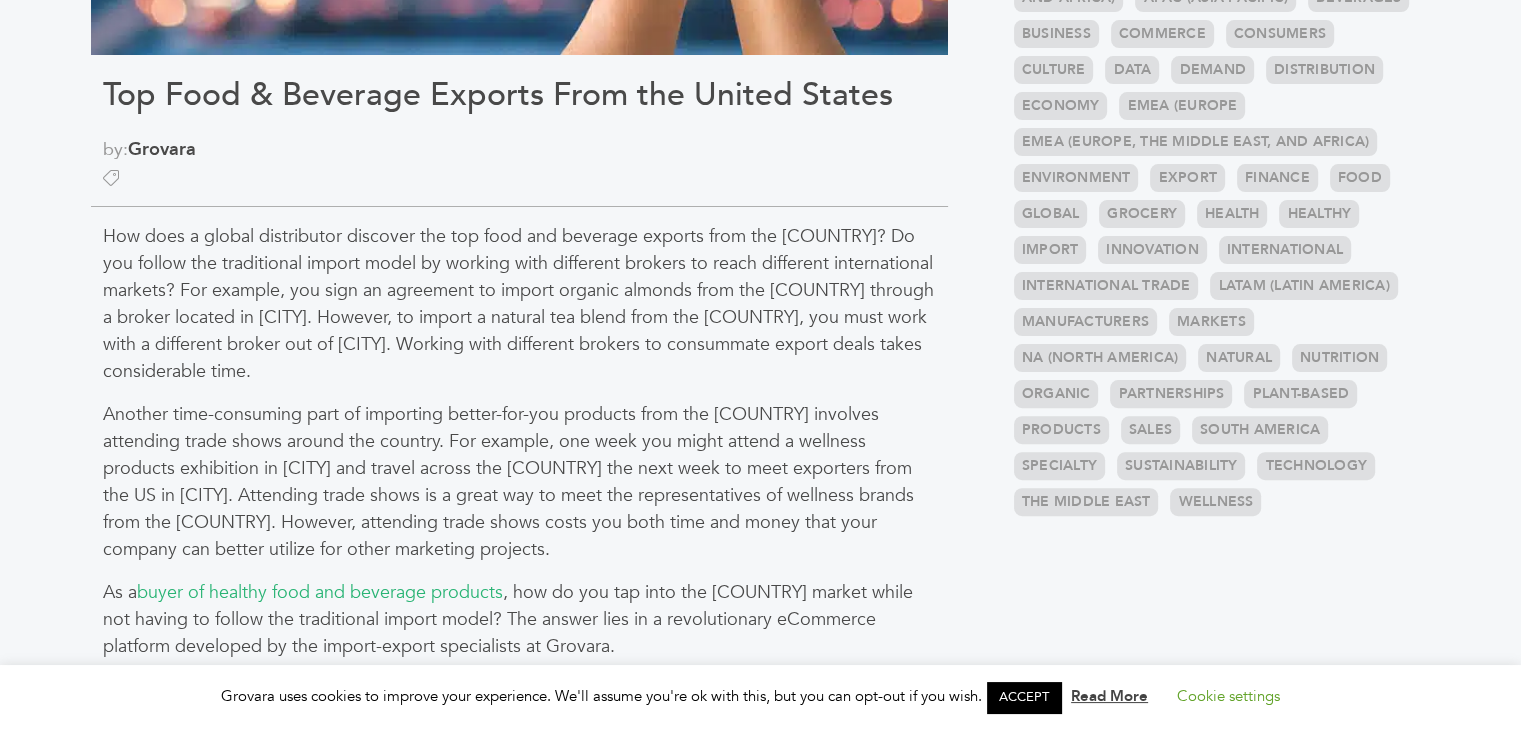 click on "LOGIN
REGISTER
I'm a  Buyer
I'm a  Brand
Shop
GrovaraPro
Help News" at bounding box center (760, 932) 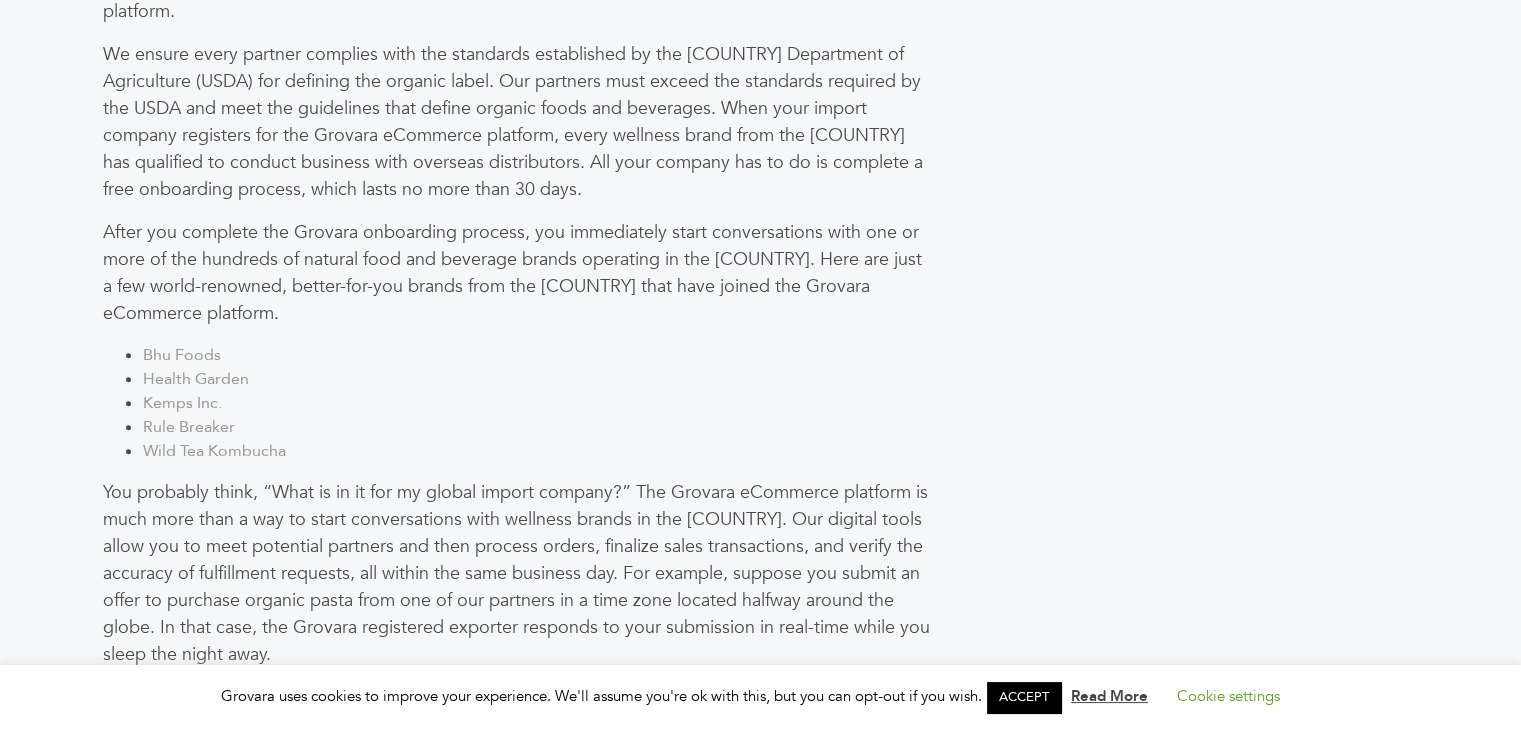 scroll, scrollTop: 1496, scrollLeft: 0, axis: vertical 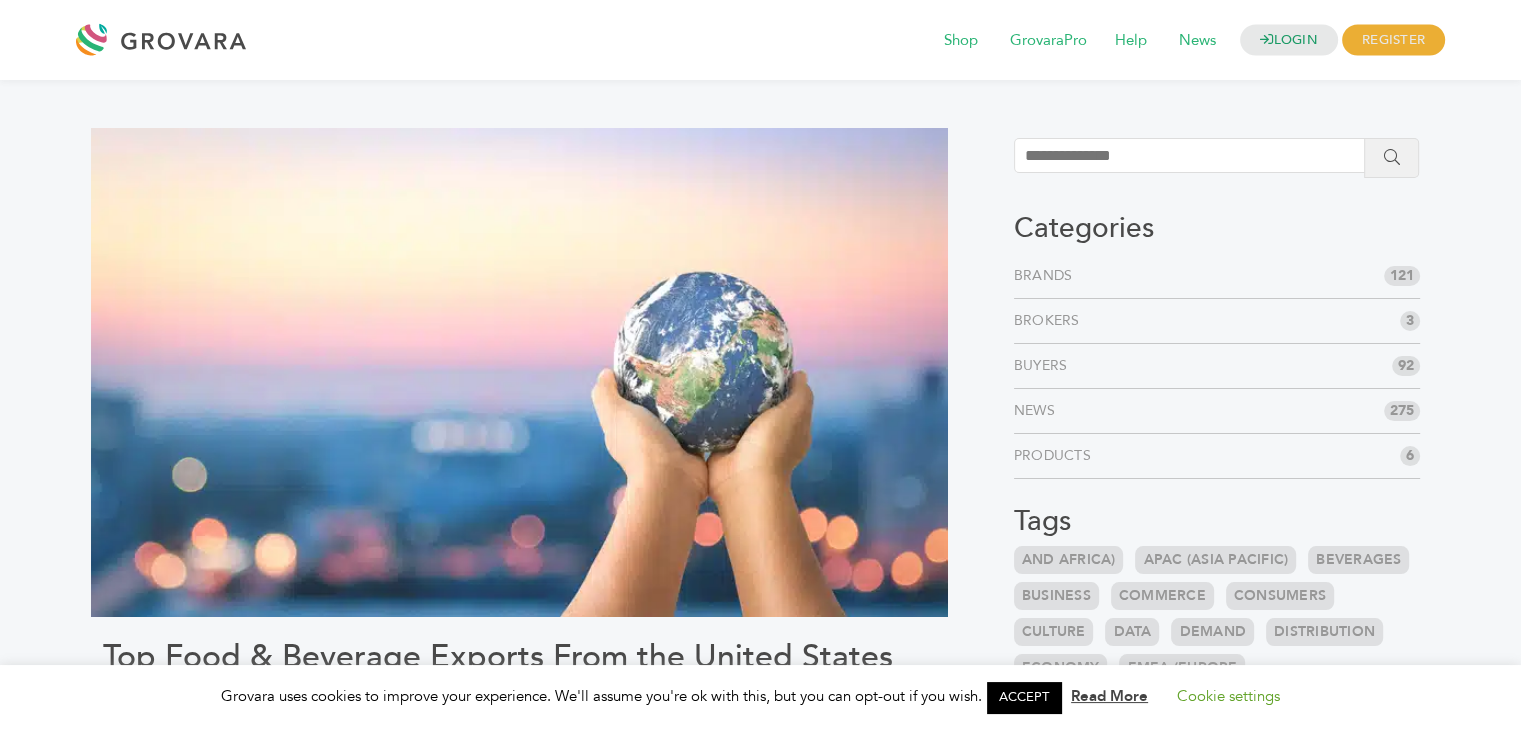 click on "Top Food & Beverage Exports From the United States" at bounding box center [519, 657] 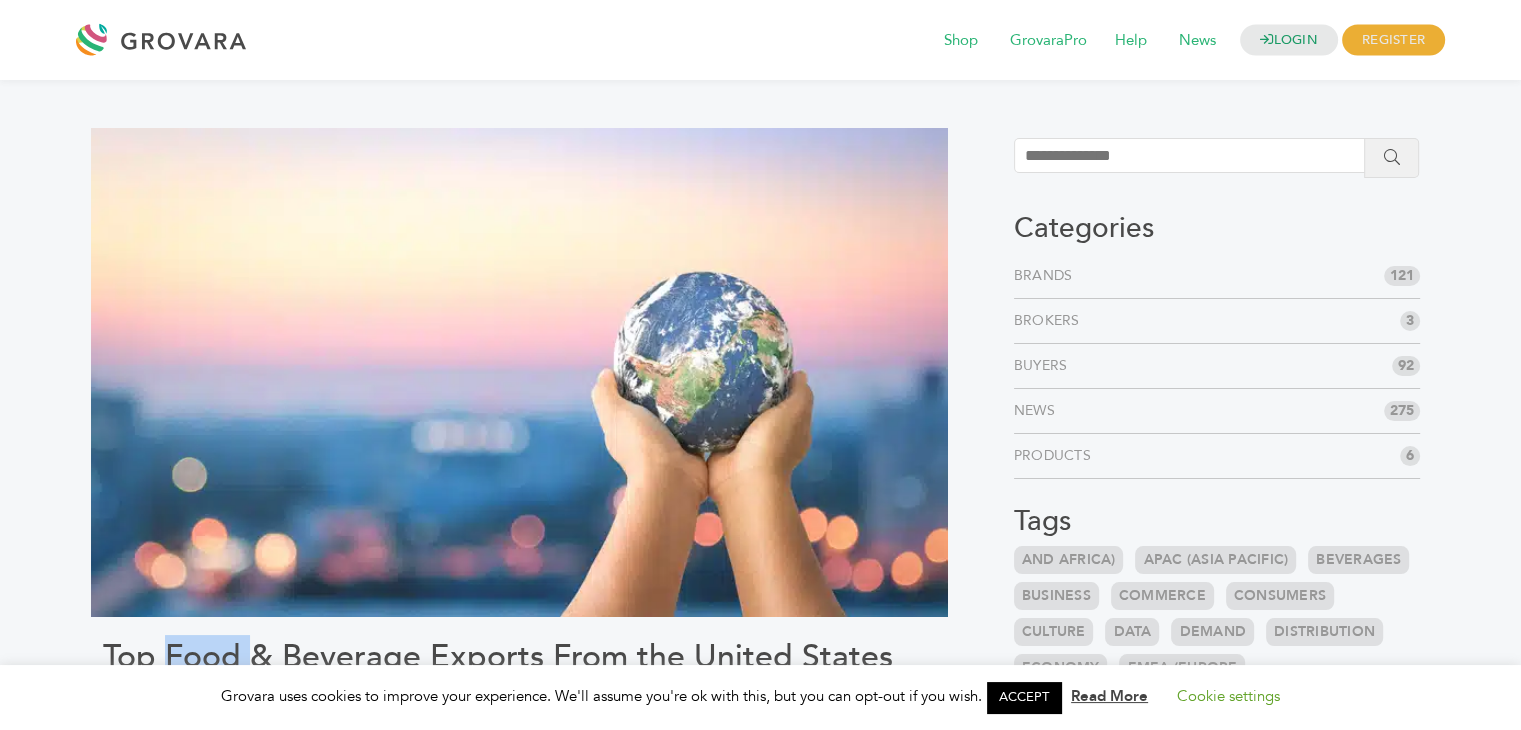 click on "Top Food & Beverage Exports From the United States" at bounding box center (519, 657) 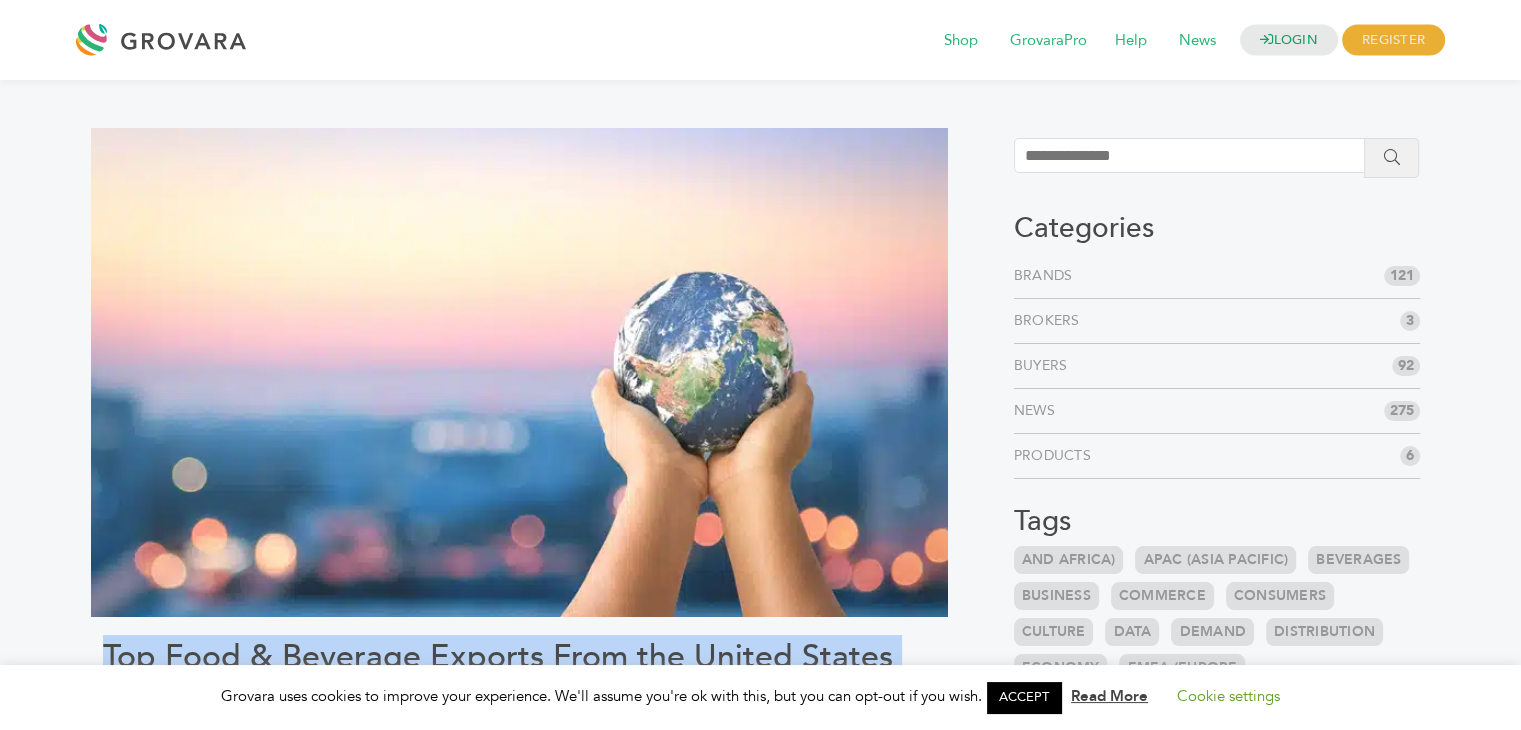 click on "Top Food & Beverage Exports From the United States" at bounding box center [519, 657] 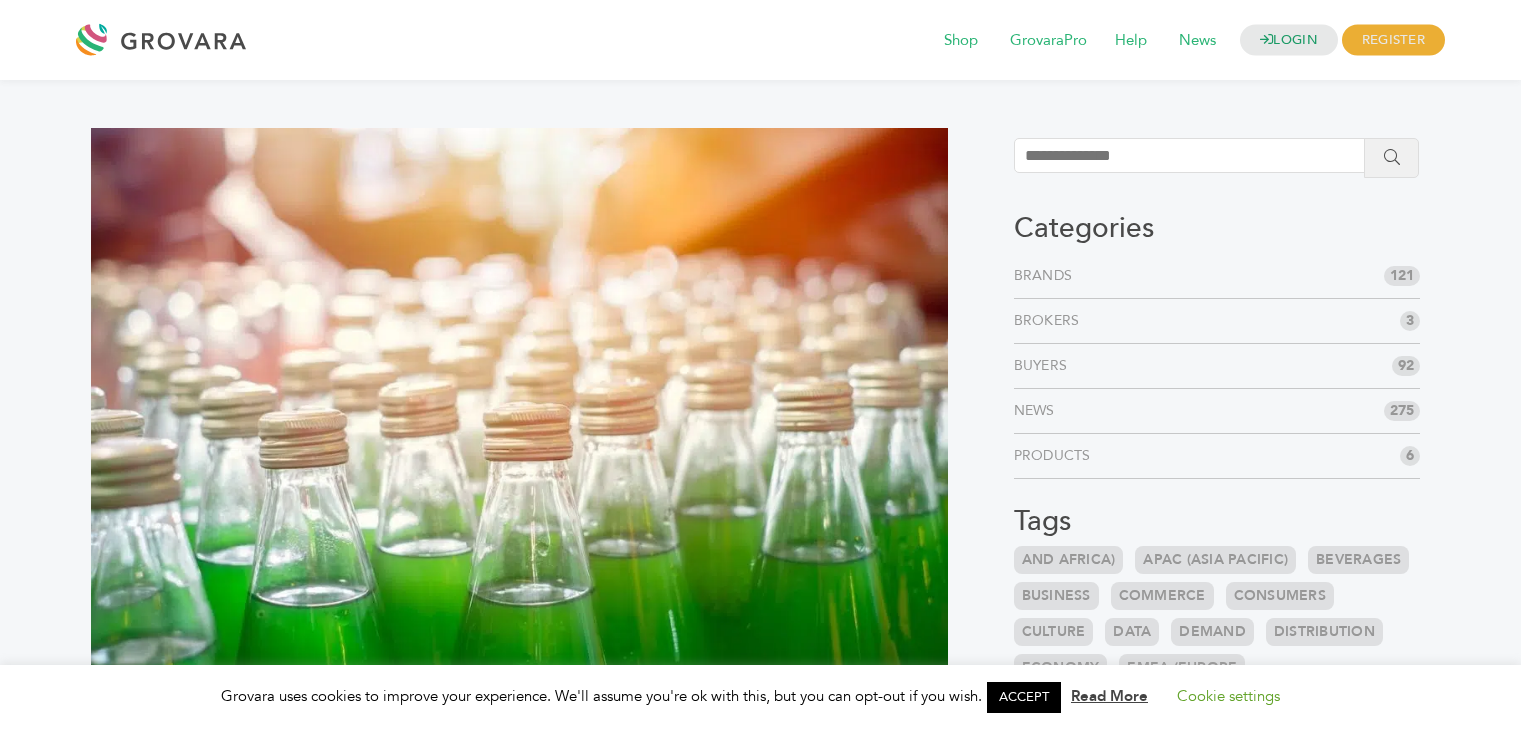 scroll, scrollTop: 0, scrollLeft: 0, axis: both 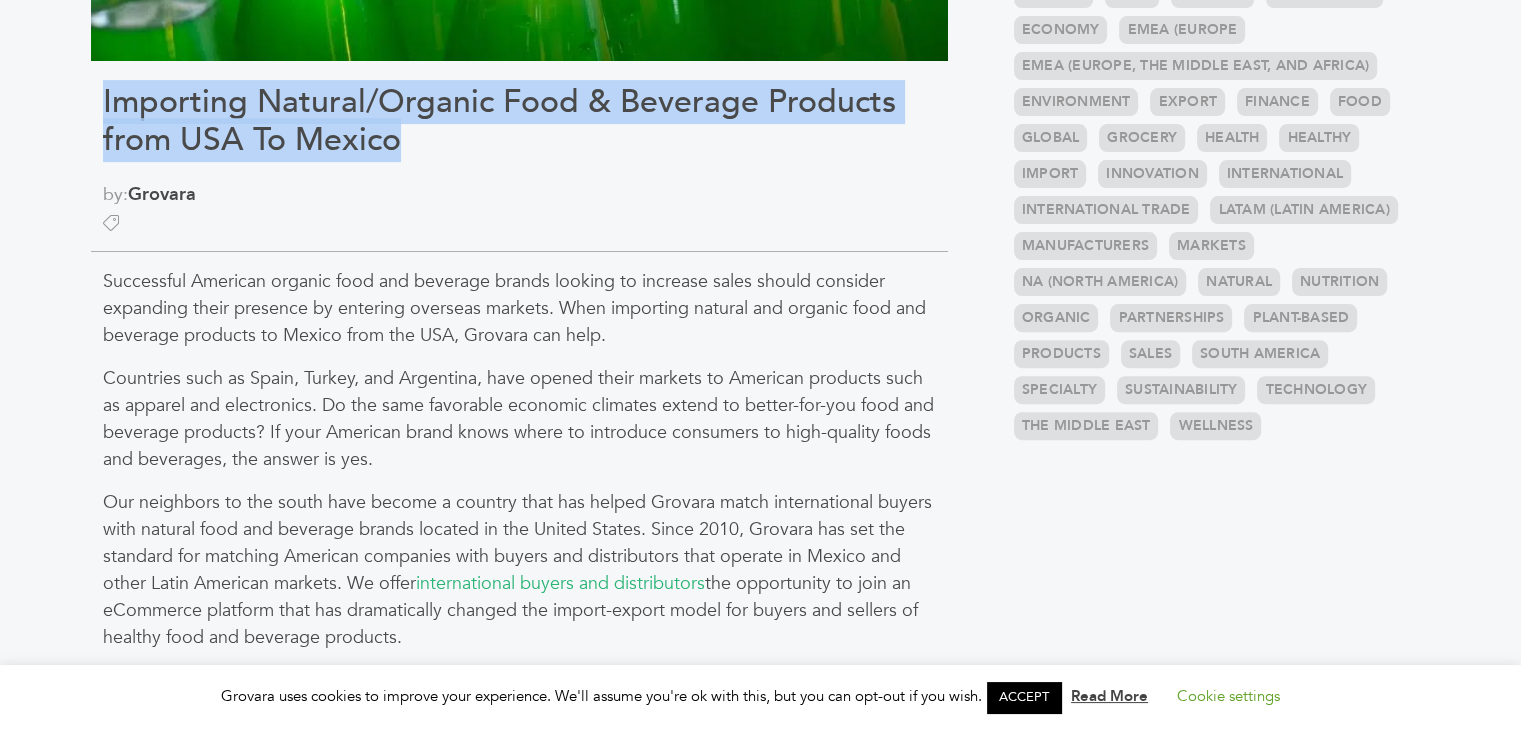 drag, startPoint x: 454, startPoint y: 157, endPoint x: 63, endPoint y: 107, distance: 394.18396 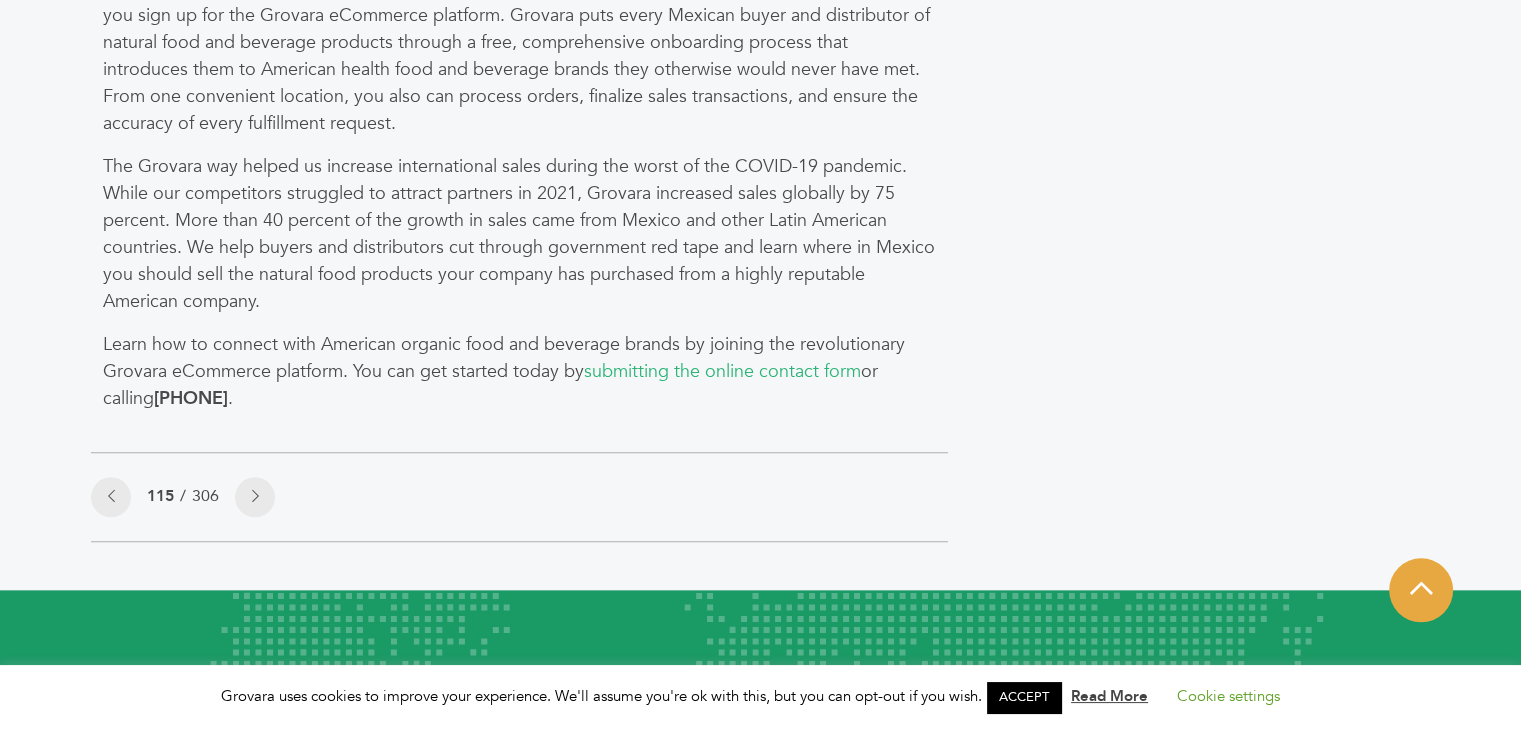 scroll, scrollTop: 2112, scrollLeft: 0, axis: vertical 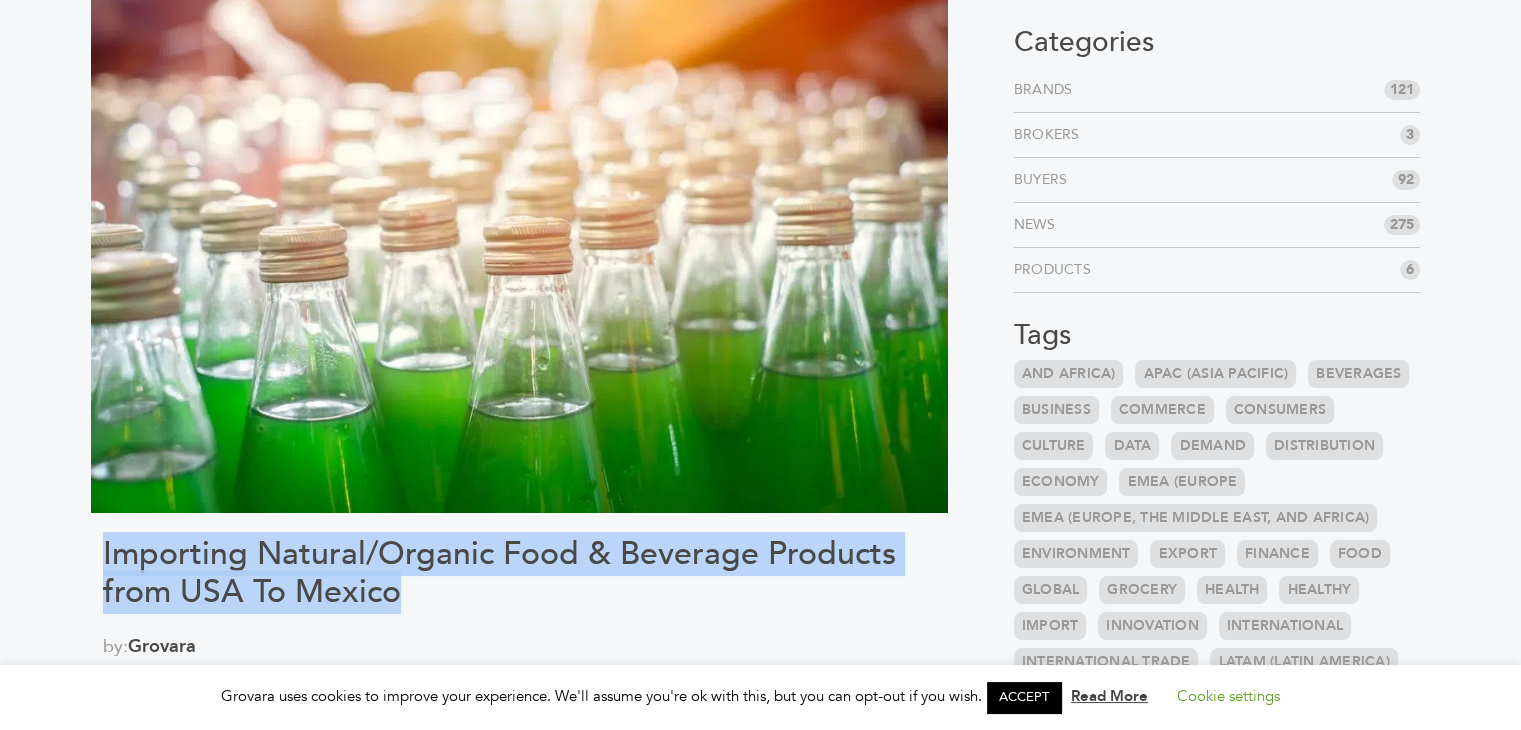 click on "Importing Natural/Organic Food & Beverage Products from USA To Mexico" at bounding box center (519, 573) 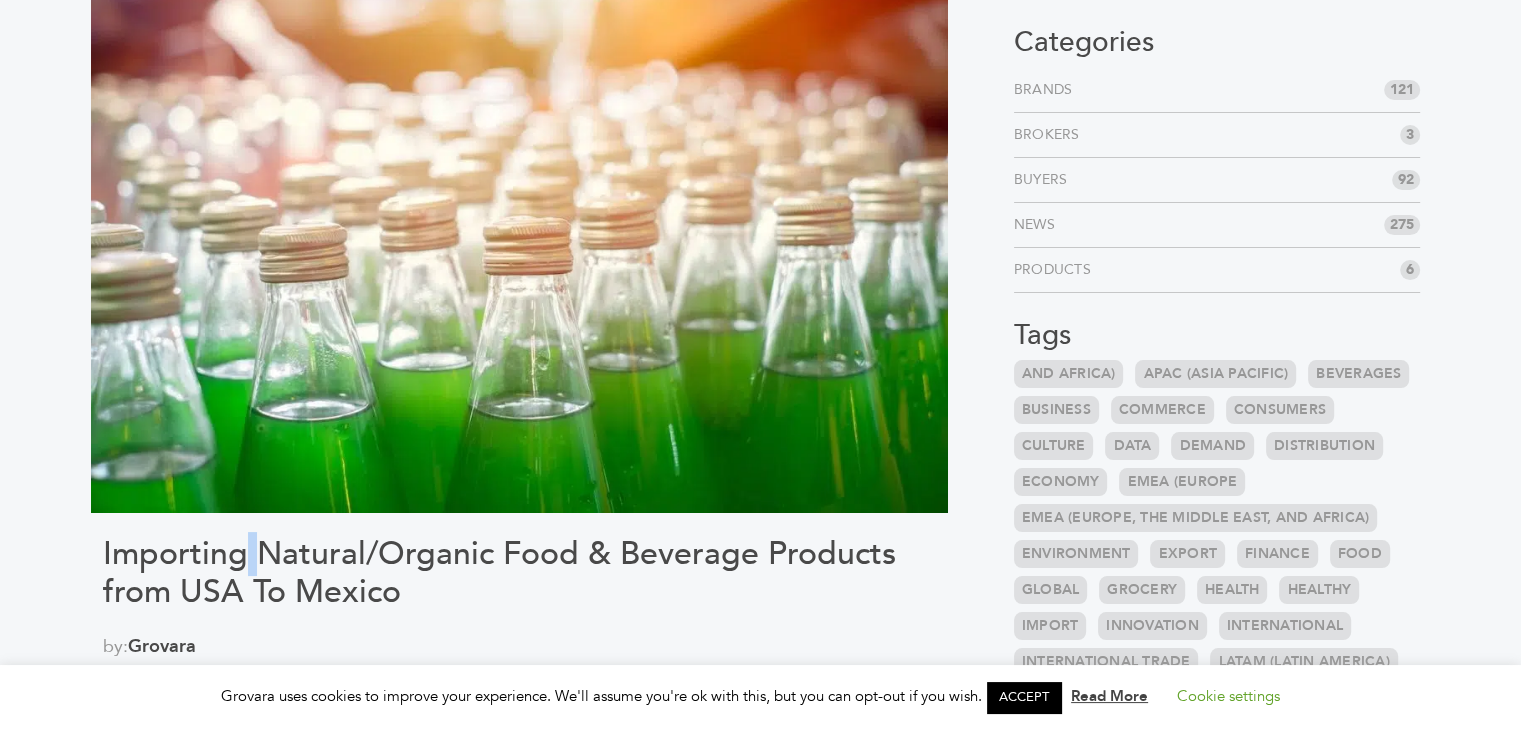 click on "Importing Natural/Organic Food & Beverage Products from USA To Mexico" at bounding box center [519, 573] 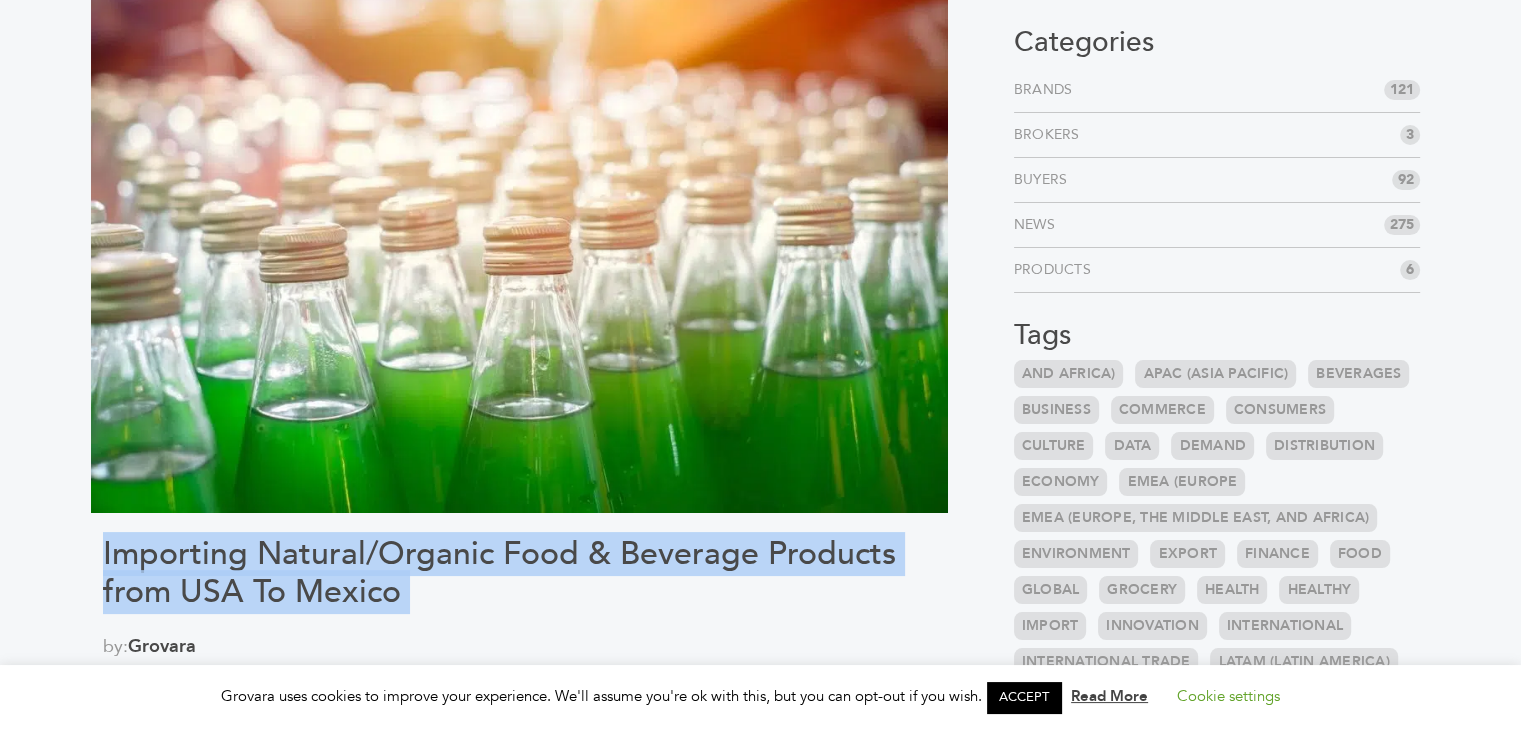 click on "Importing Natural/Organic Food & Beverage Products from USA To Mexico" at bounding box center (519, 573) 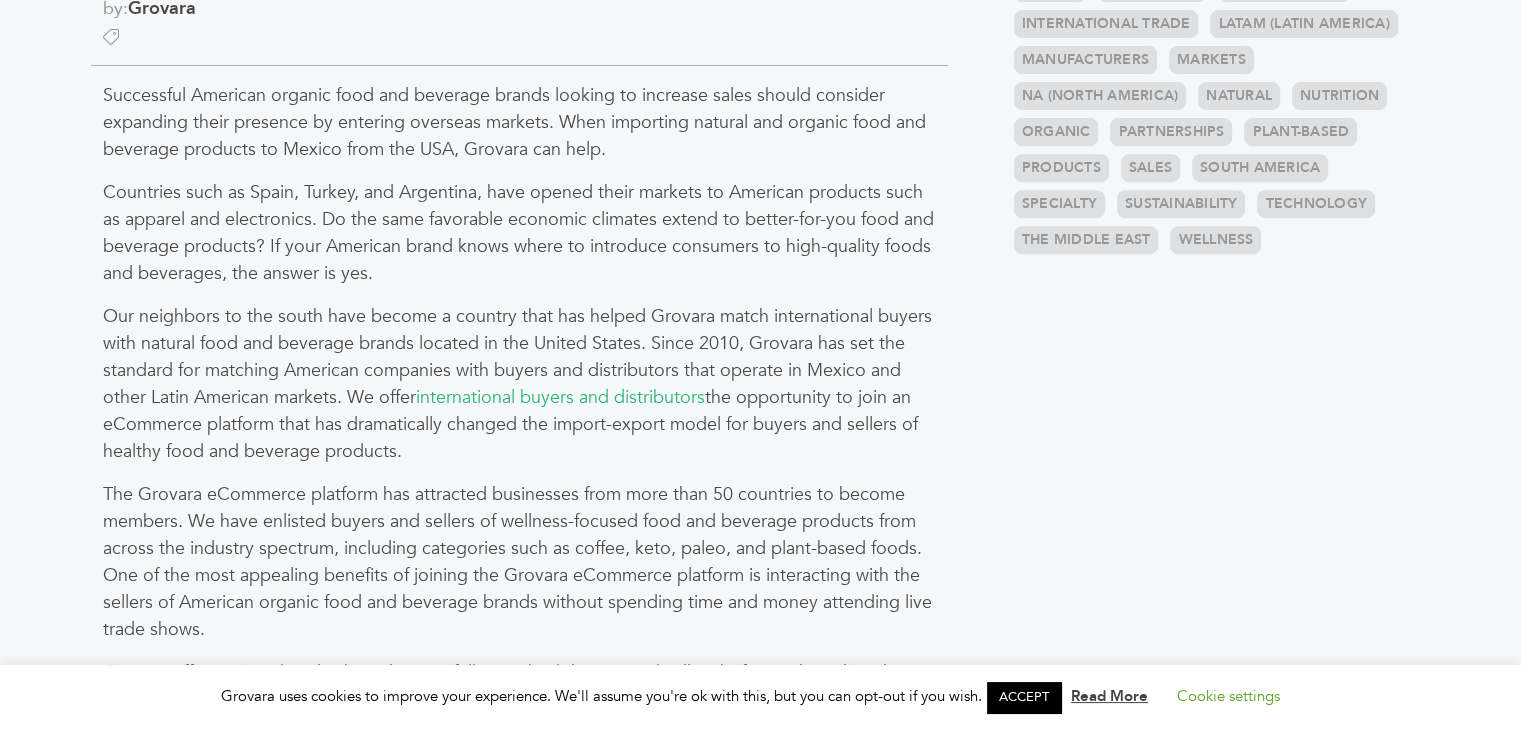 scroll, scrollTop: 687, scrollLeft: 0, axis: vertical 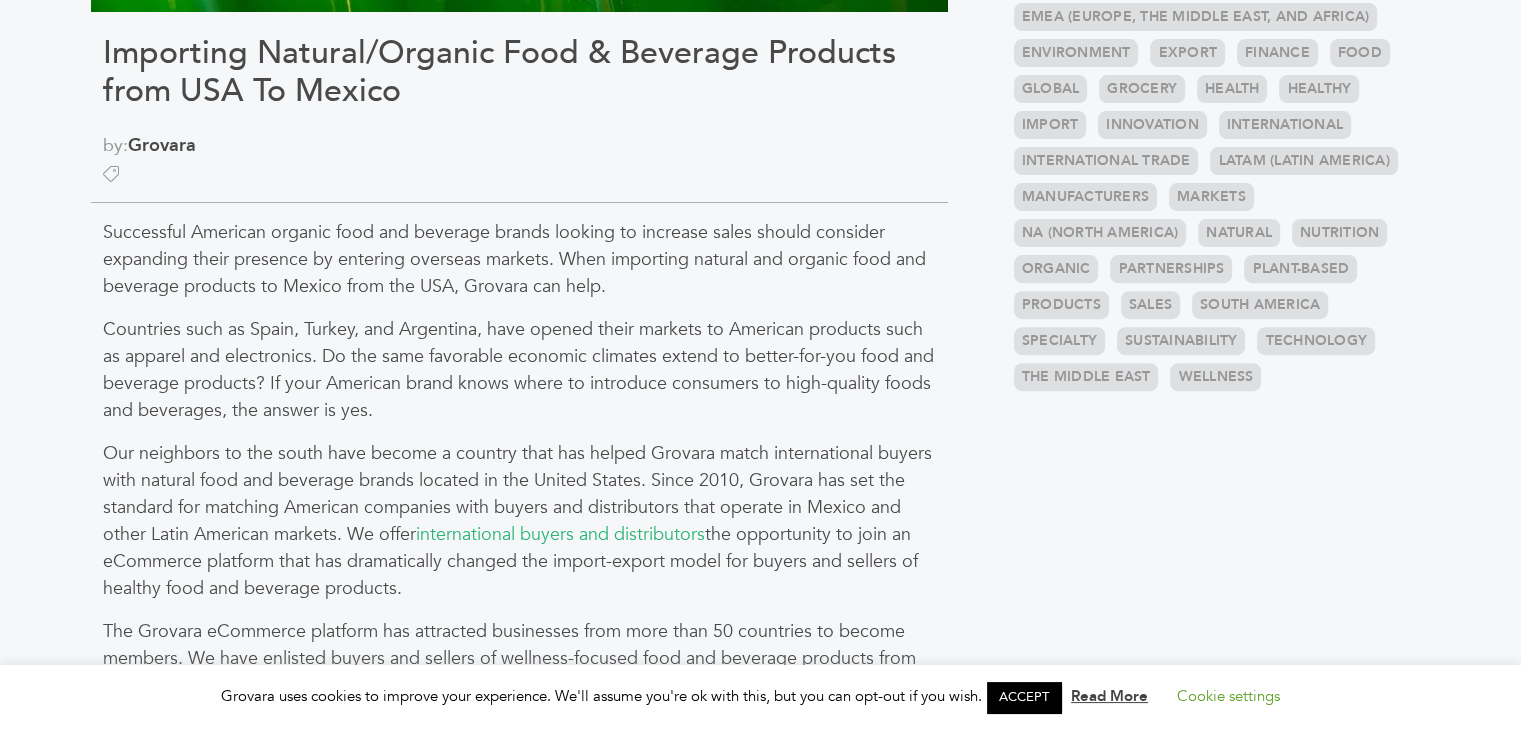 click on "Successful American organic food and beverage brands looking to increase sales should consider expanding their presence by entering overseas markets. When importing natural and organic food and beverage products to Mexico from the USA, Grovara can help." at bounding box center (519, 259) 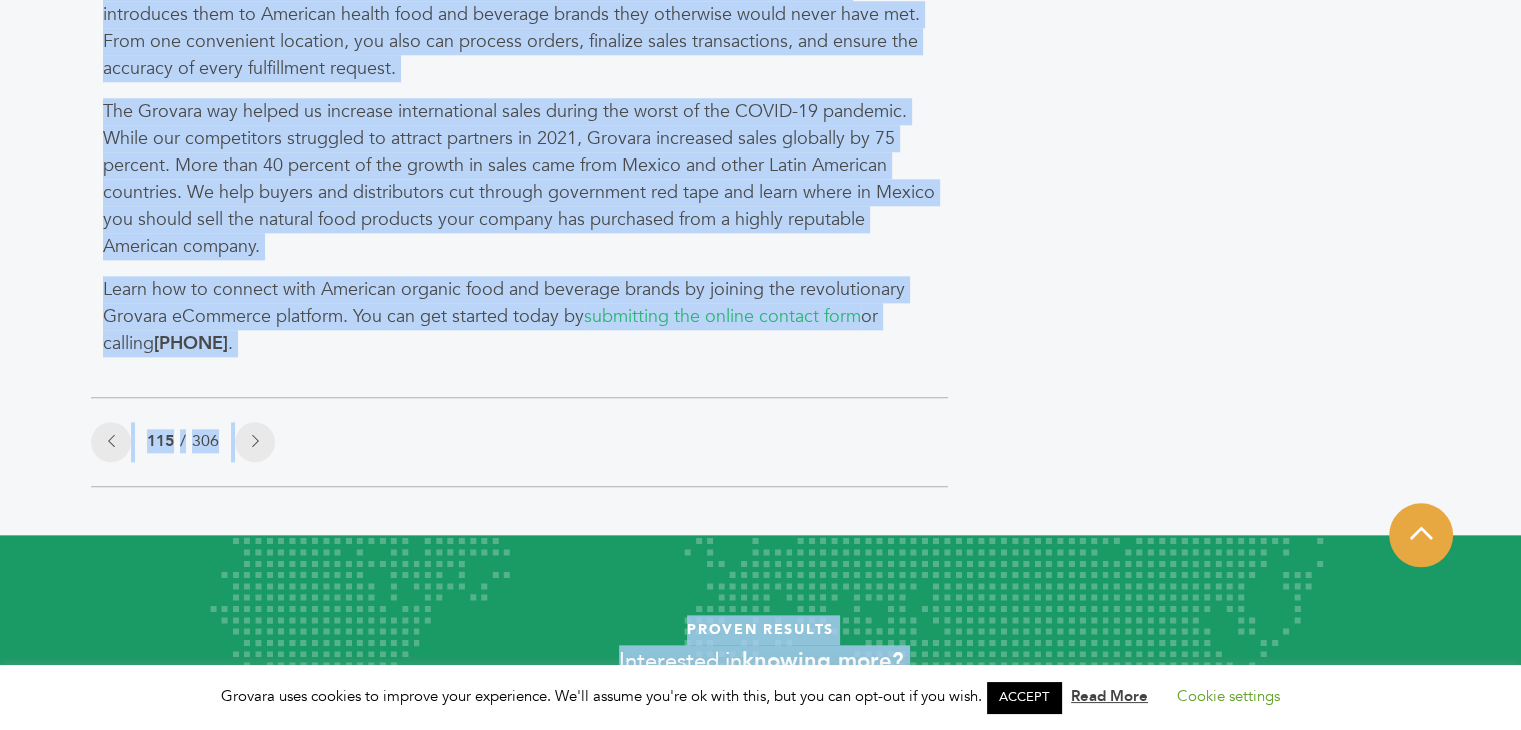 scroll, scrollTop: 2188, scrollLeft: 0, axis: vertical 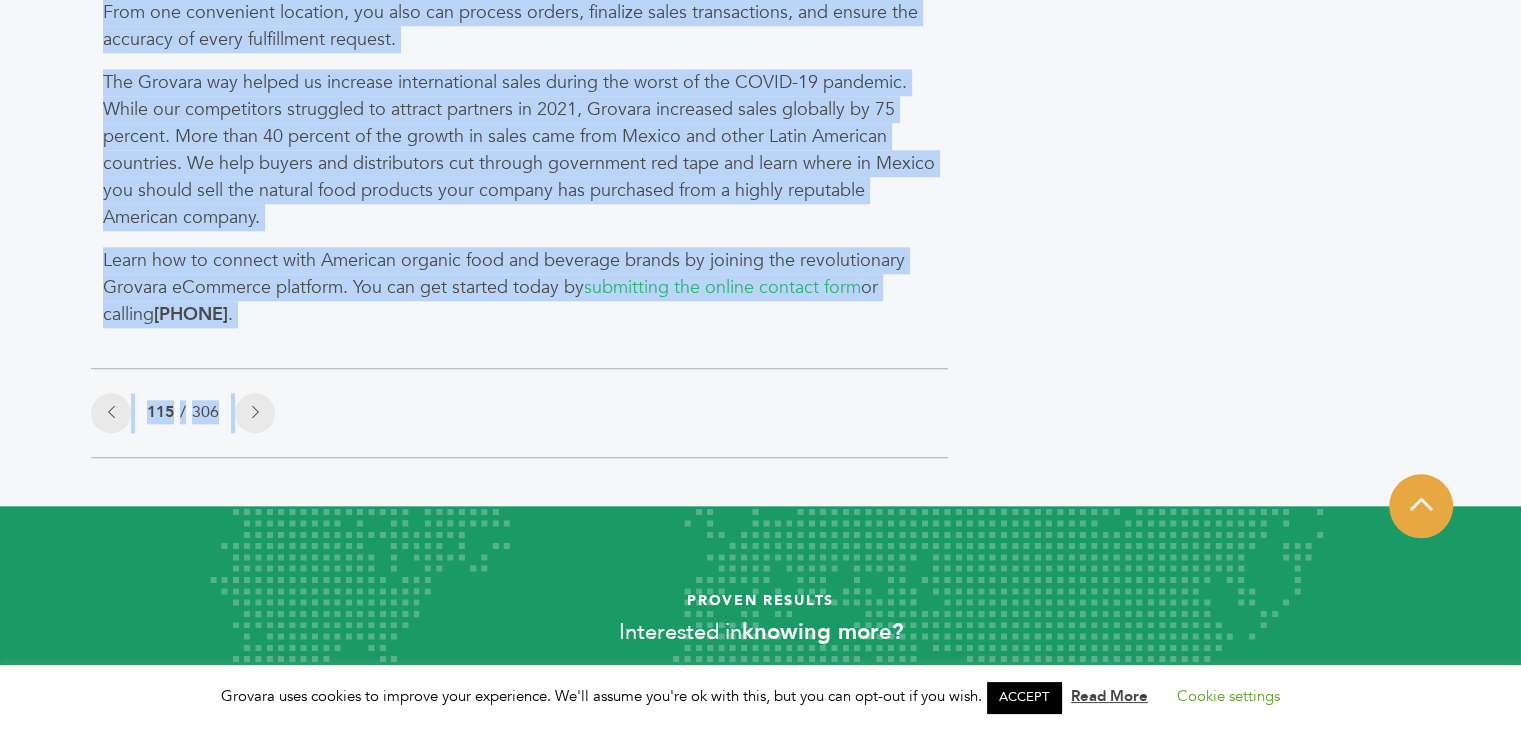 drag, startPoint x: 104, startPoint y: 228, endPoint x: 652, endPoint y: 436, distance: 586.1467 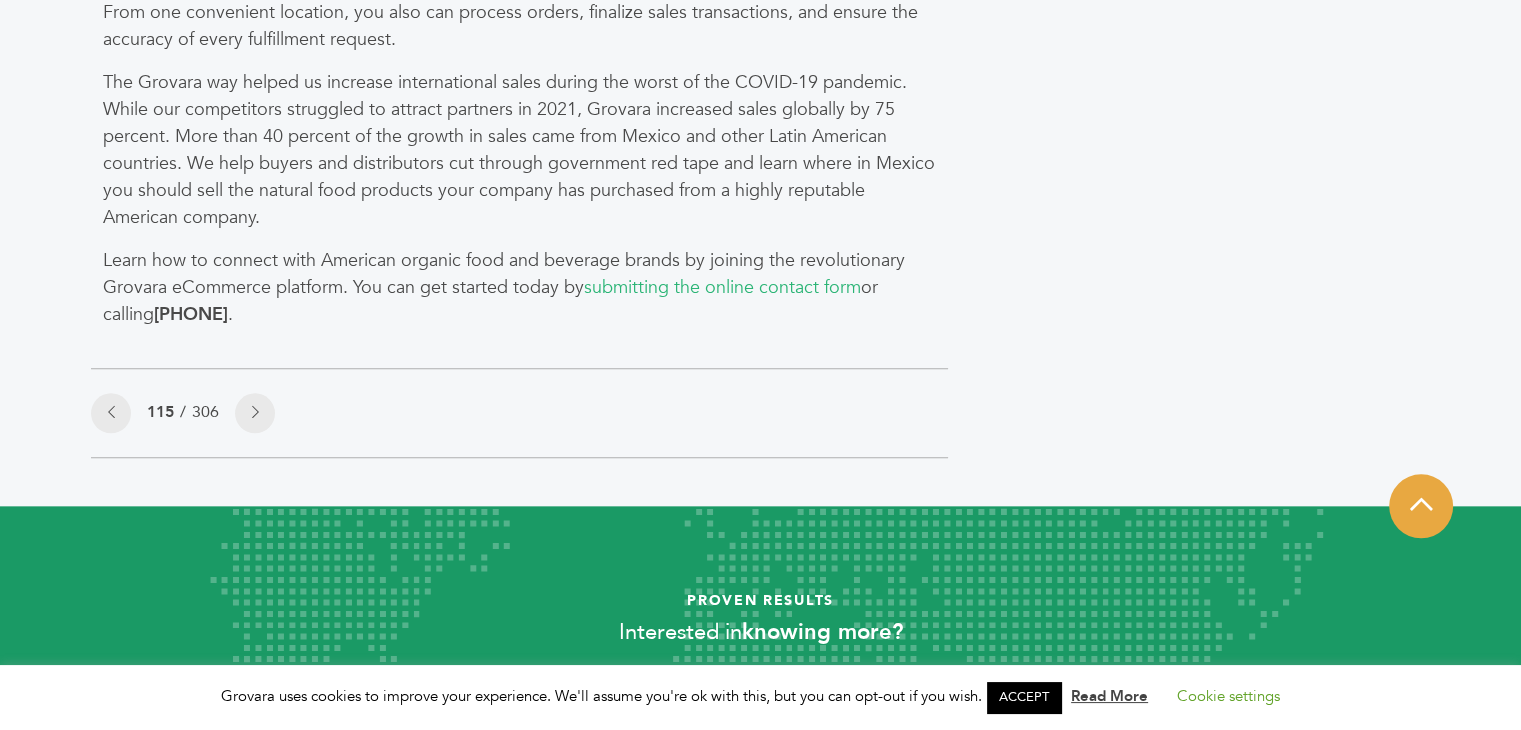 click on "LOGIN
REGISTER
I'm a  Buyer
I'm a  Brand
Shop
GrovaraPro
Help News" at bounding box center [760, -542] 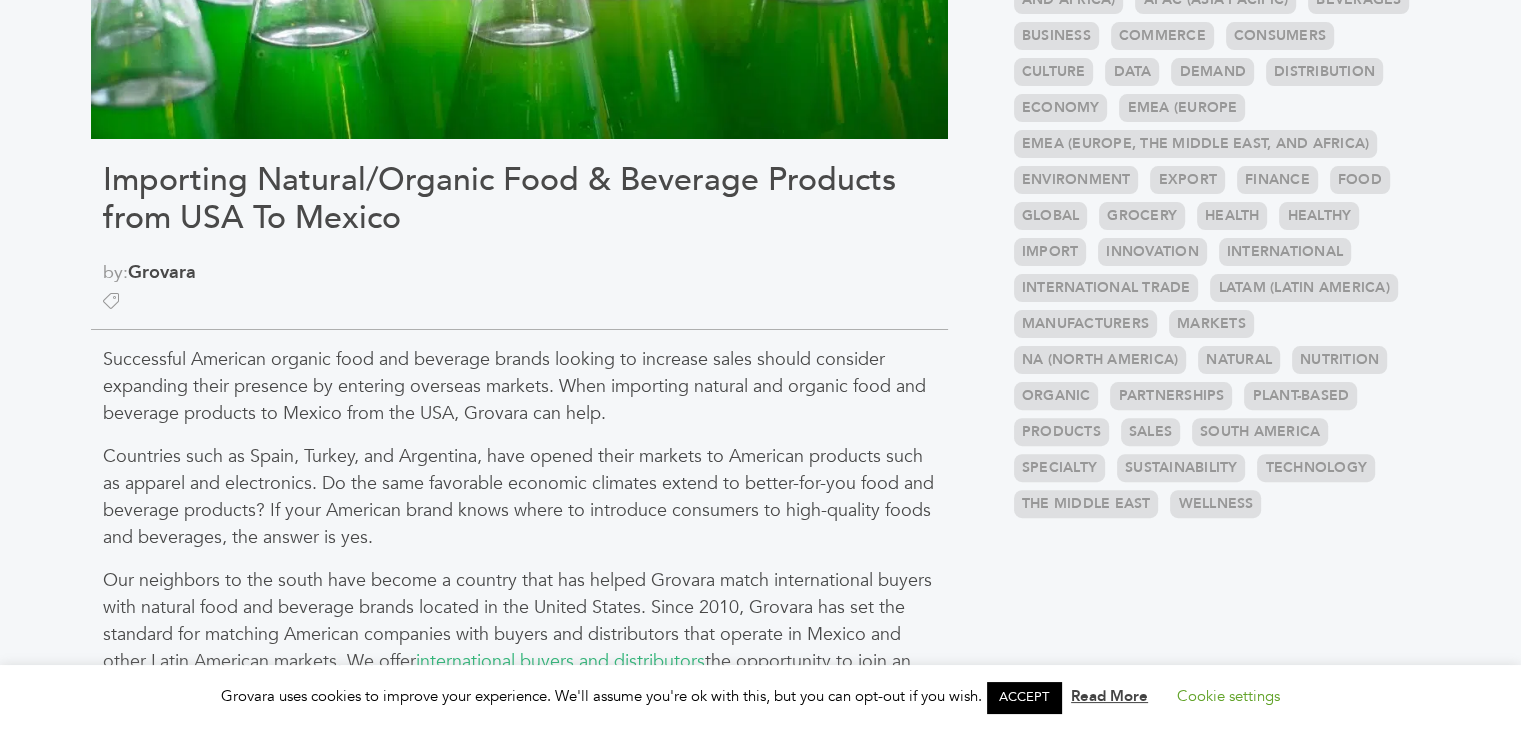 scroll, scrollTop: 568, scrollLeft: 0, axis: vertical 